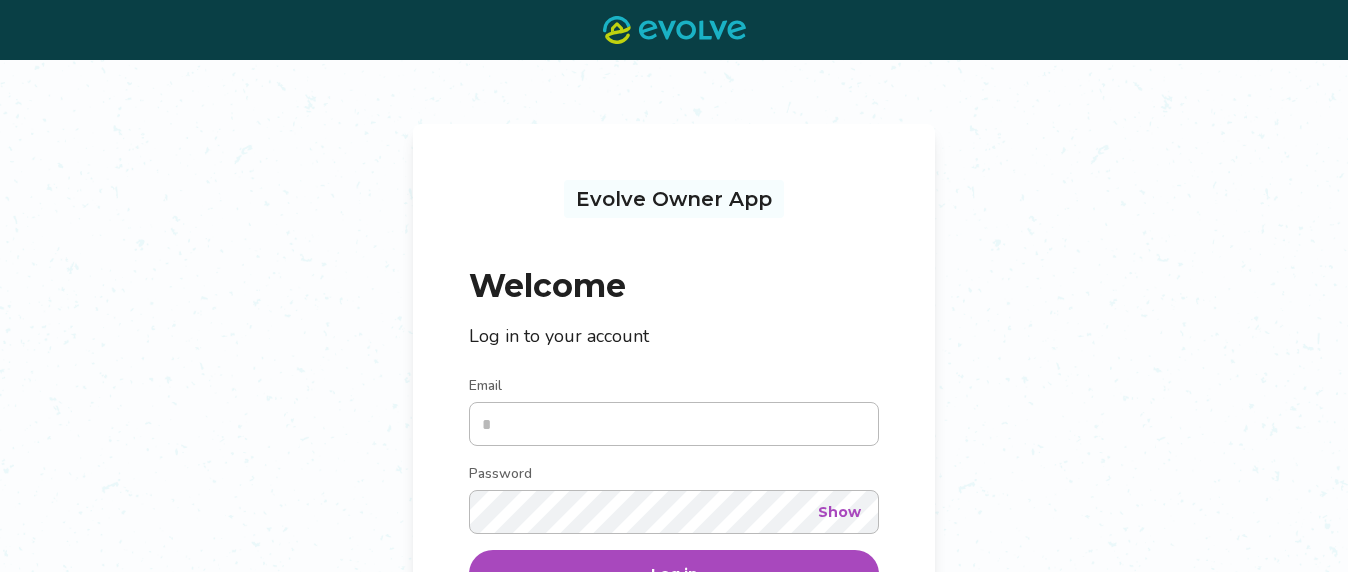 scroll, scrollTop: 0, scrollLeft: 0, axis: both 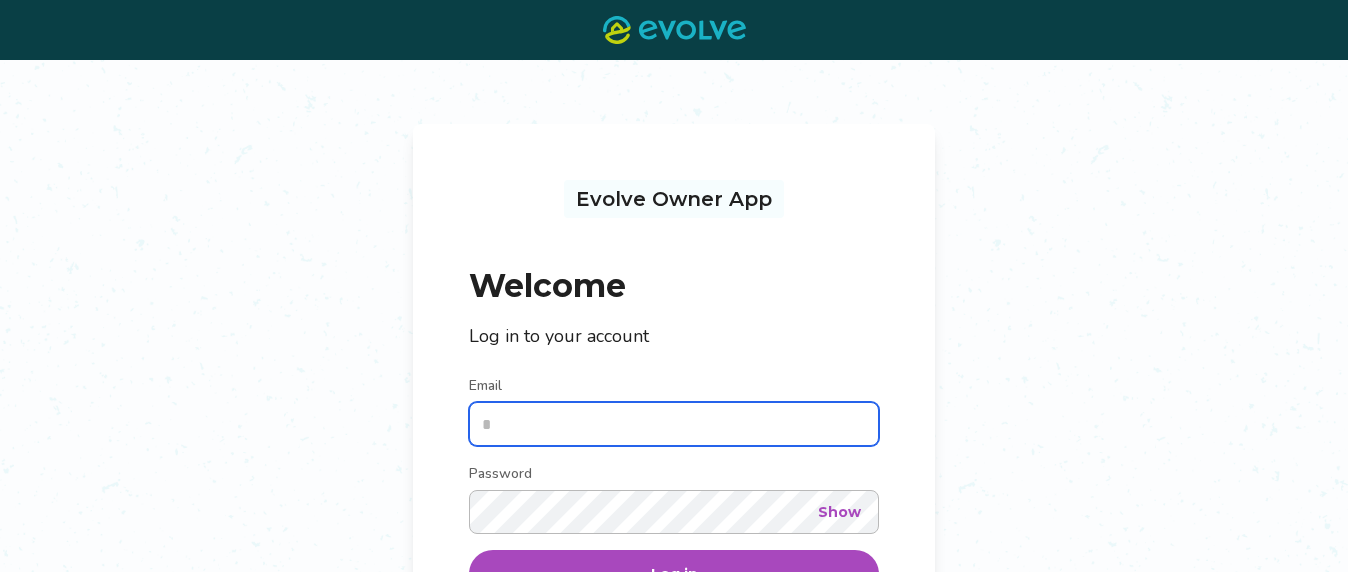 click on "Email" at bounding box center (674, 424) 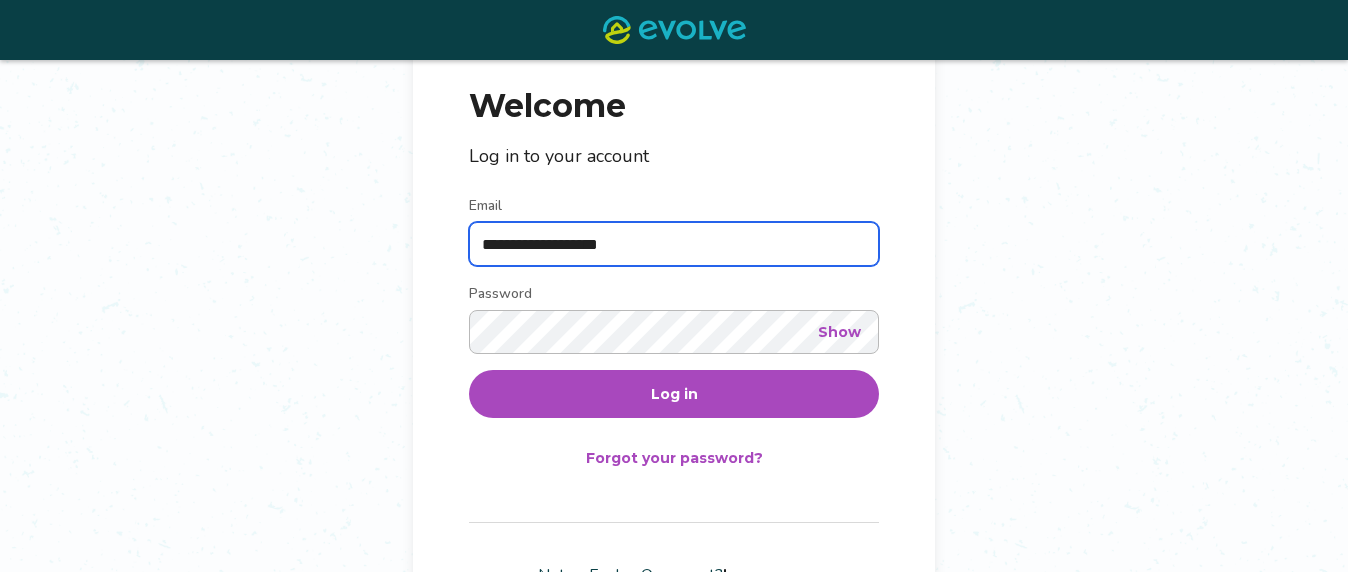 scroll, scrollTop: 200, scrollLeft: 0, axis: vertical 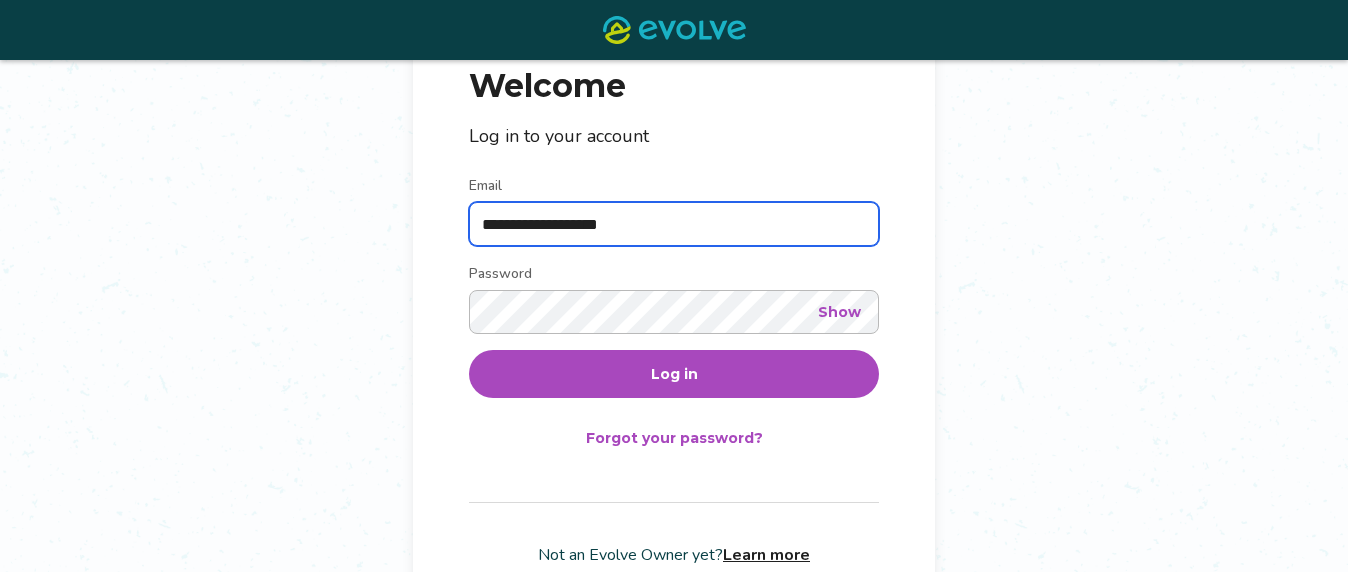 type on "**********" 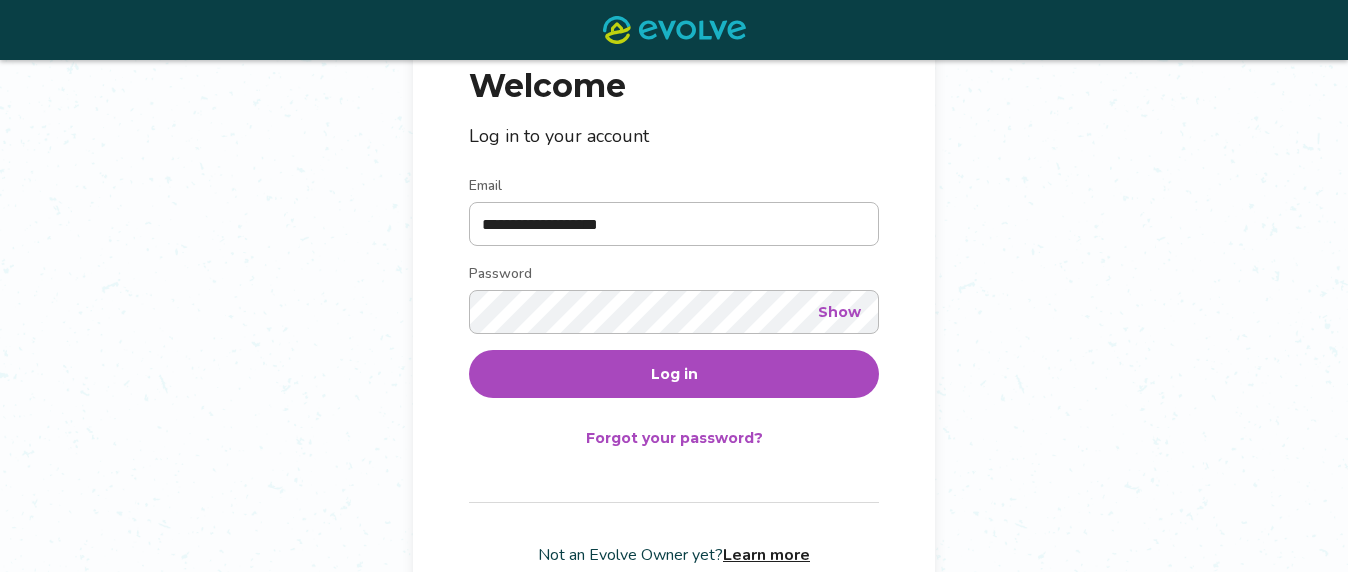 click on "Show" at bounding box center [839, 312] 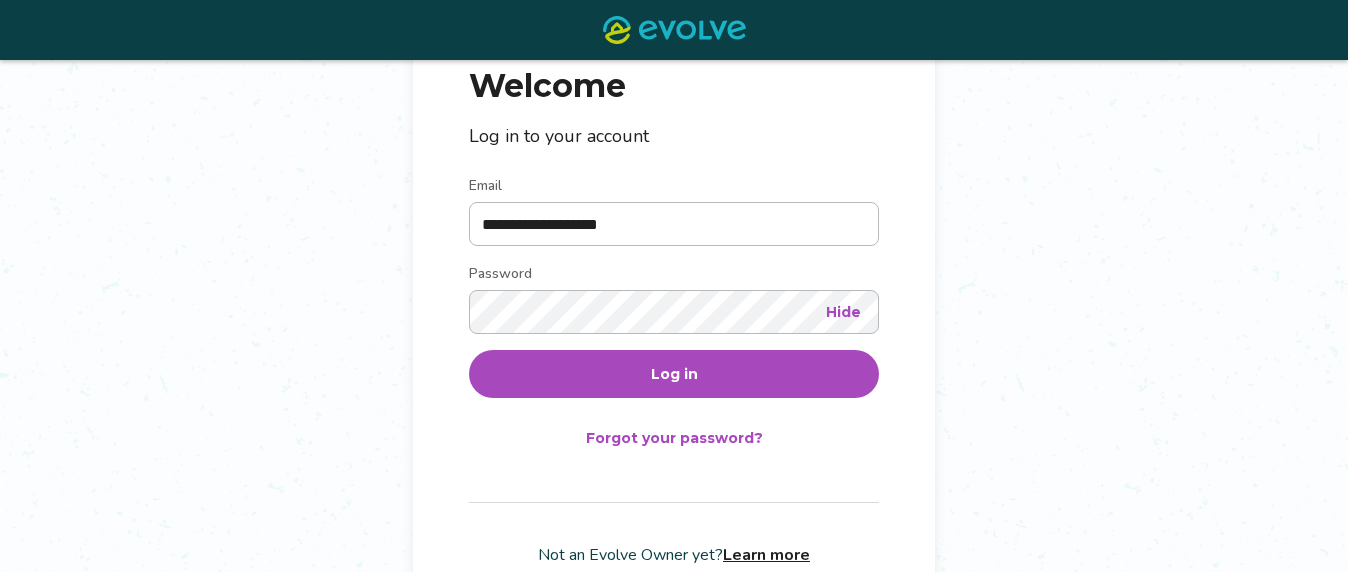 click on "Log in" at bounding box center (674, 374) 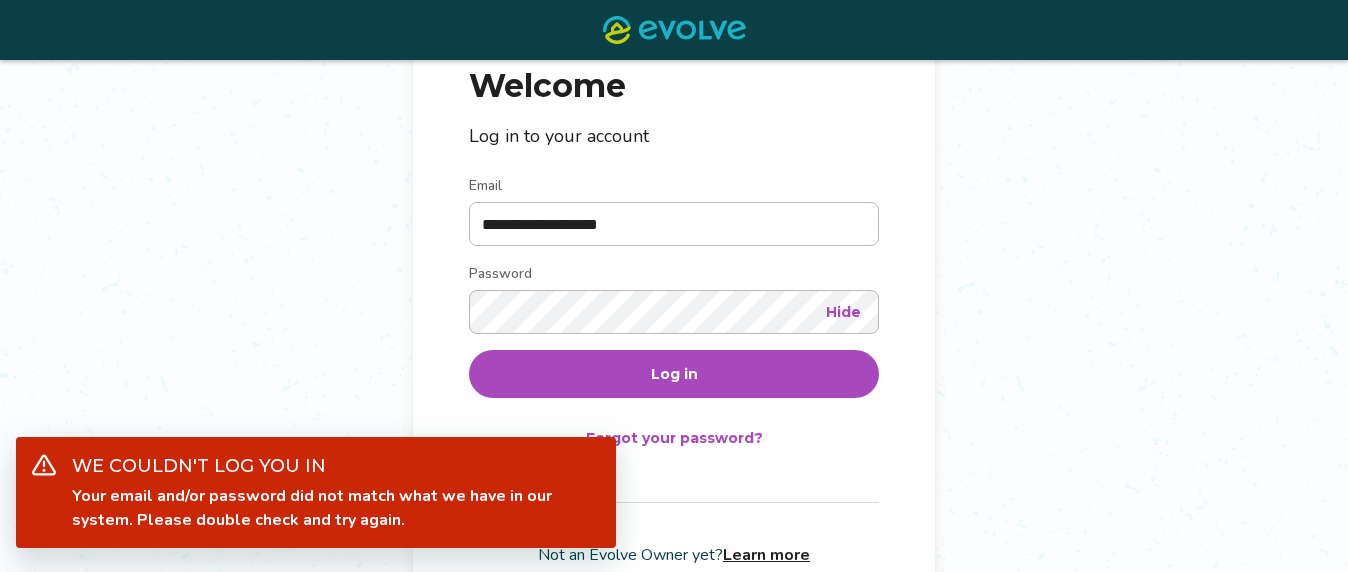drag, startPoint x: 320, startPoint y: 346, endPoint x: 321, endPoint y: 358, distance: 12.0415945 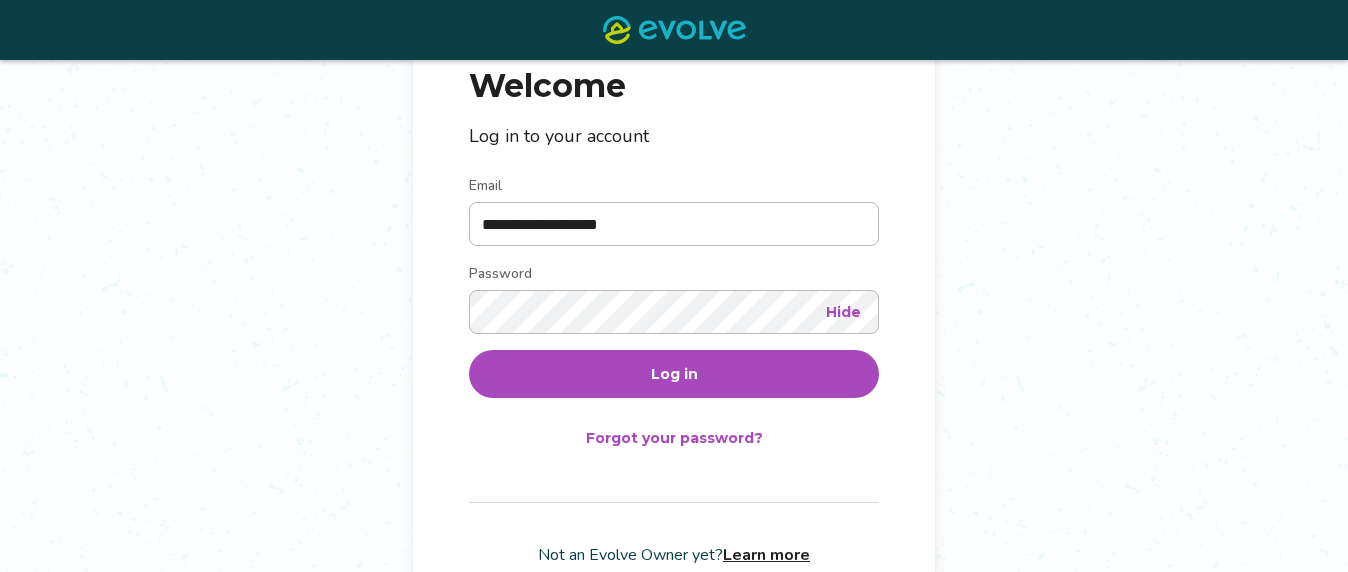 click on "Log in" at bounding box center (674, 374) 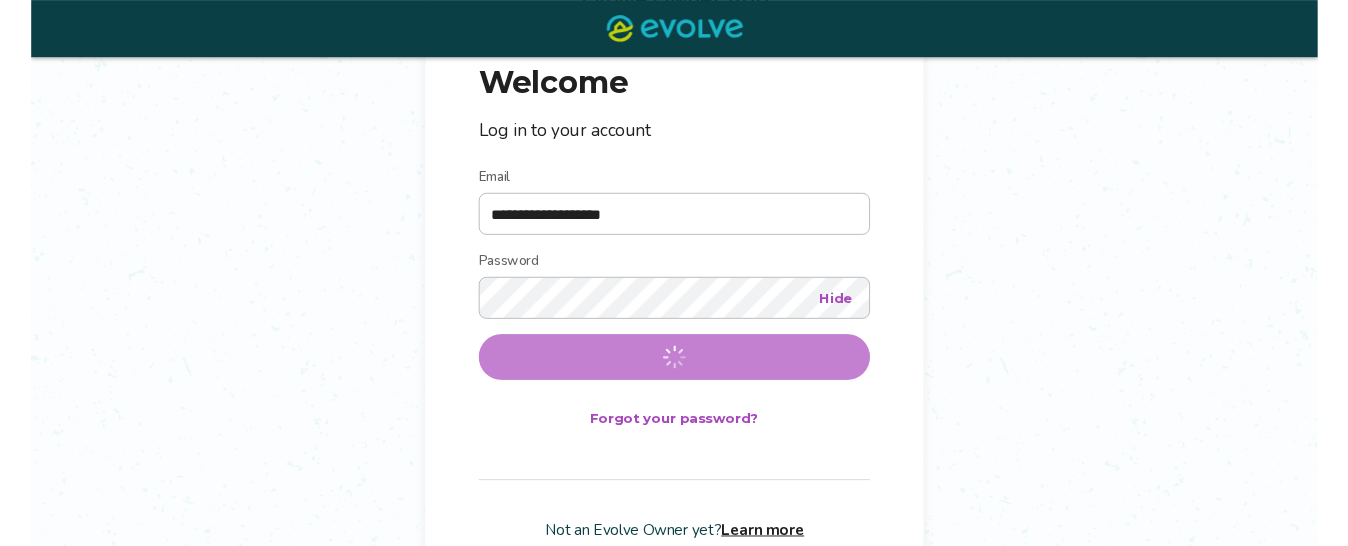 scroll, scrollTop: 0, scrollLeft: 0, axis: both 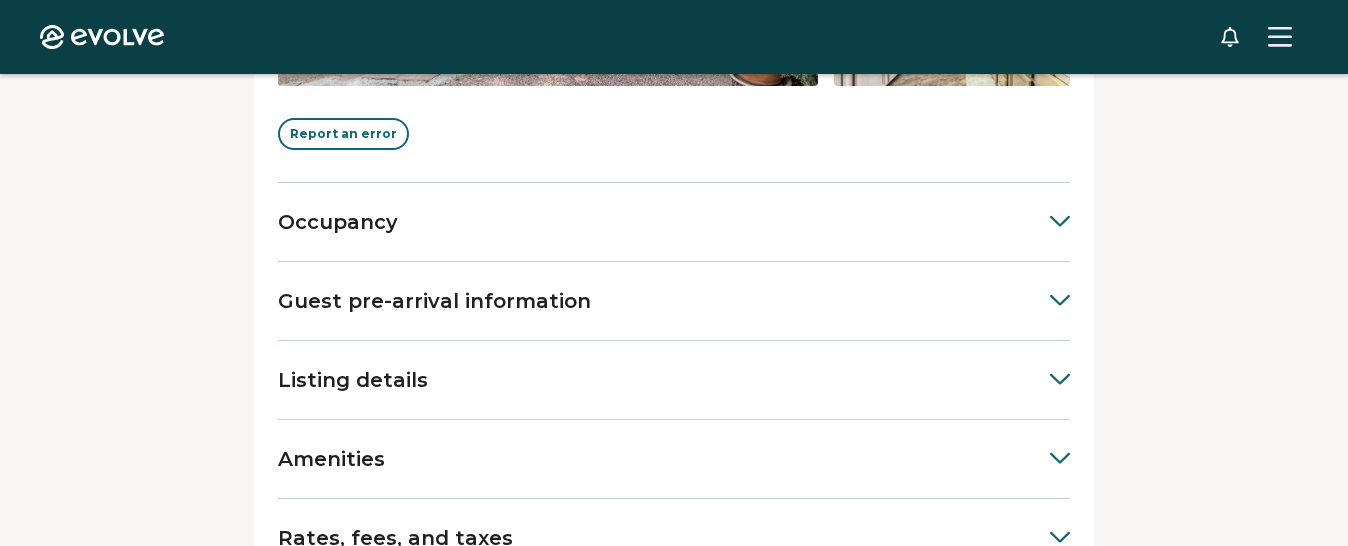 click 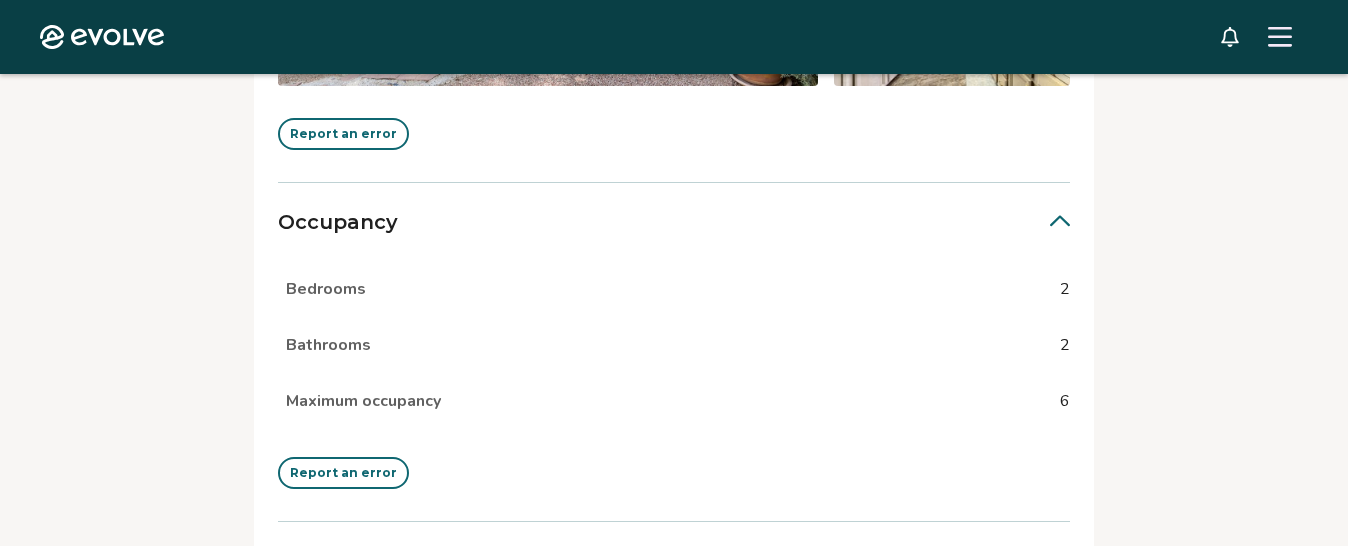 click on "Report an error" at bounding box center [343, 473] 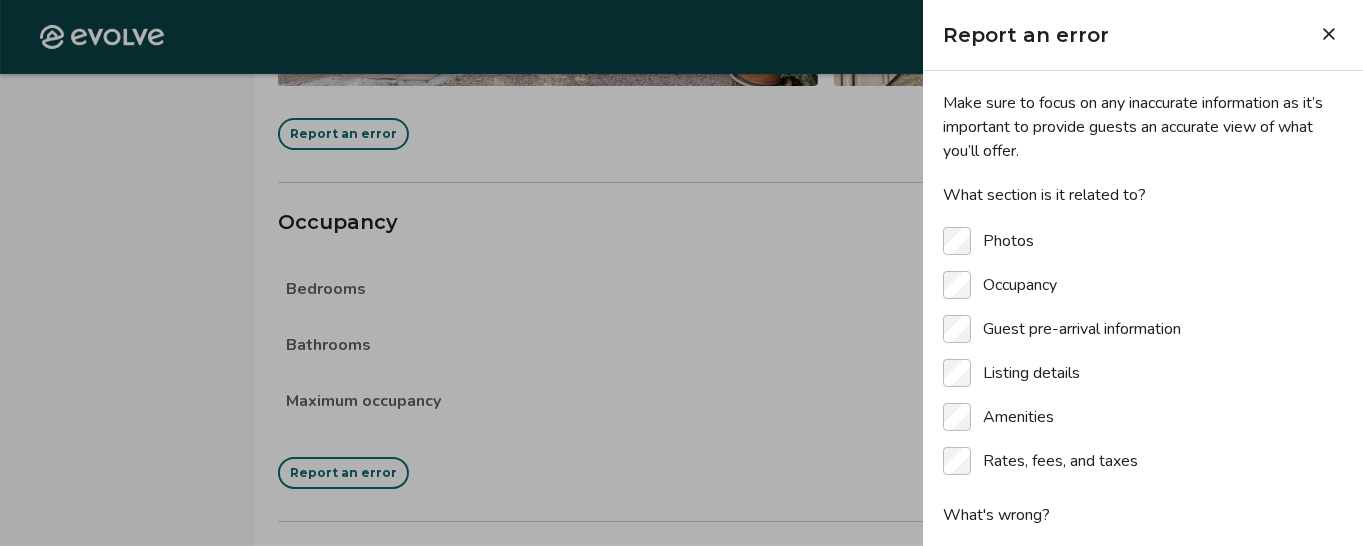 type on "*" 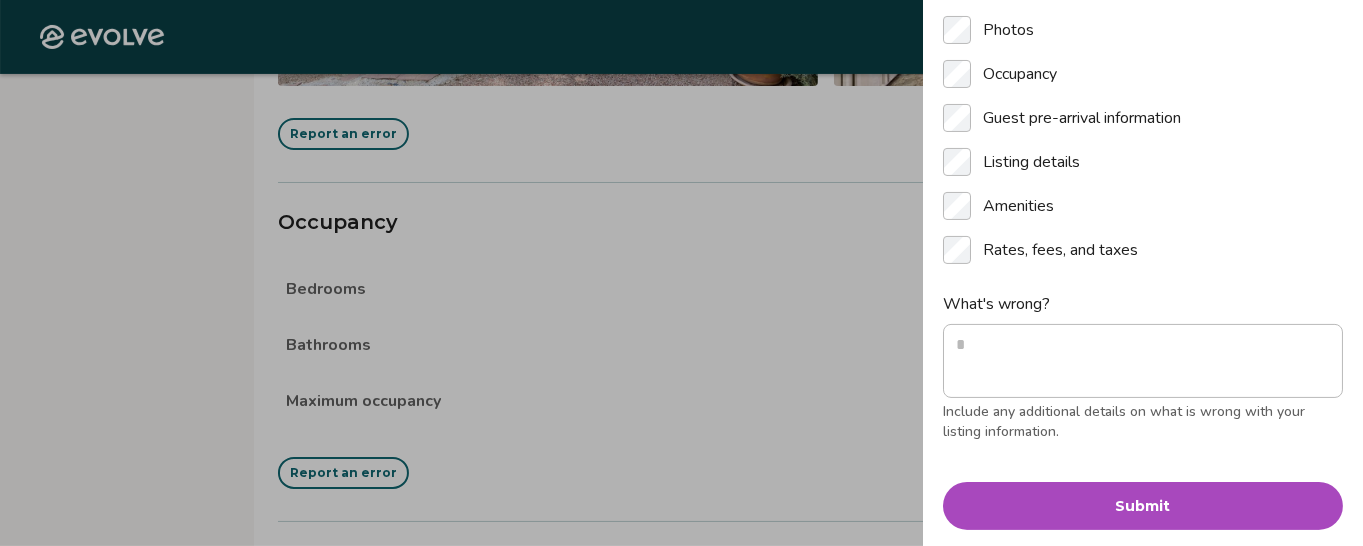 scroll, scrollTop: 177, scrollLeft: 0, axis: vertical 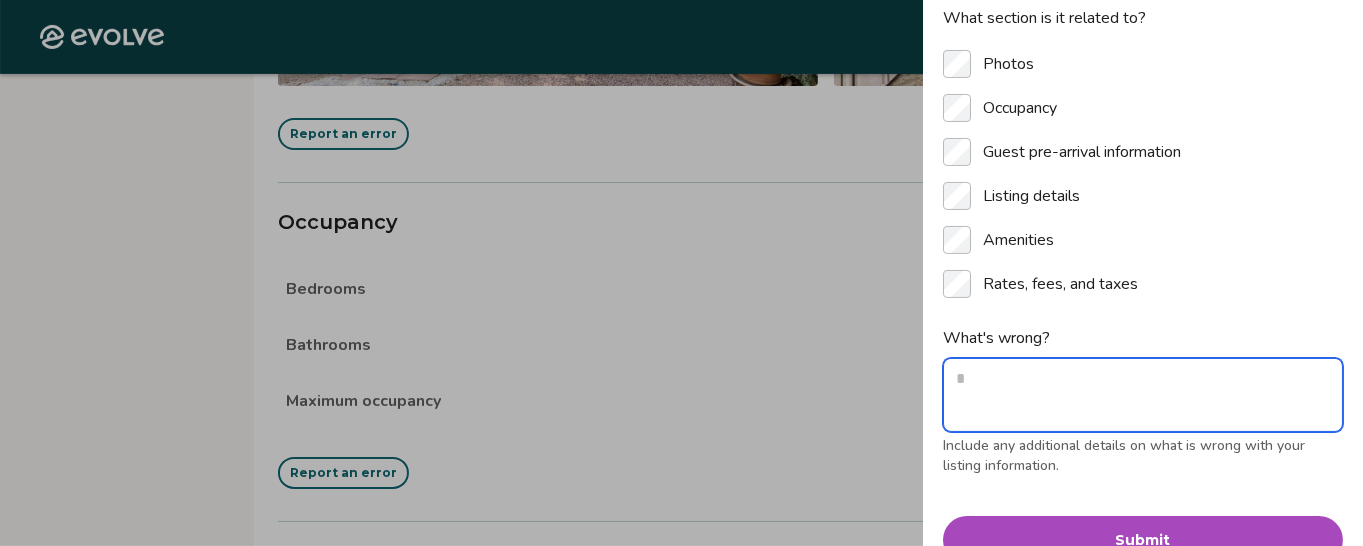 click on "What's wrong?" at bounding box center (1143, 395) 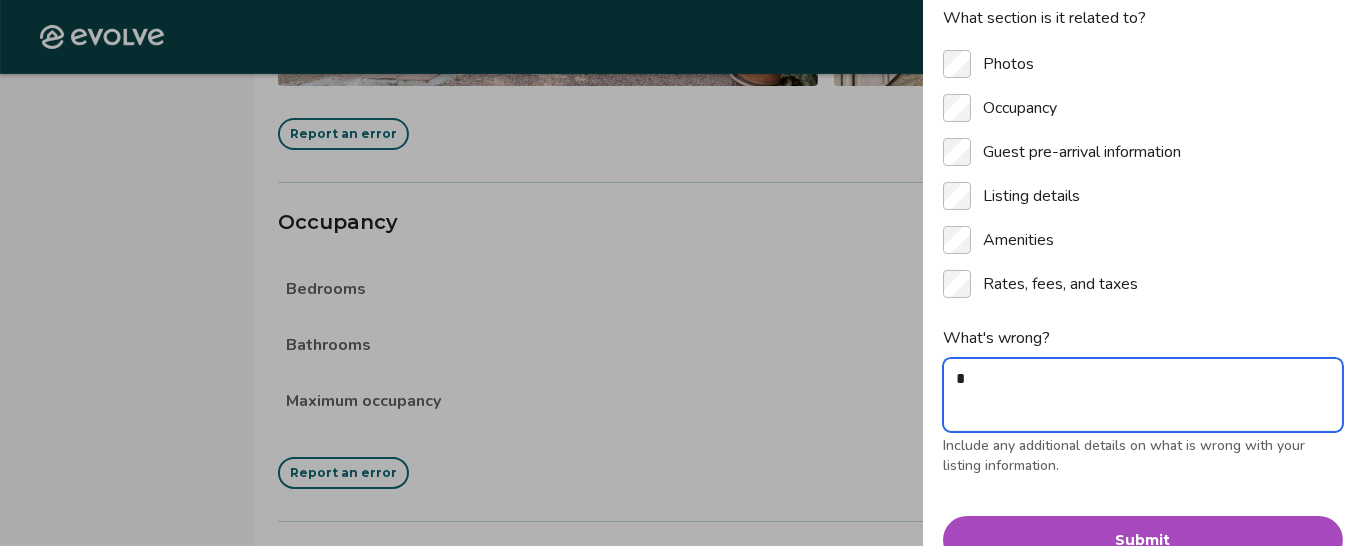 type on "*" 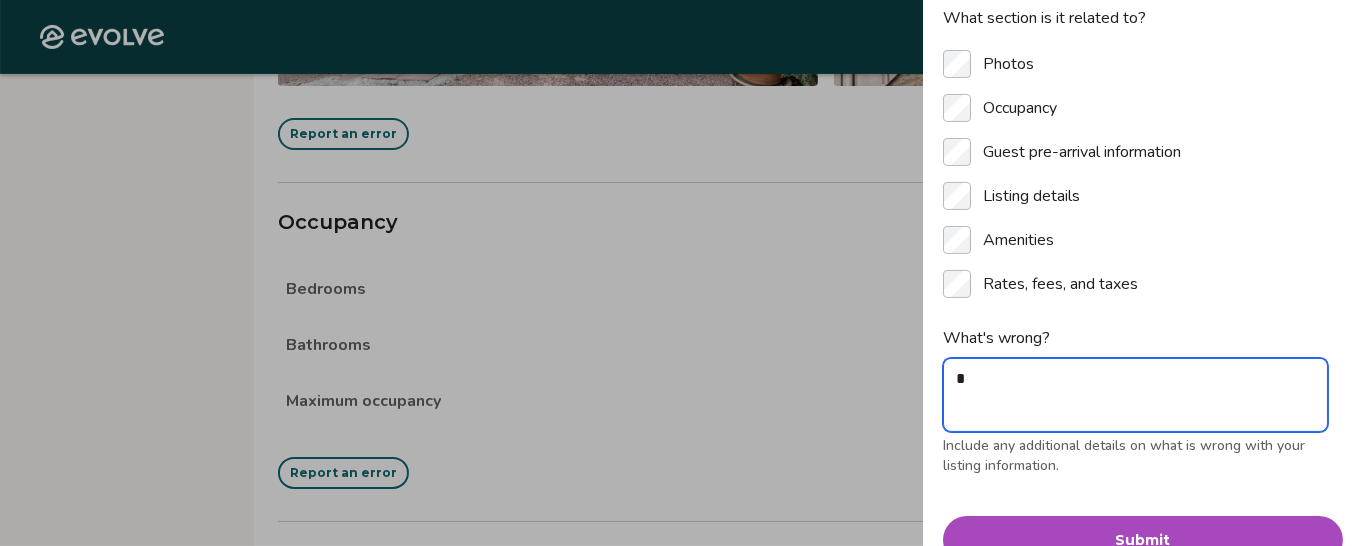 type on "**" 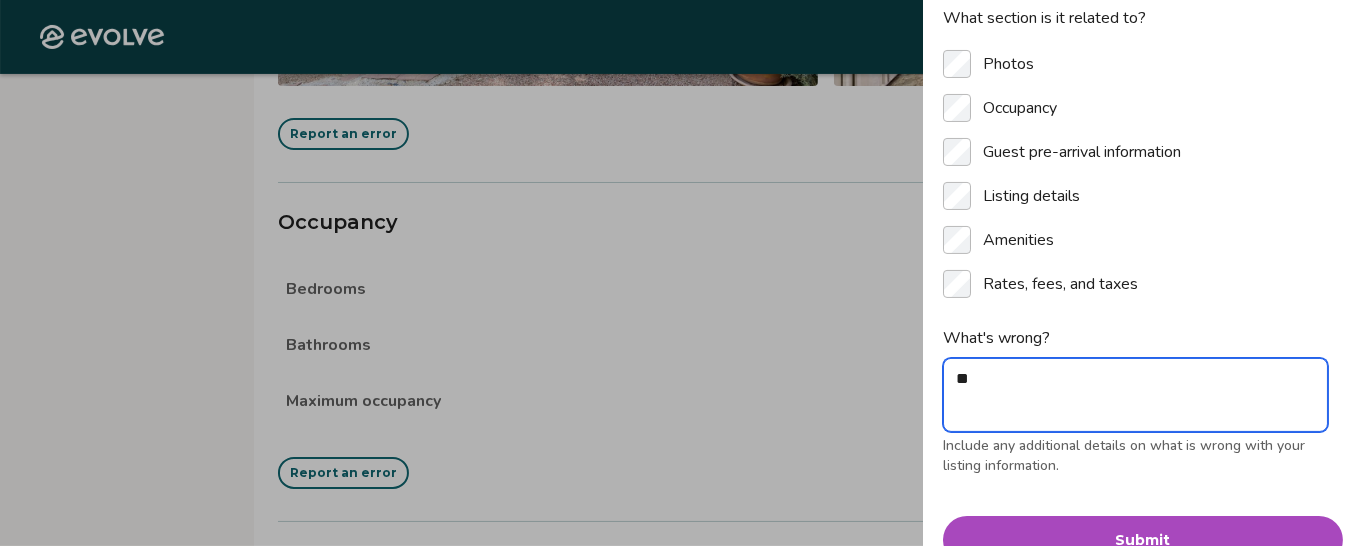 type on "***" 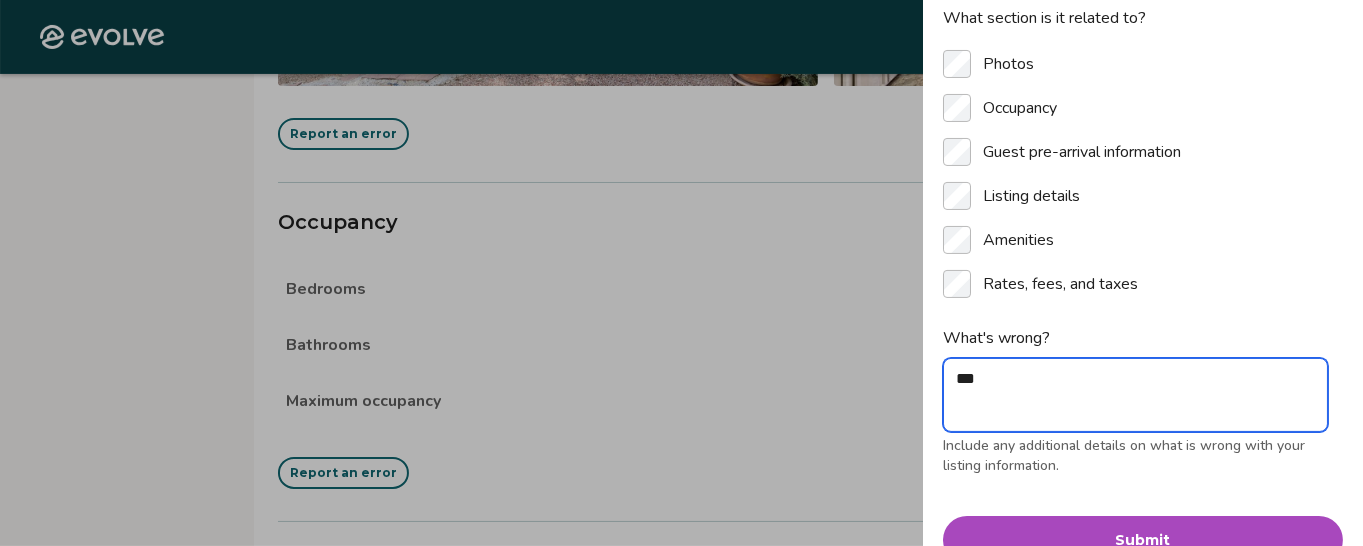 type on "***" 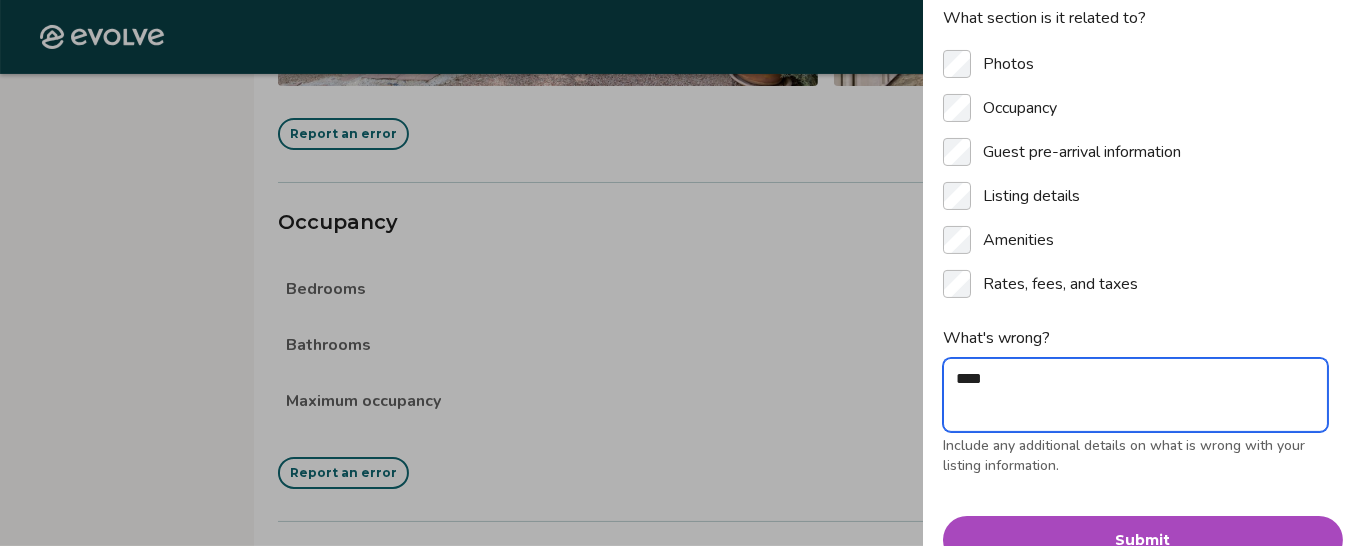 type on "*****" 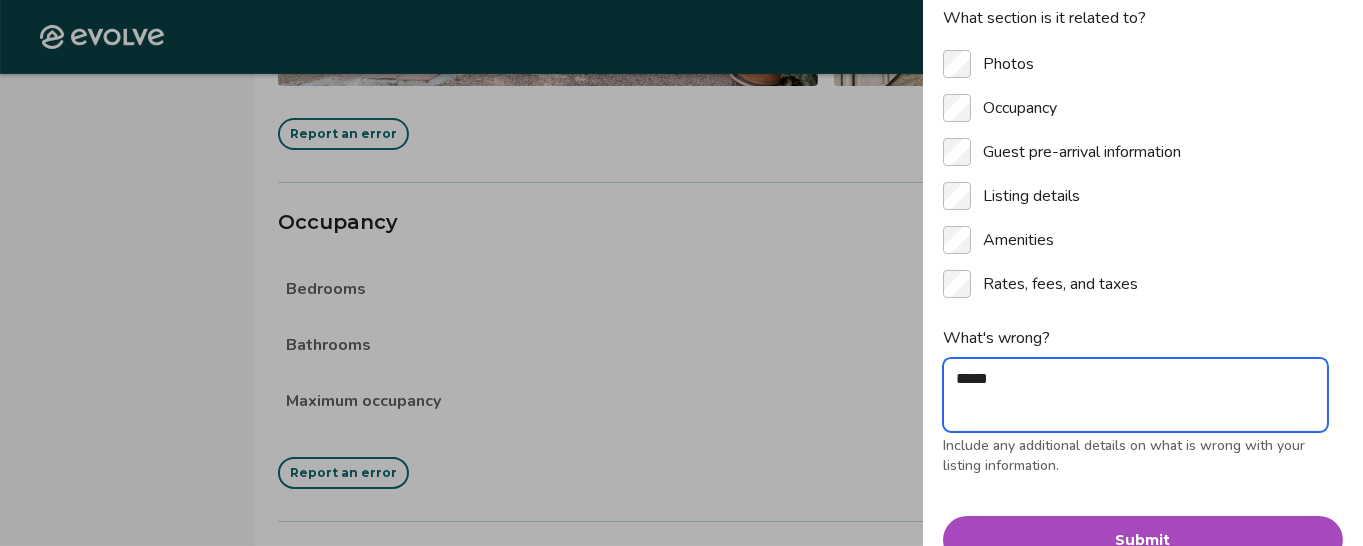 type on "******" 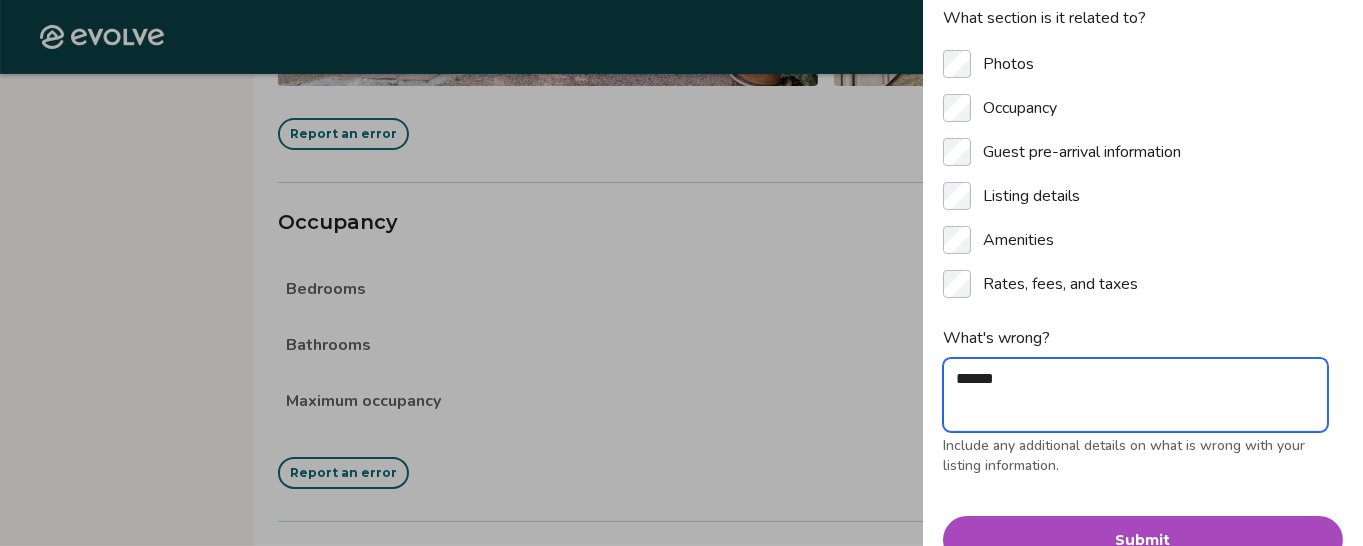 type on "*******" 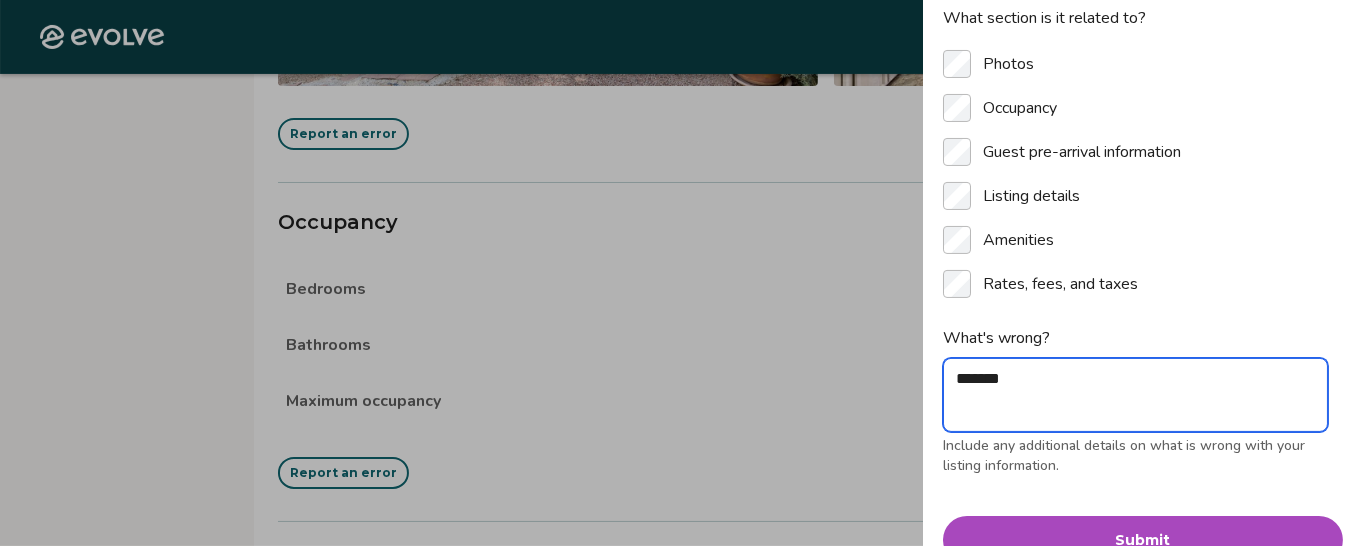 type on "********" 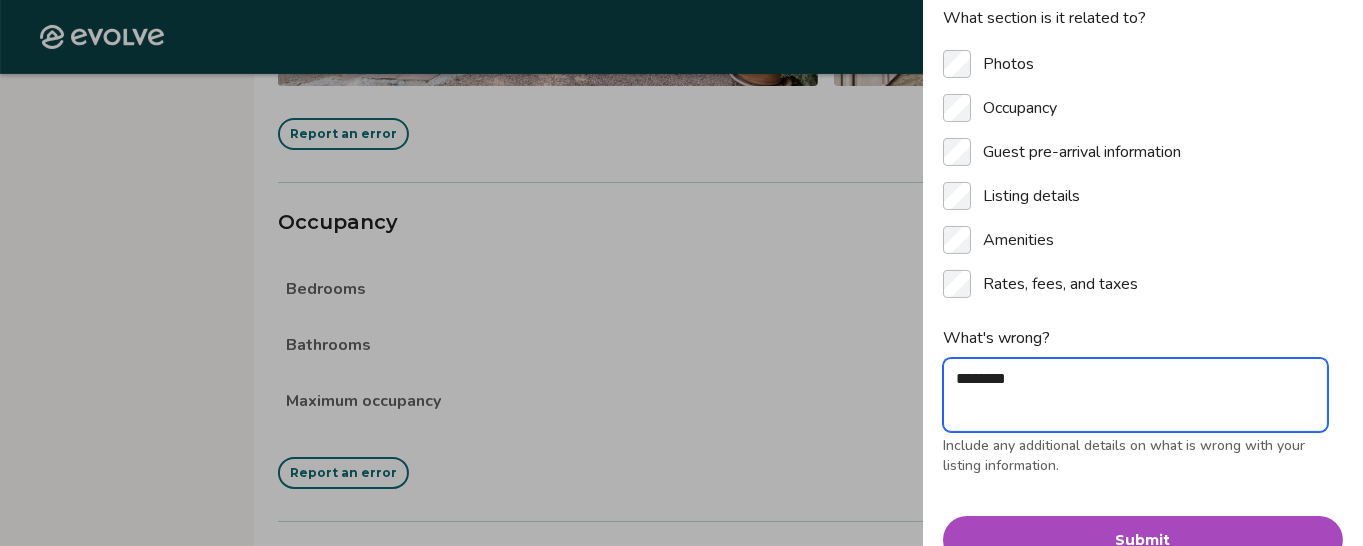 type on "*********" 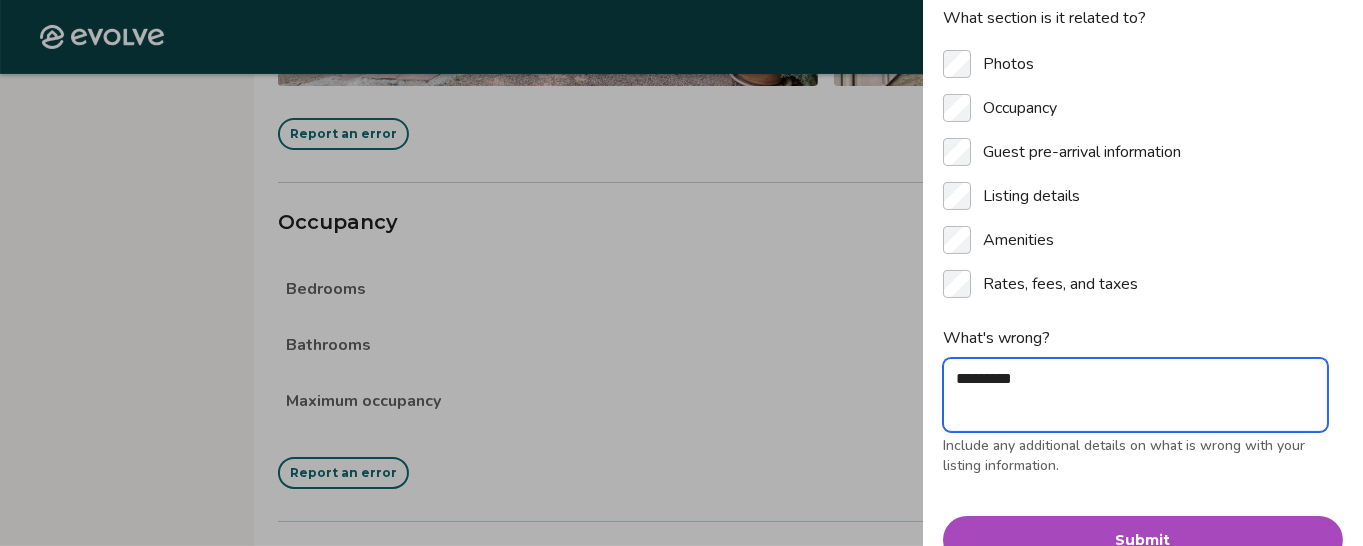 type on "**********" 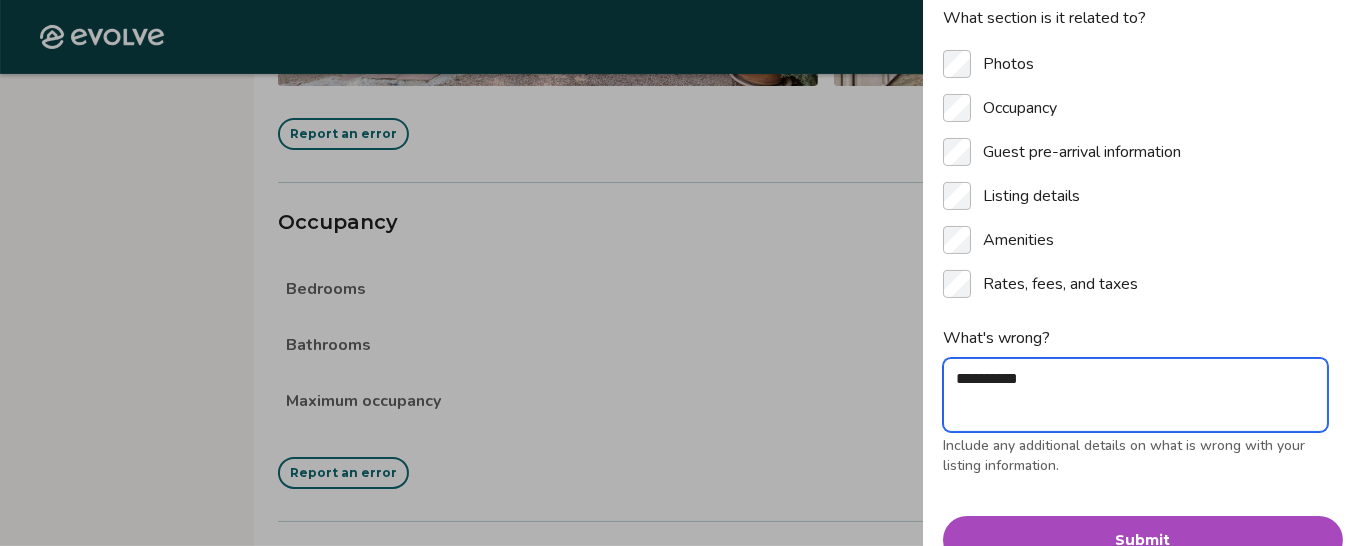 type on "**********" 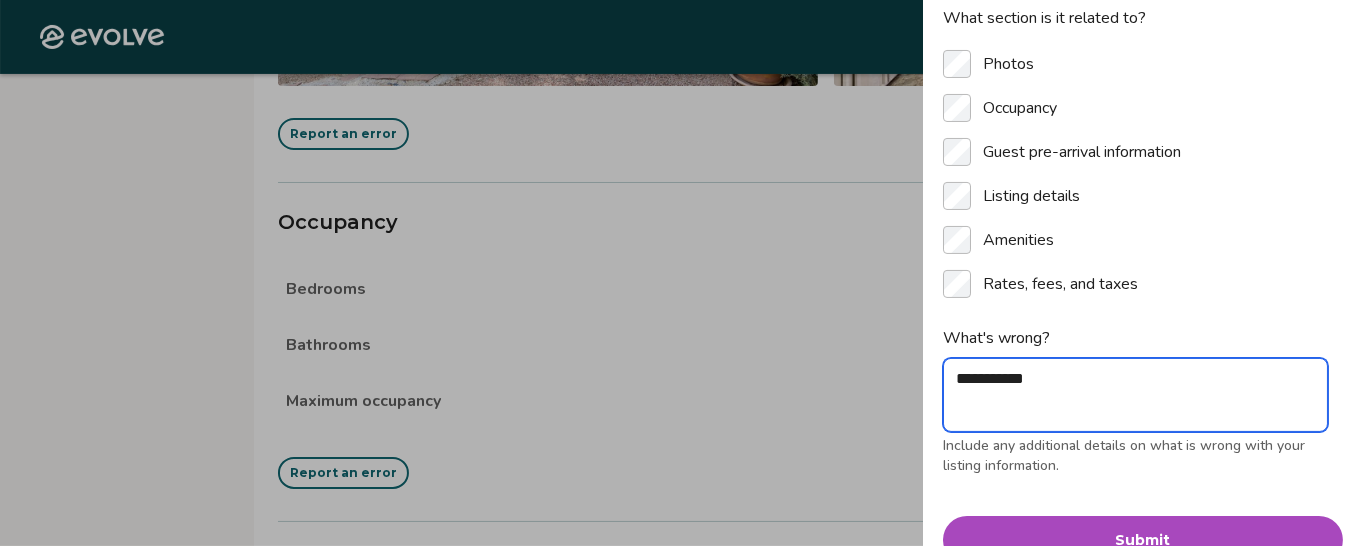 type on "**********" 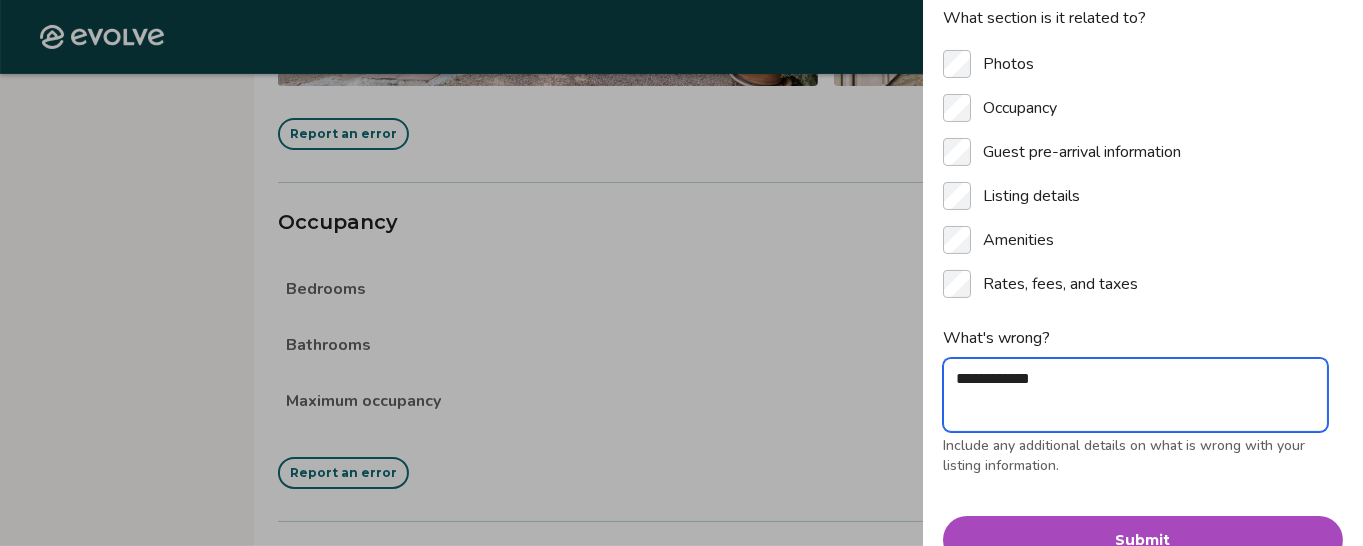type on "**********" 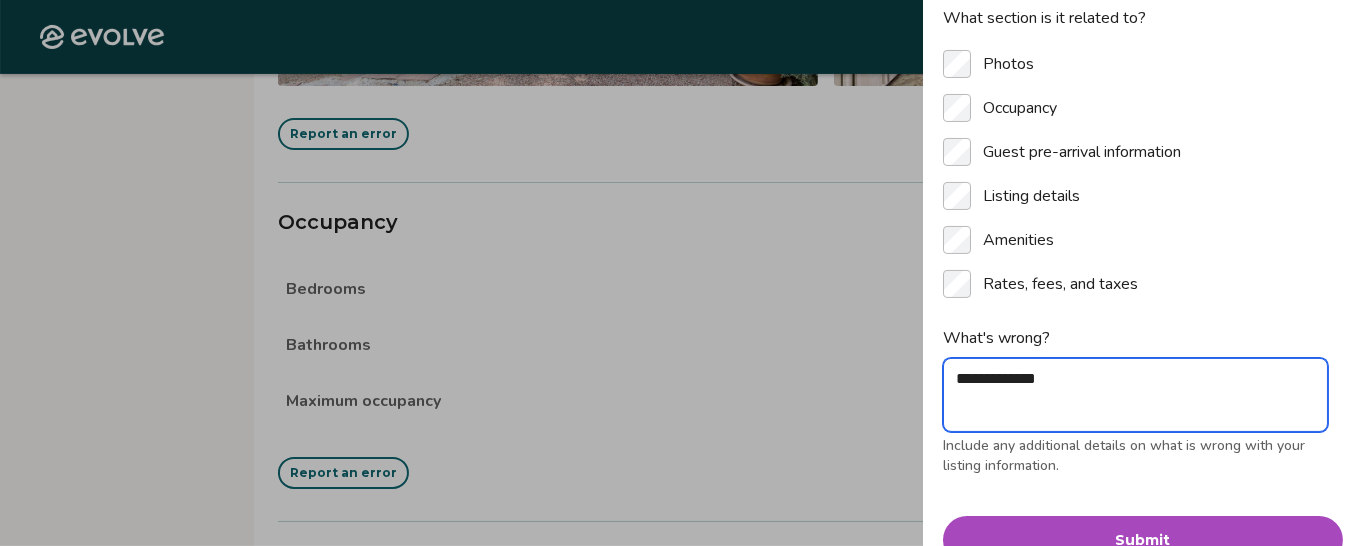 type on "**********" 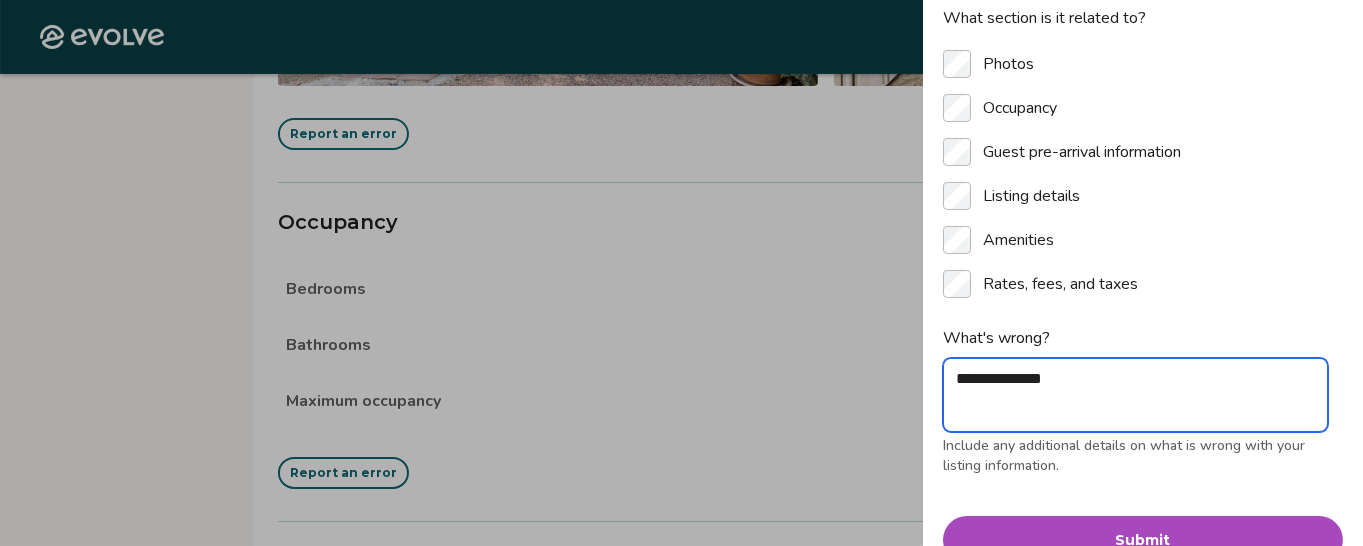 type on "**********" 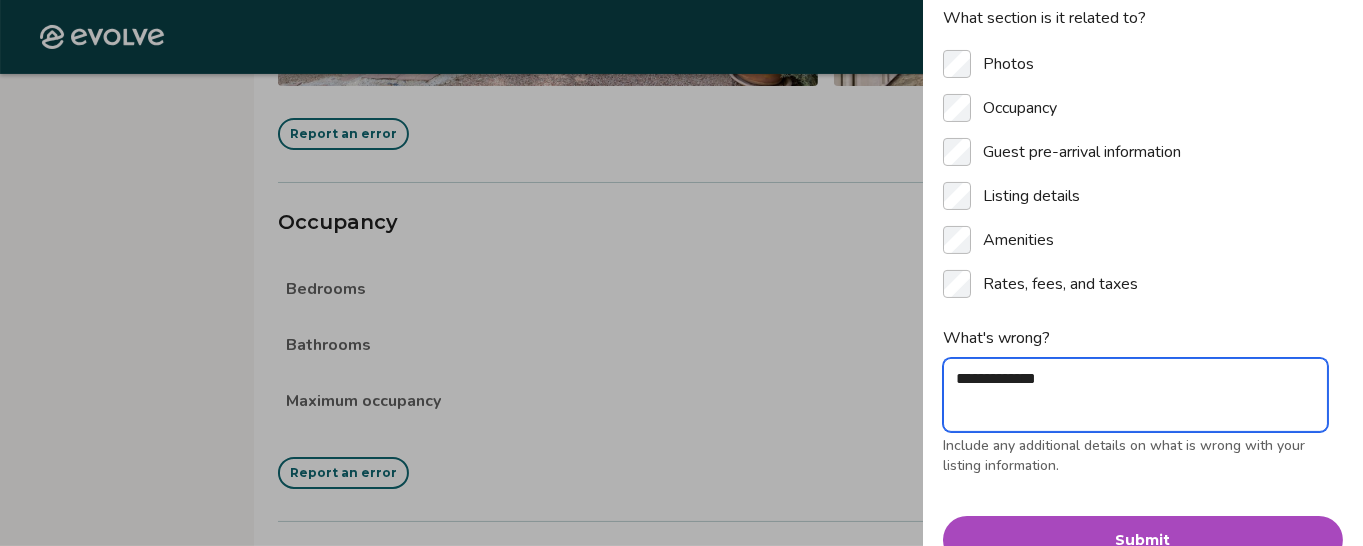 type on "**********" 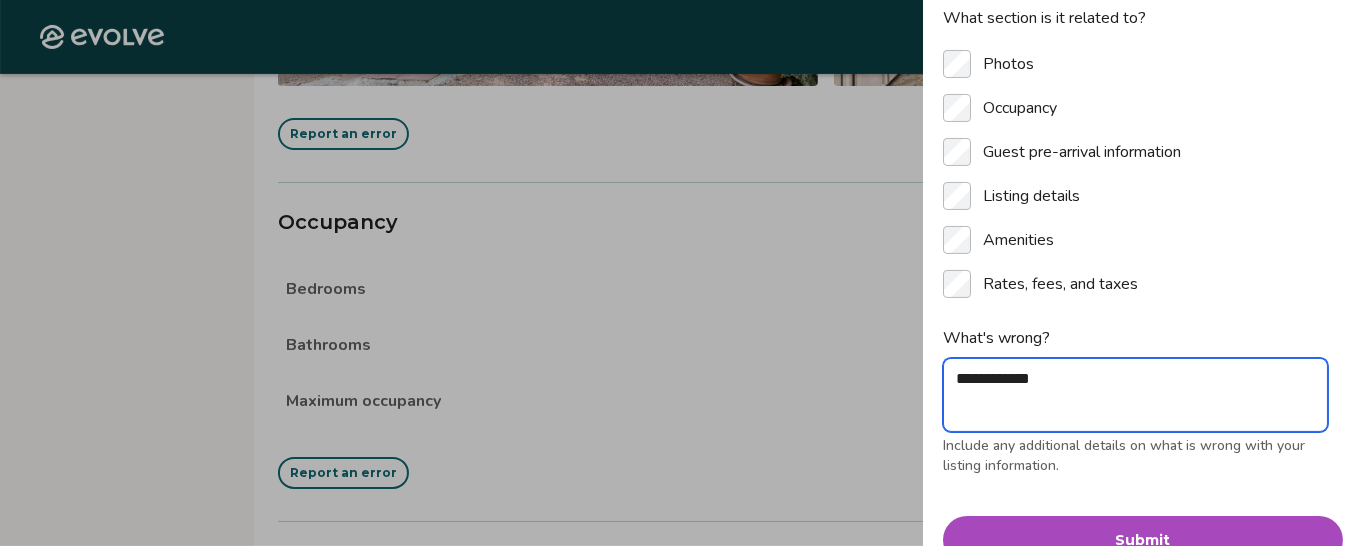 type on "**********" 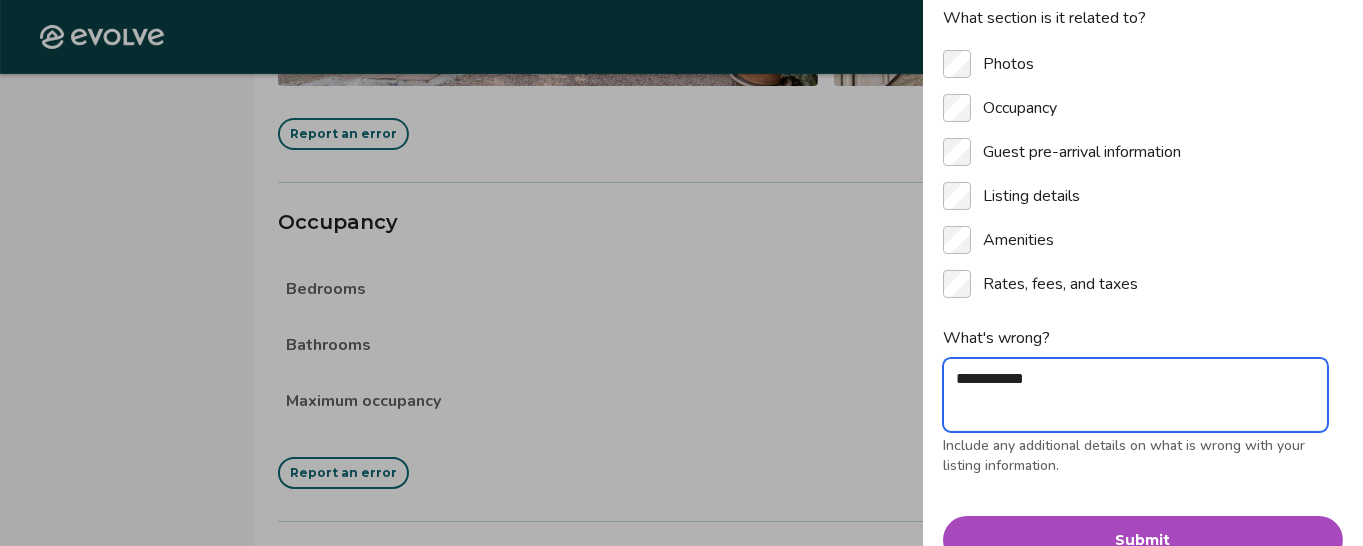 type on "**********" 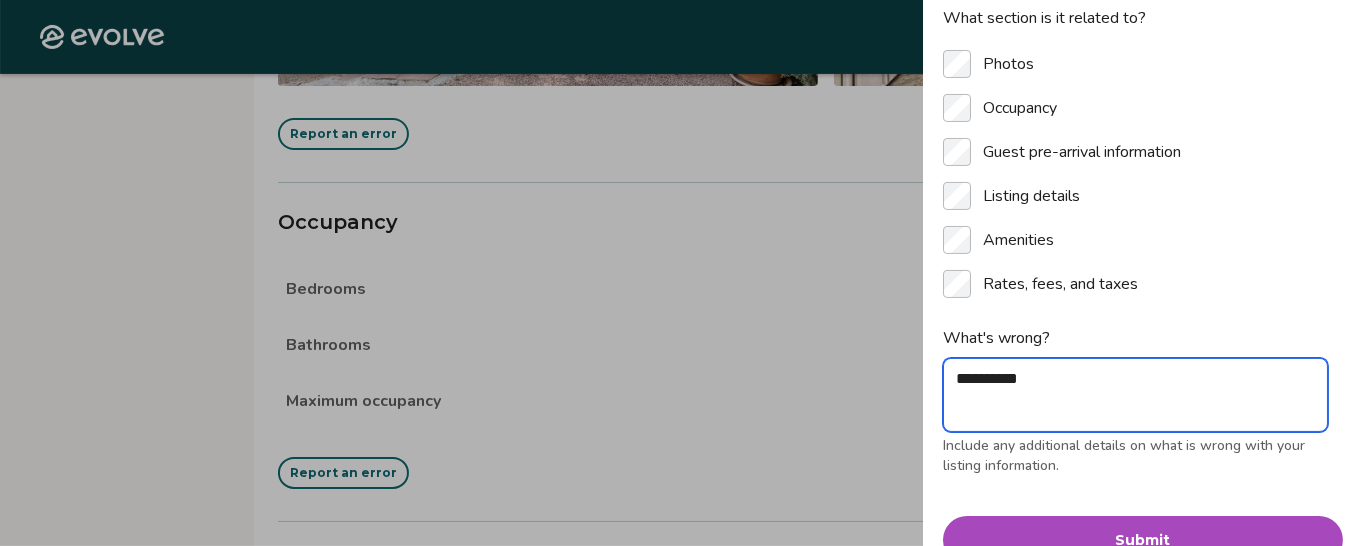 type on "**********" 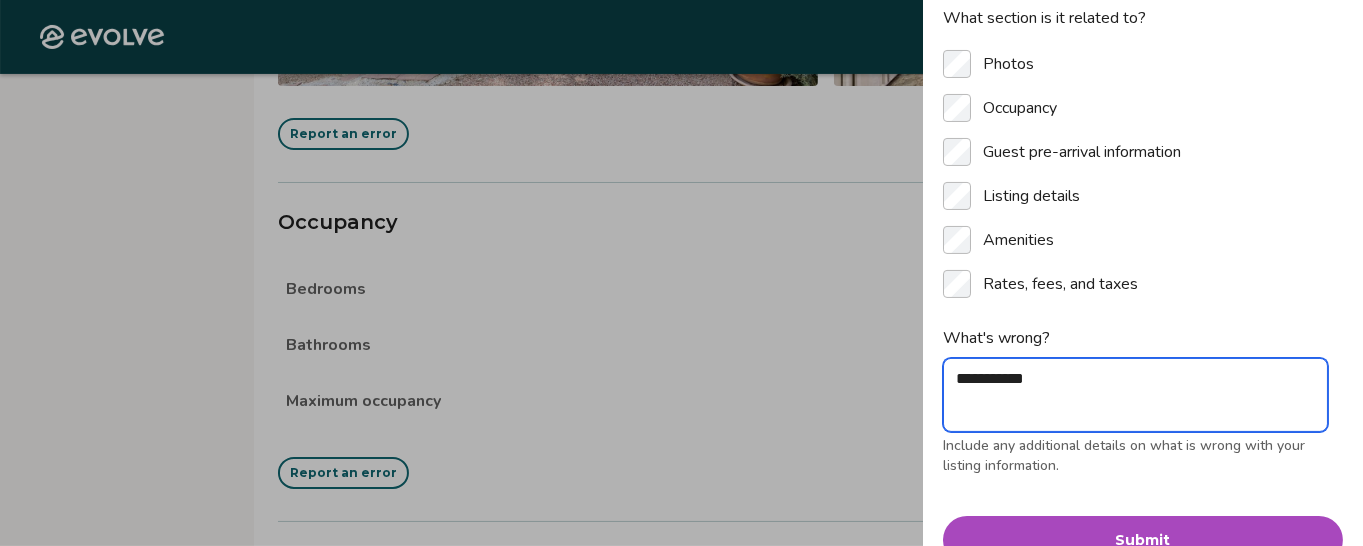 type on "**********" 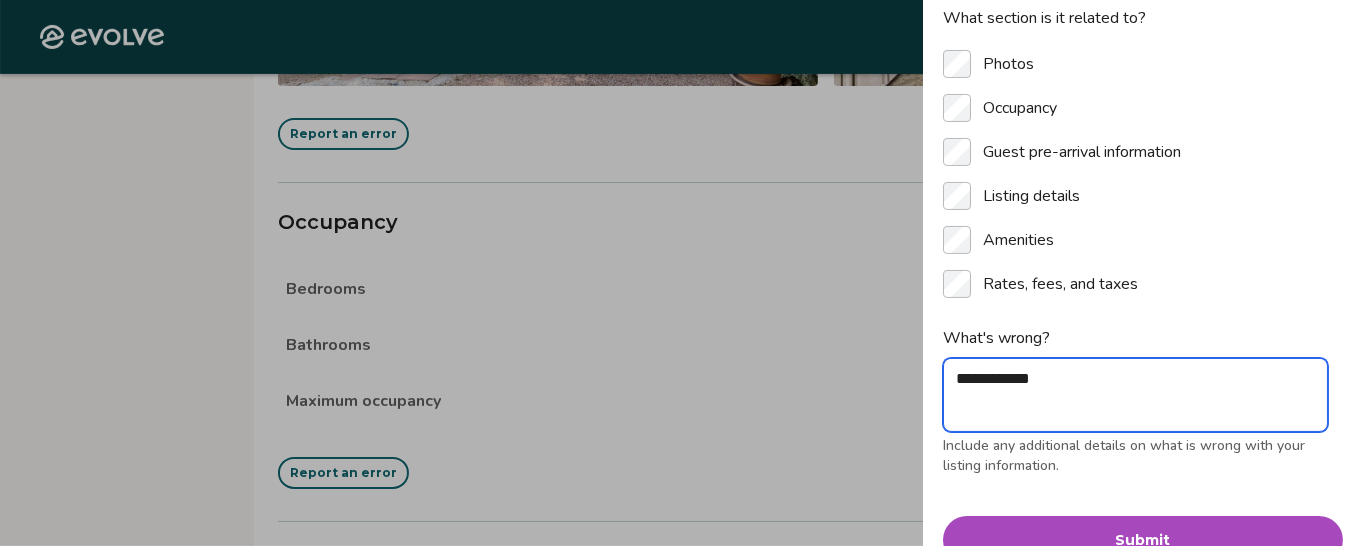 type on "**********" 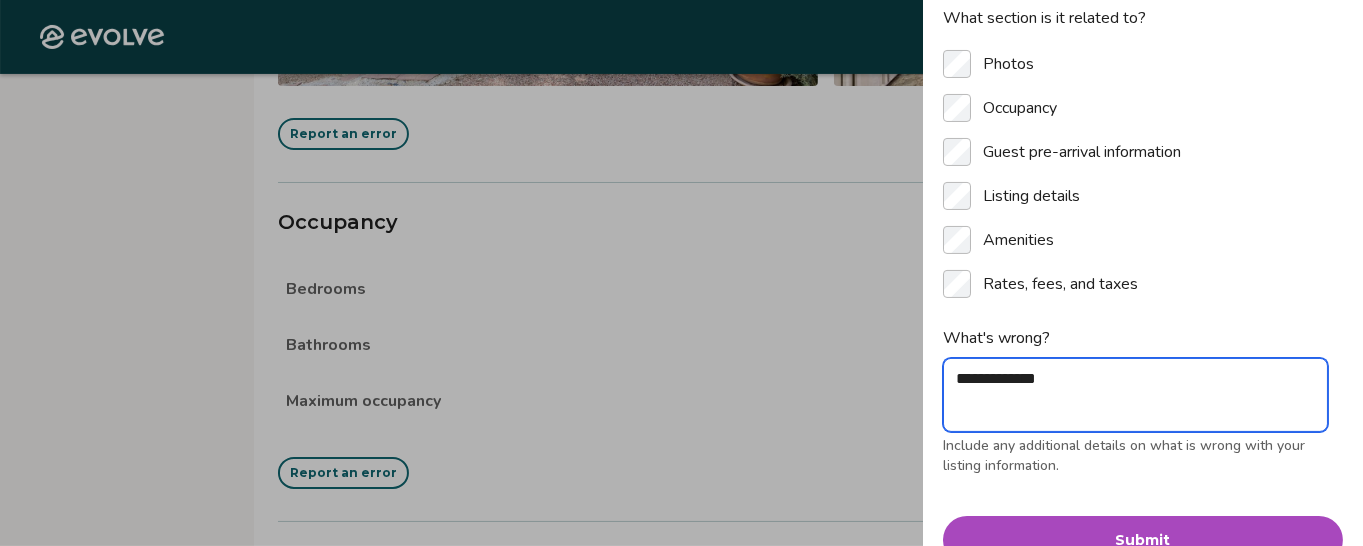 type on "*" 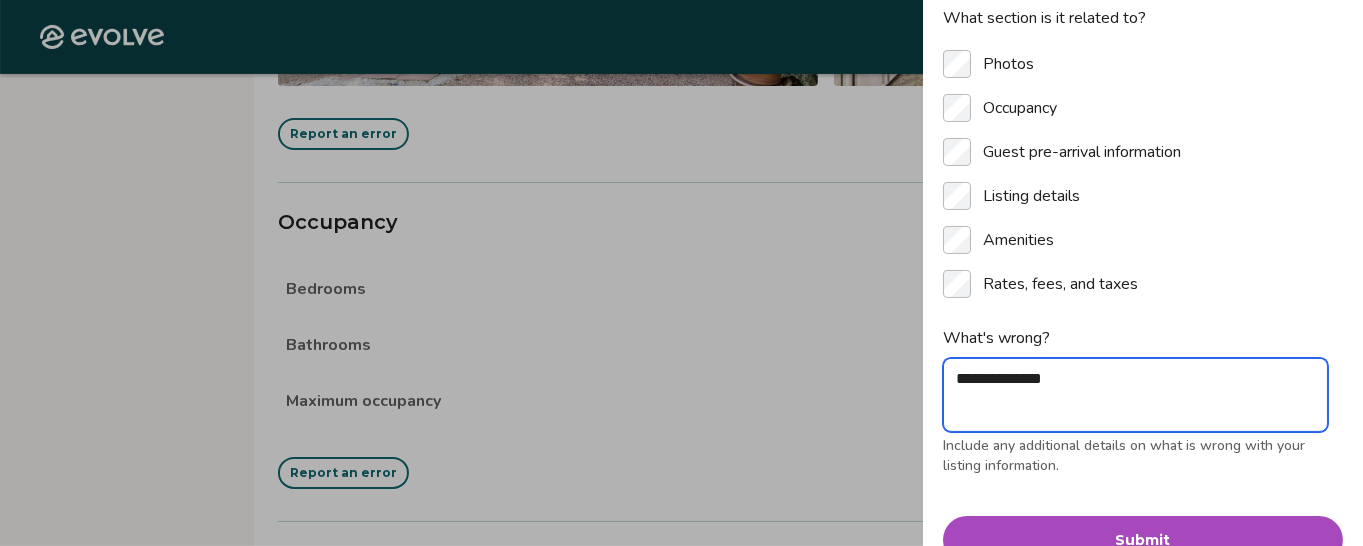 type on "**********" 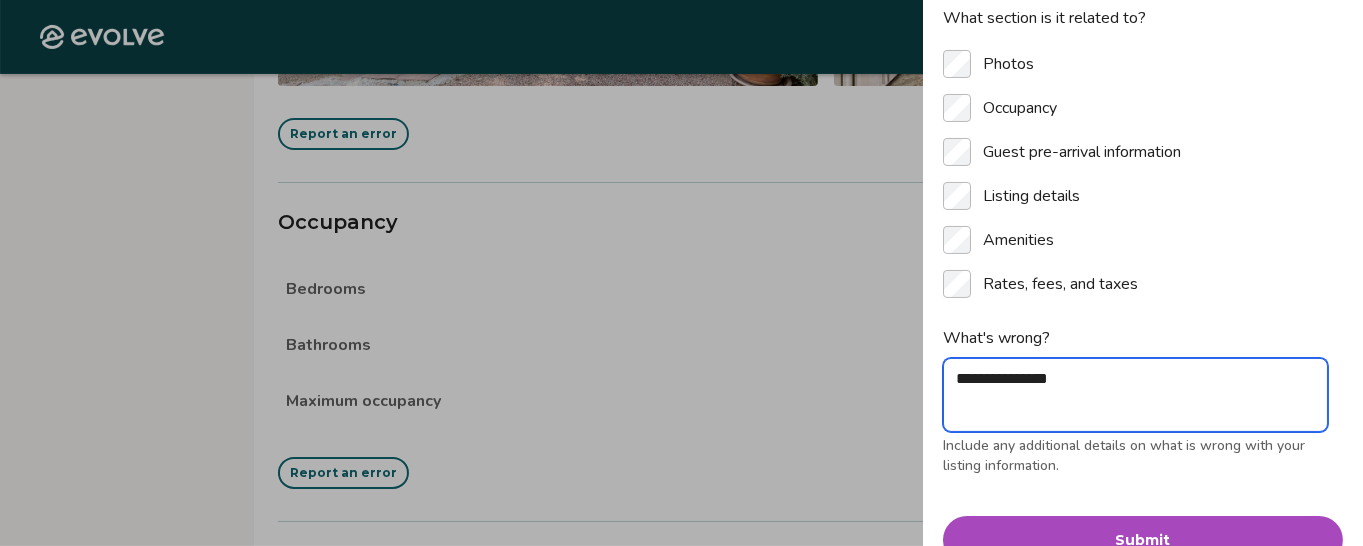 type on "**********" 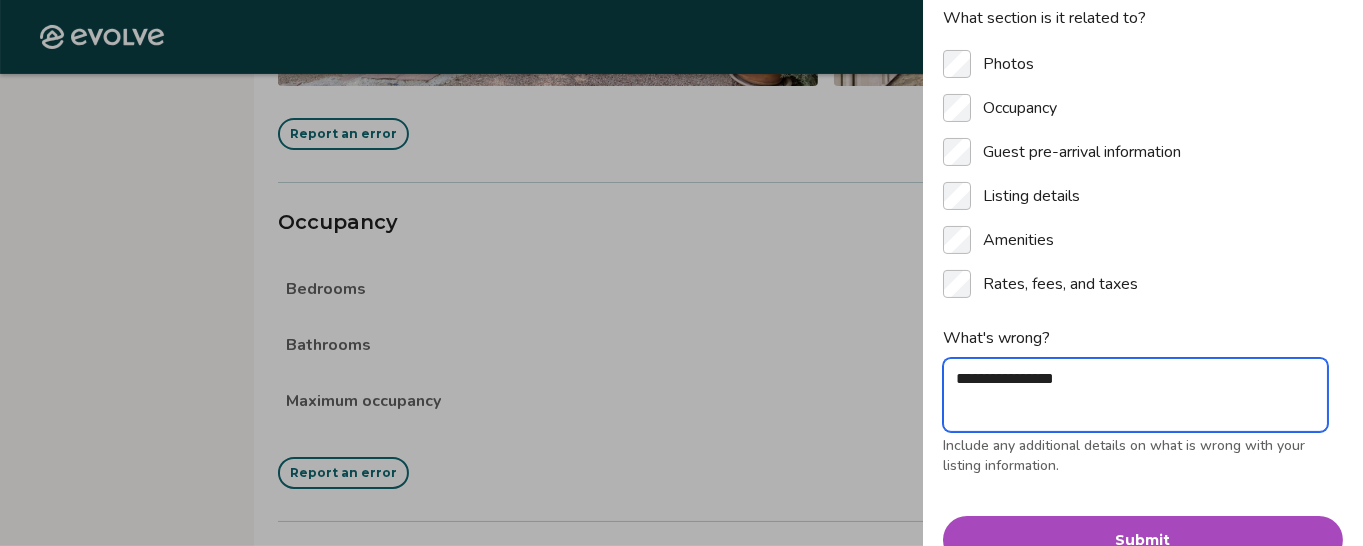 type on "**********" 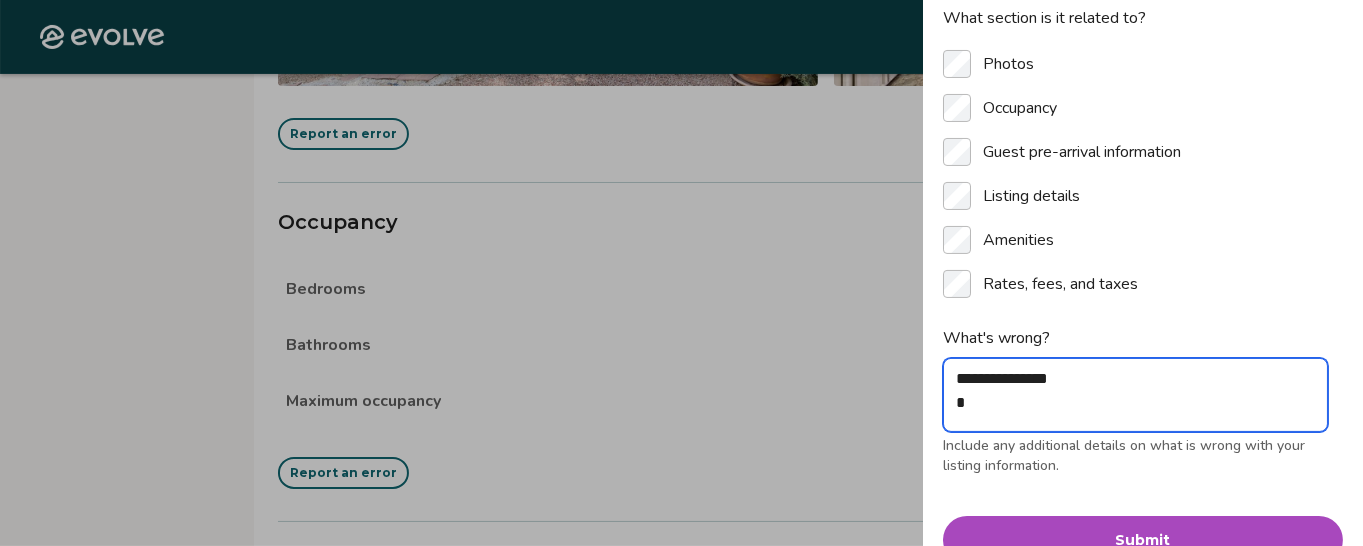 type on "**********" 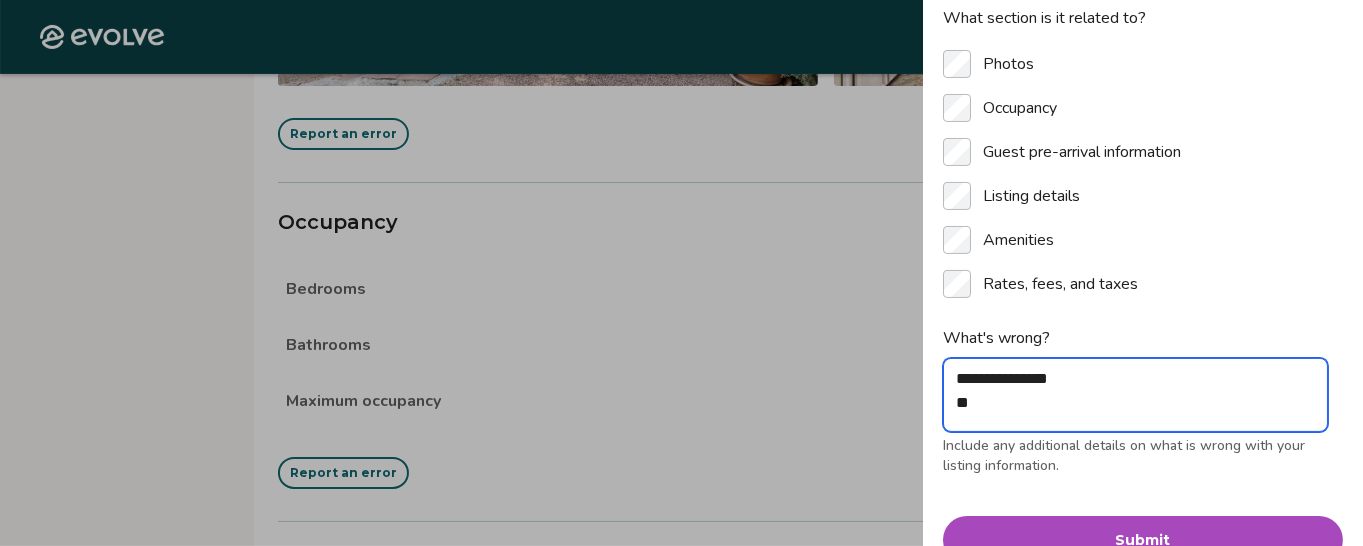 type on "**********" 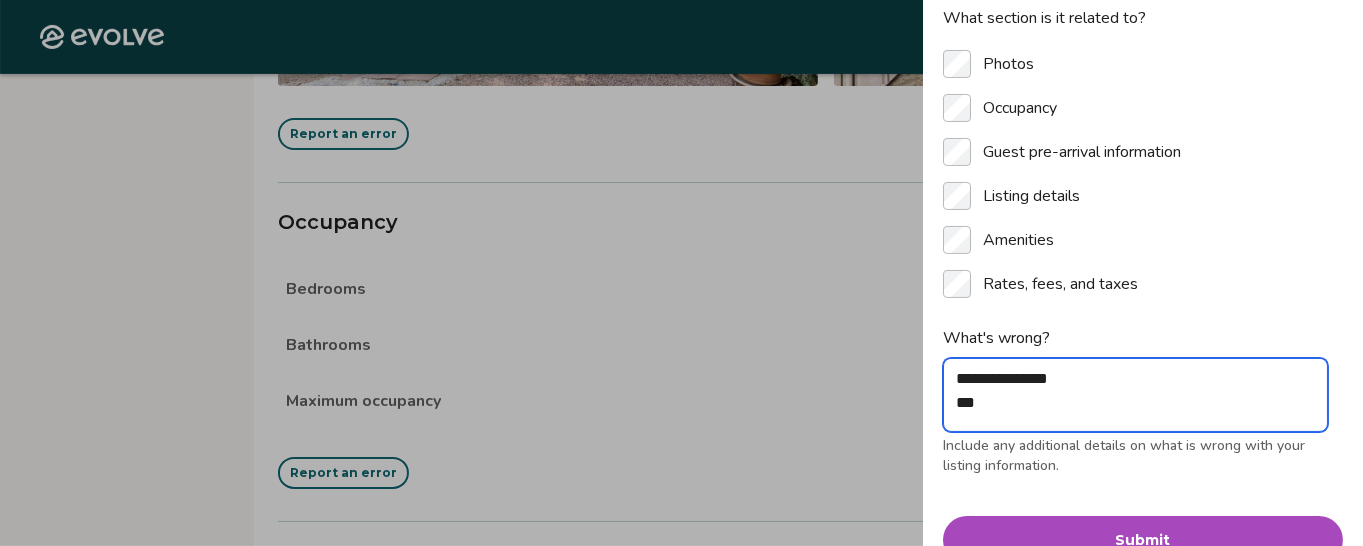 type on "**********" 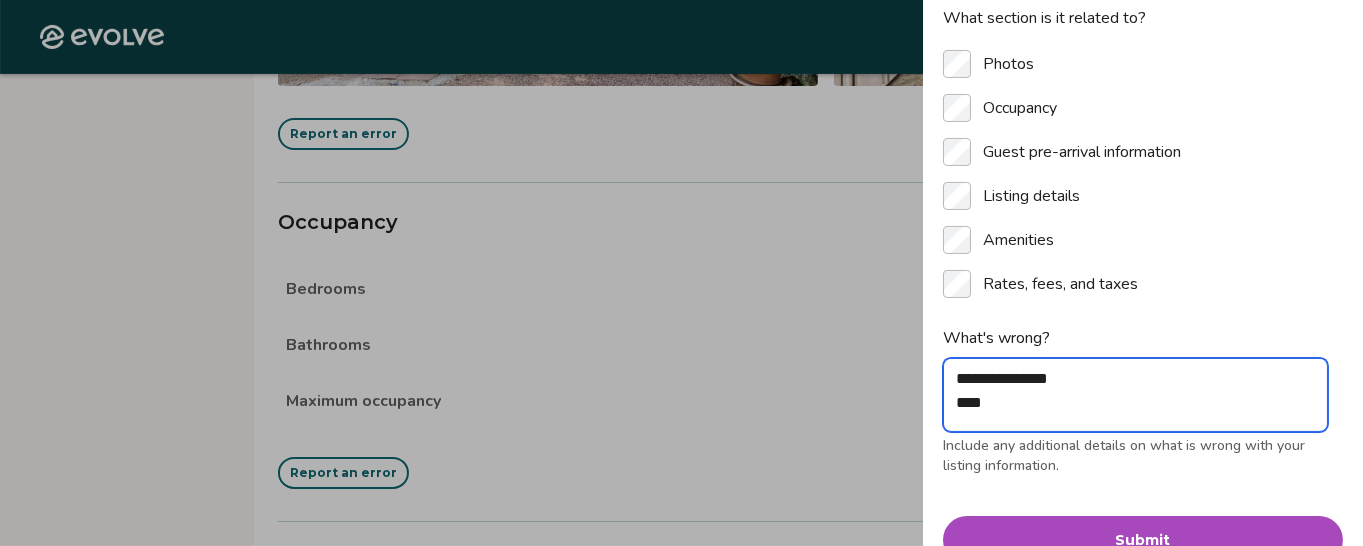 type on "**********" 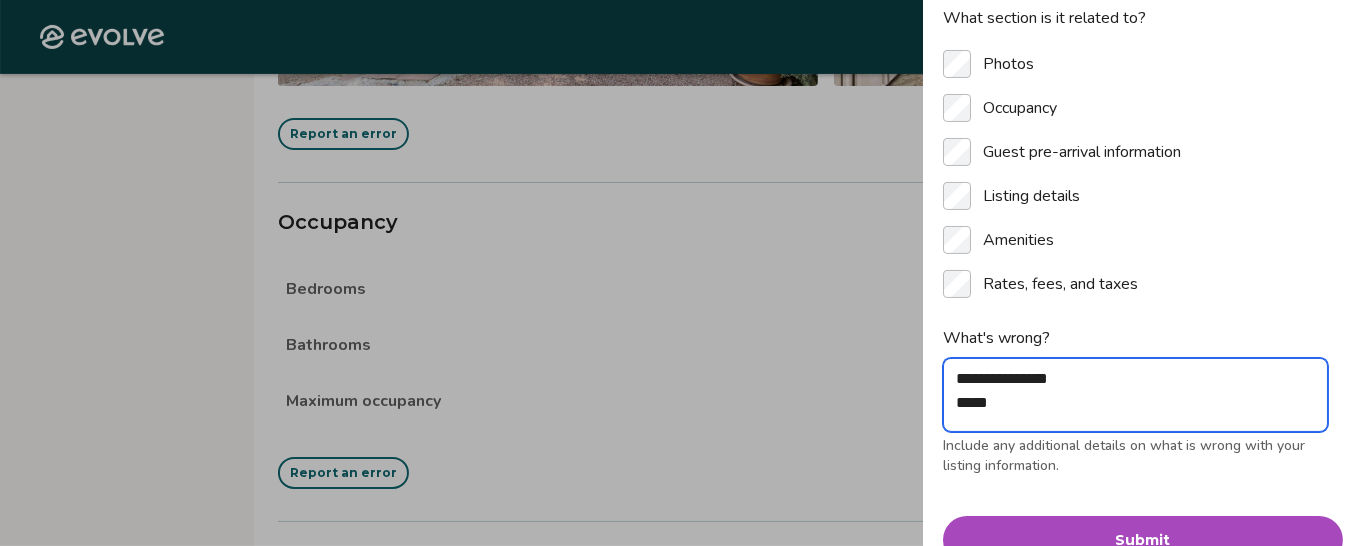 type on "**********" 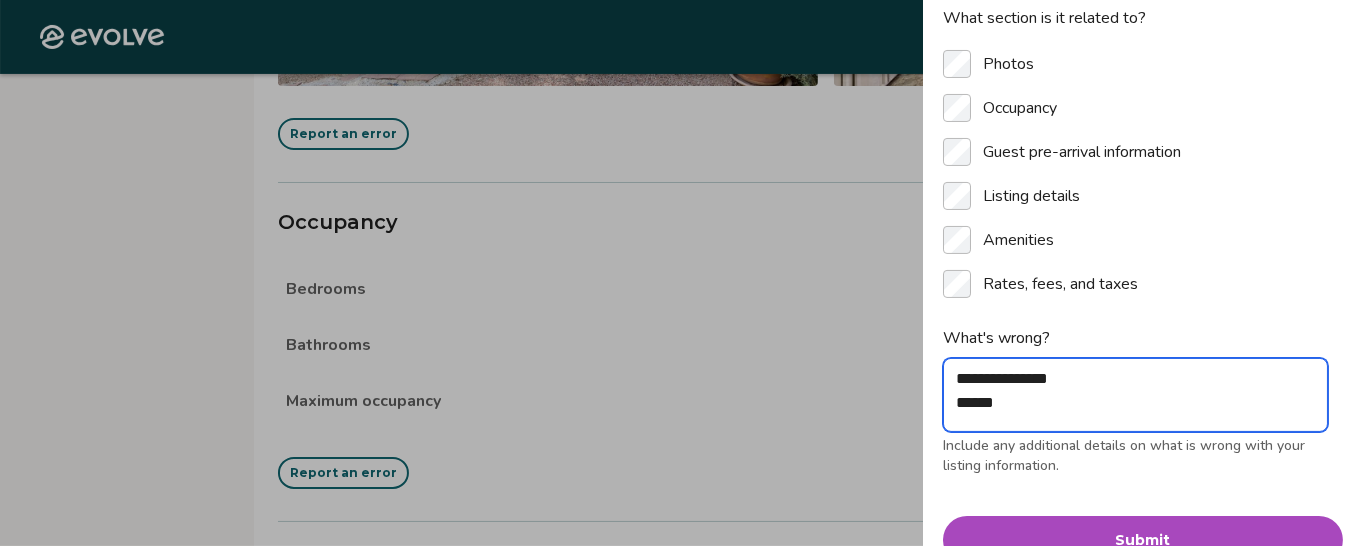 type on "**********" 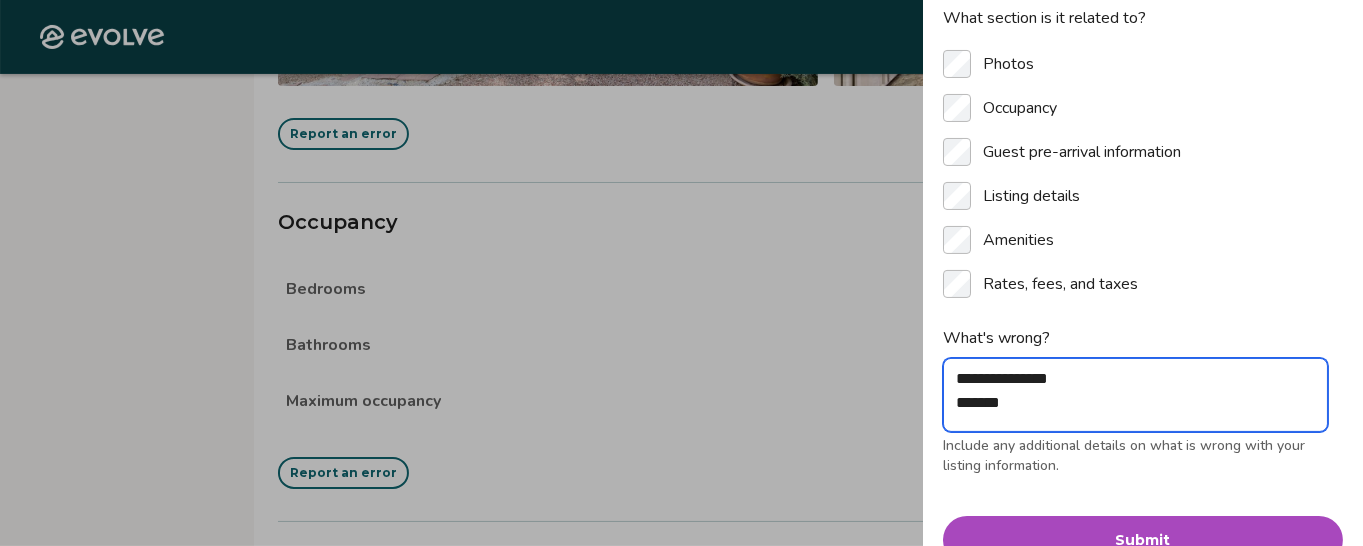 type on "**********" 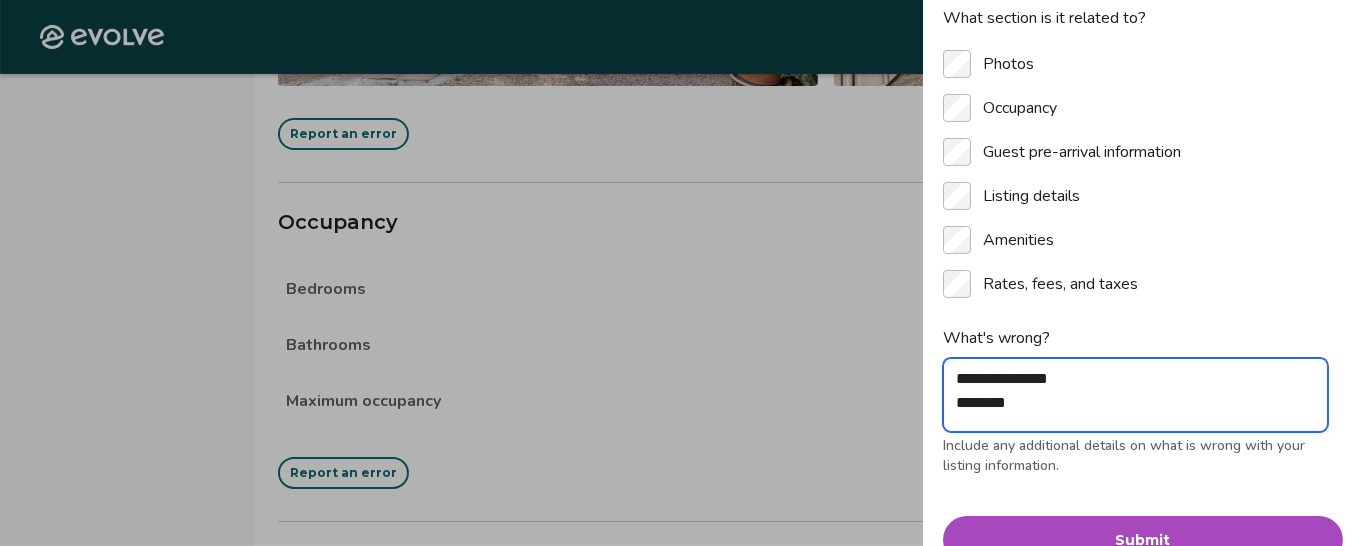 type on "**********" 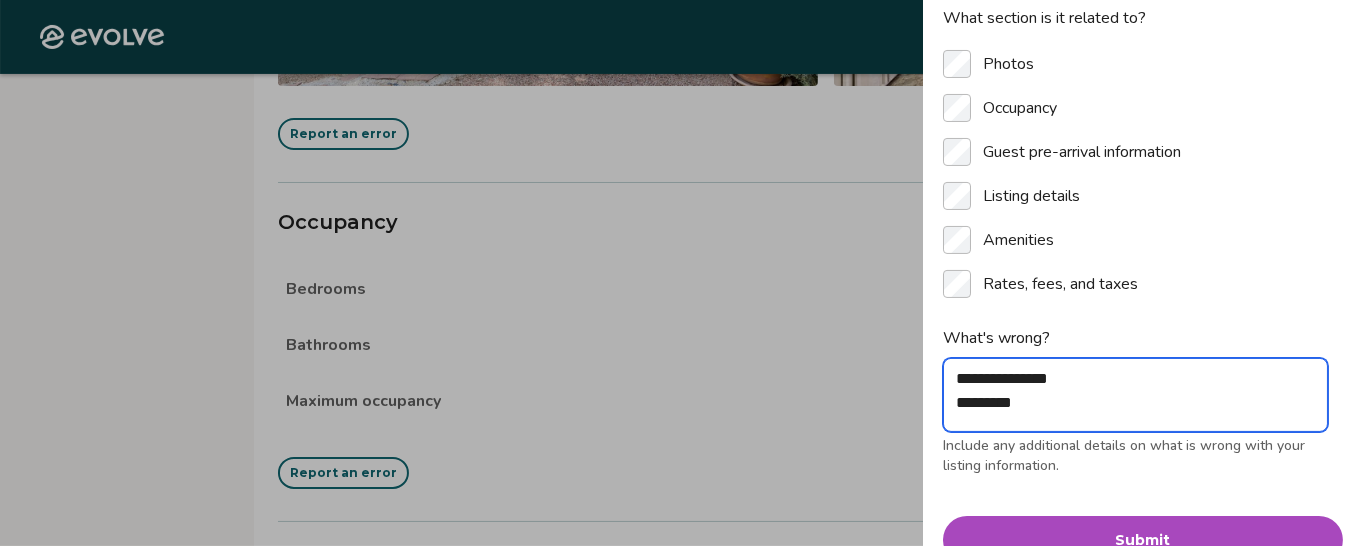 type on "**********" 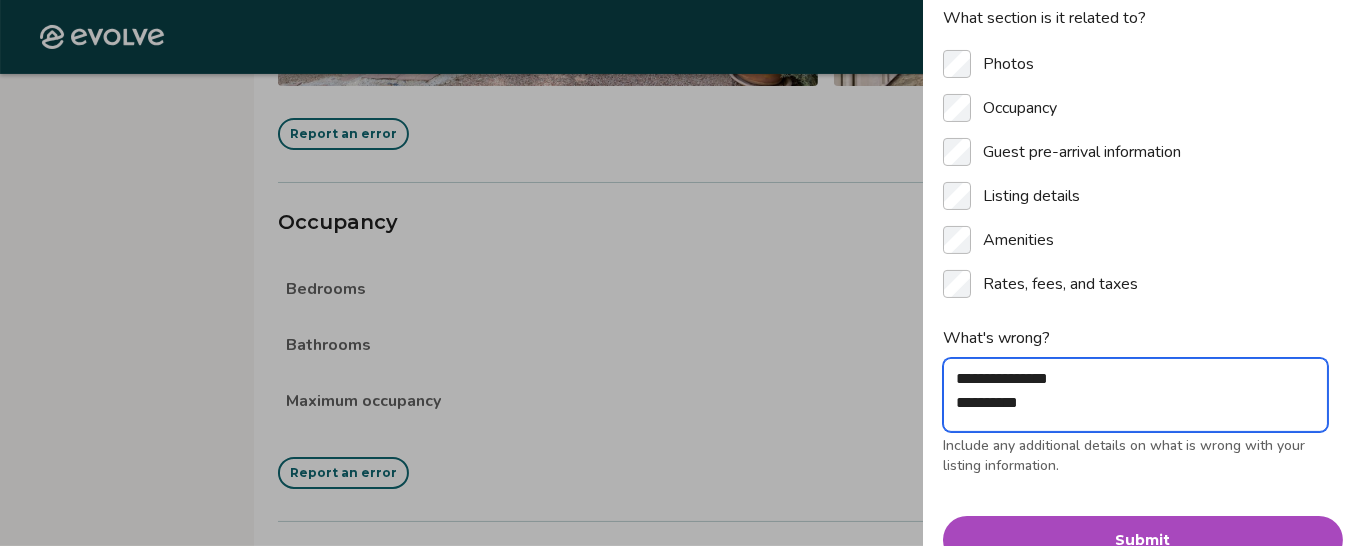 type on "**********" 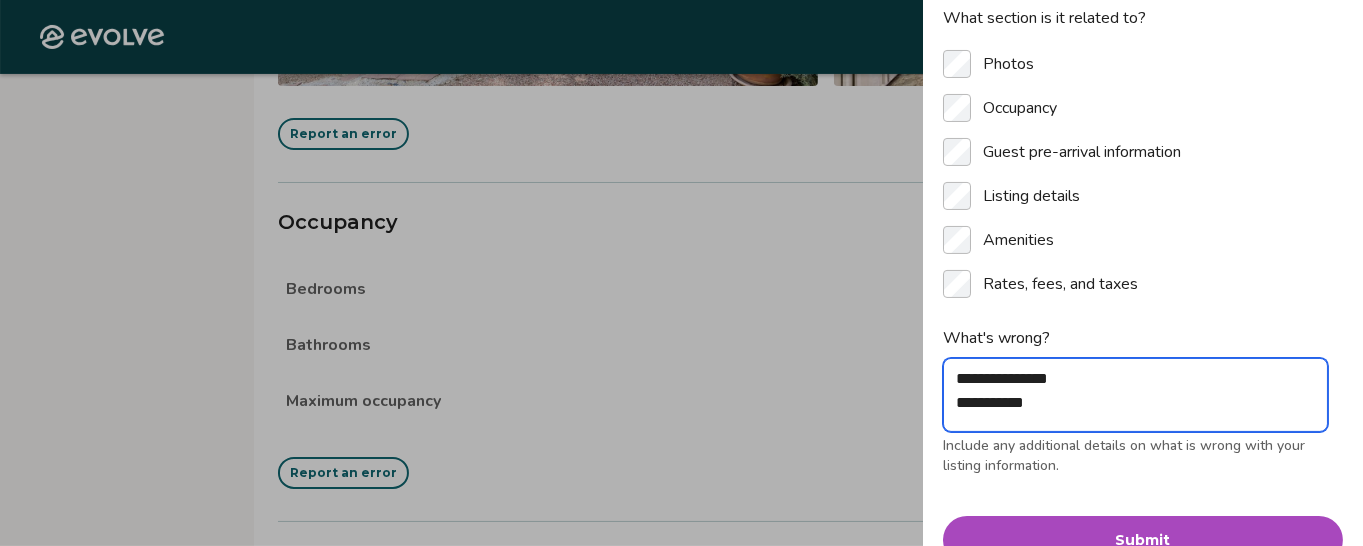 type on "**********" 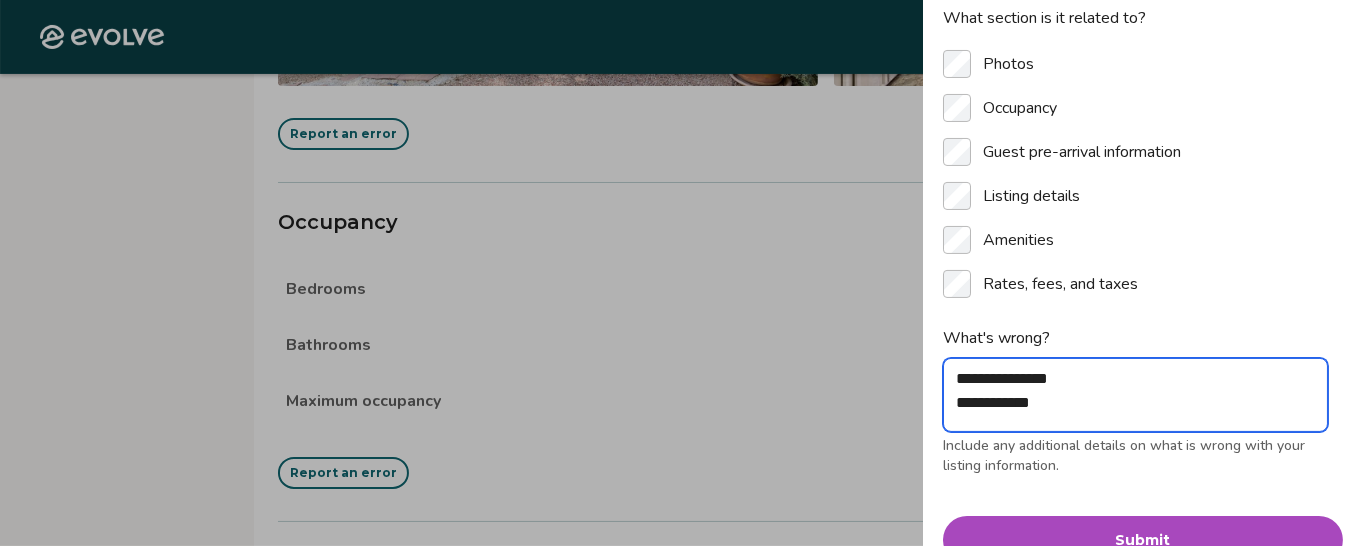 type on "**********" 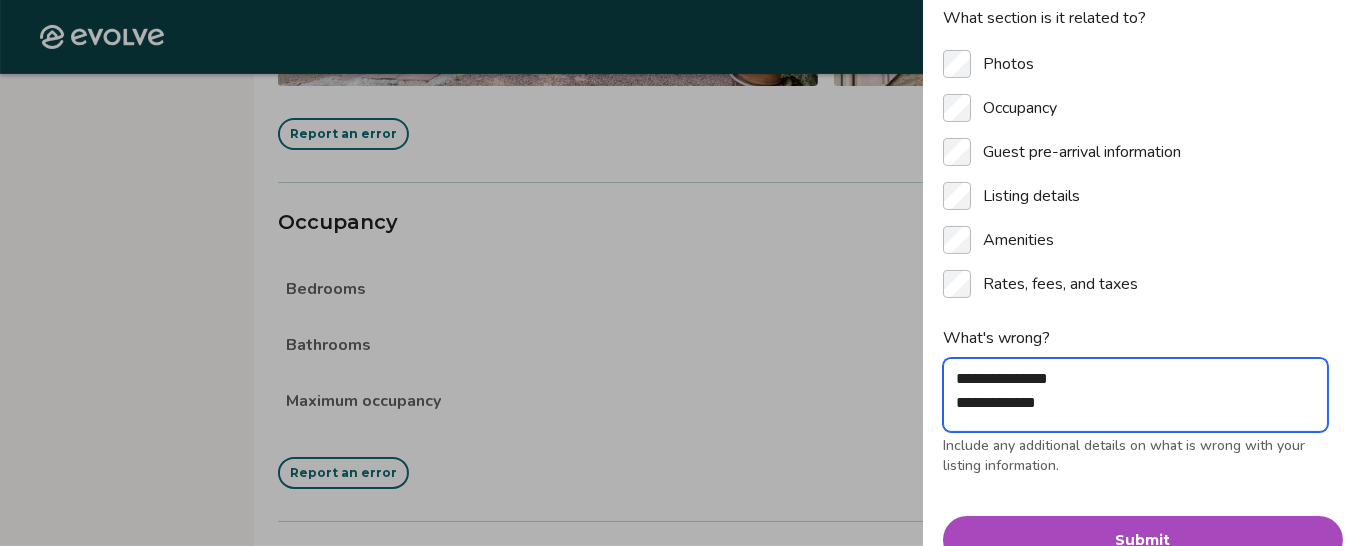 type on "**********" 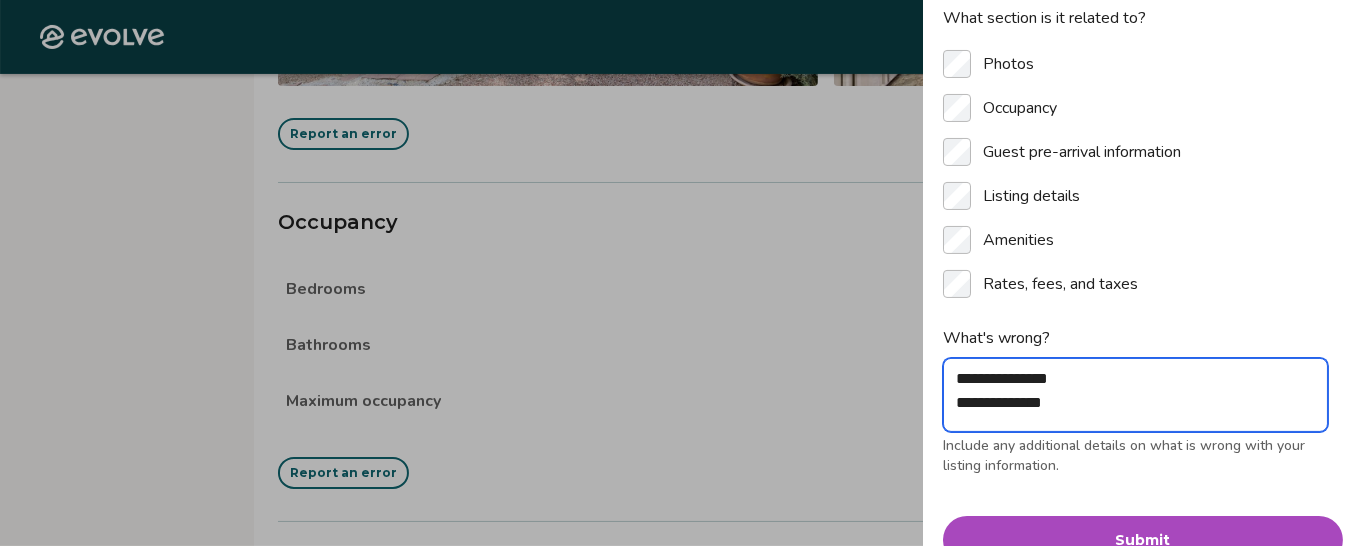 type on "**********" 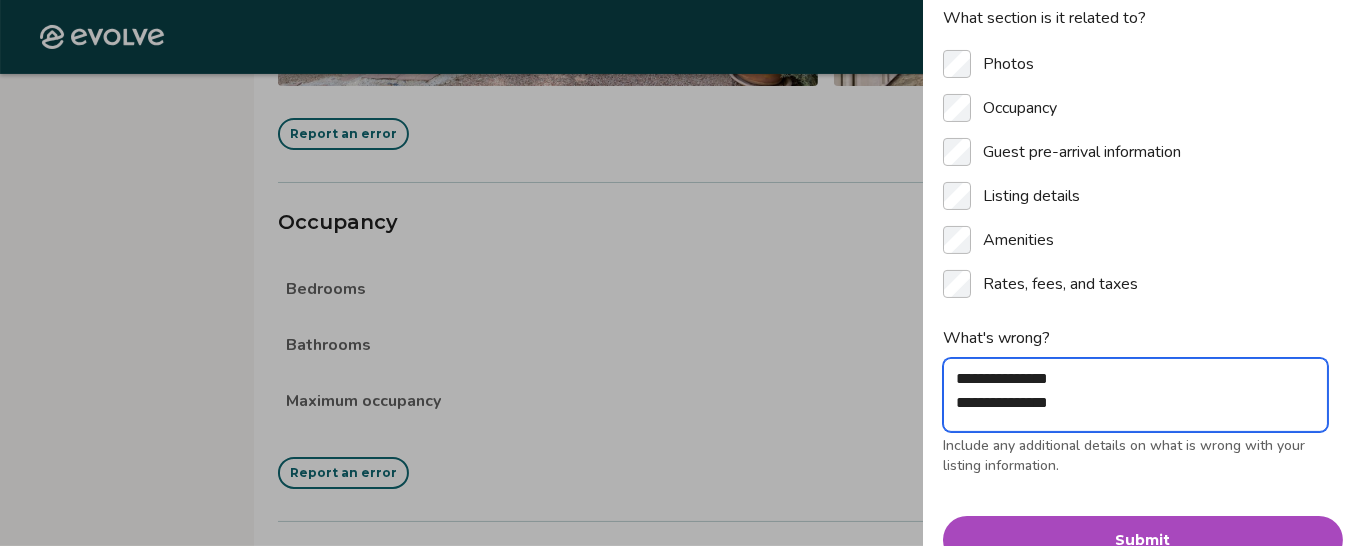 type on "**********" 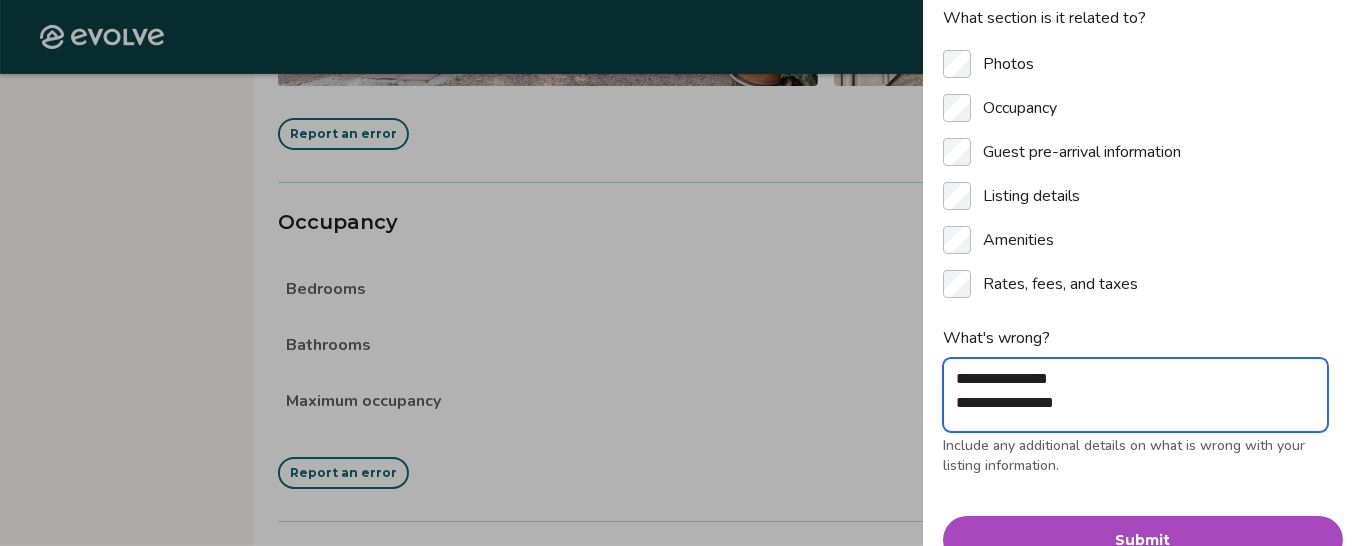 type on "**********" 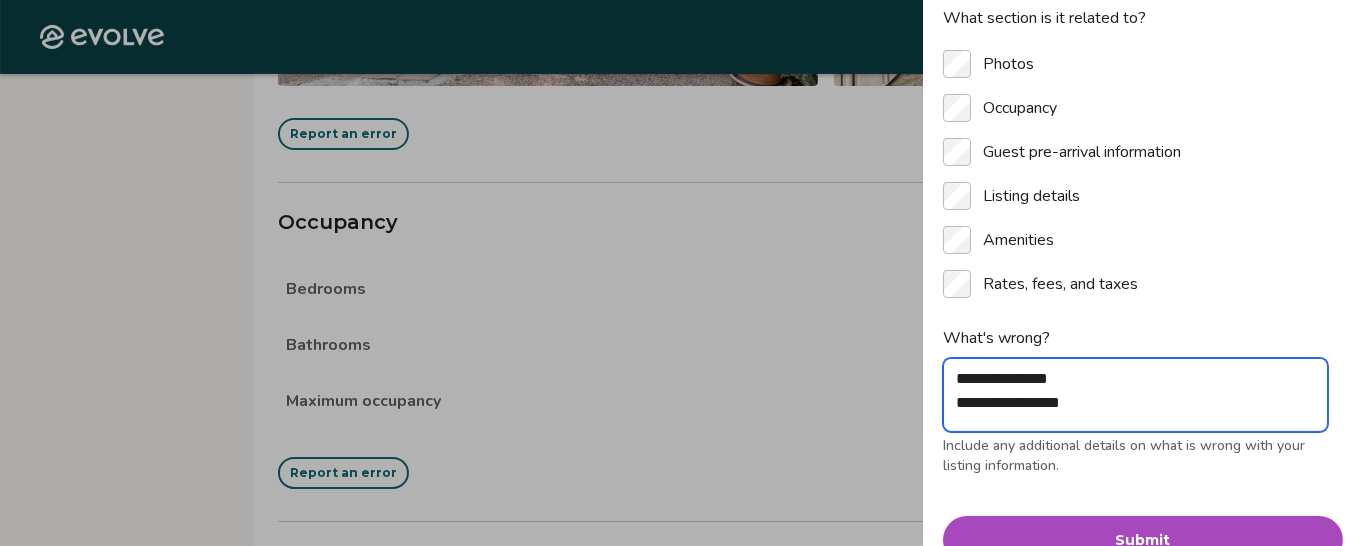 type on "**********" 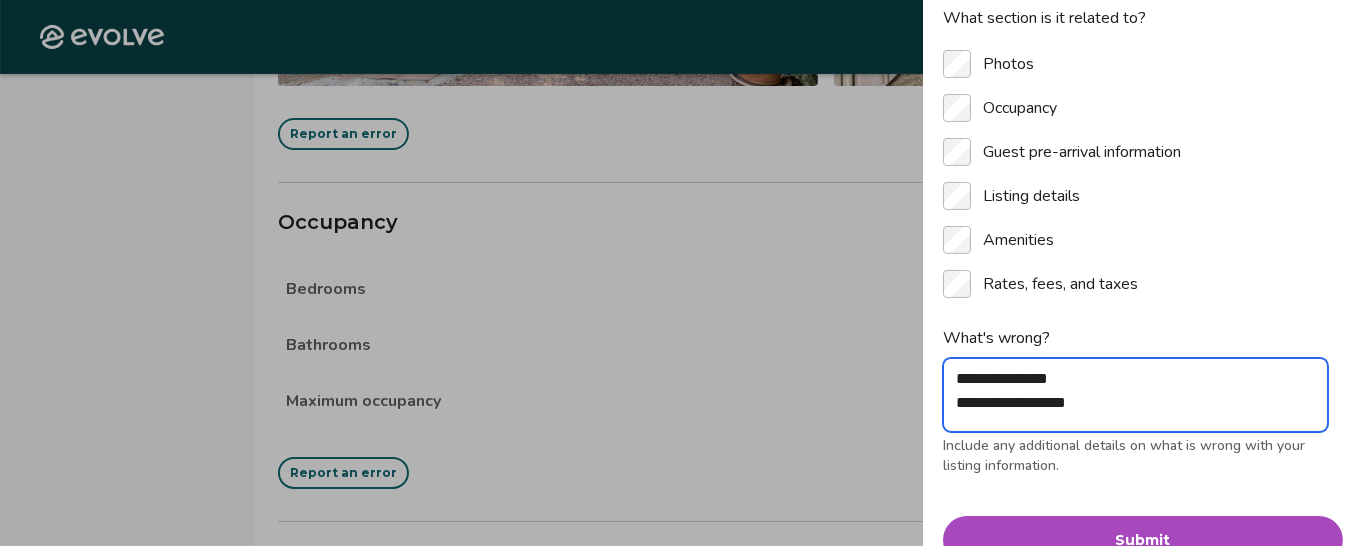 type on "**********" 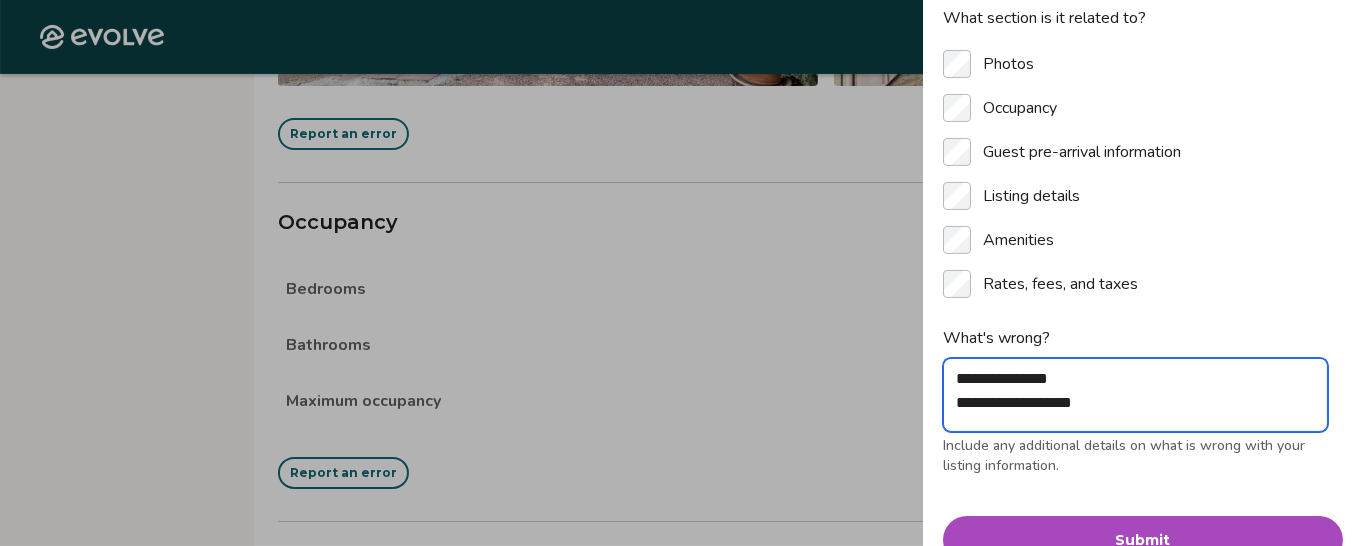 type on "*" 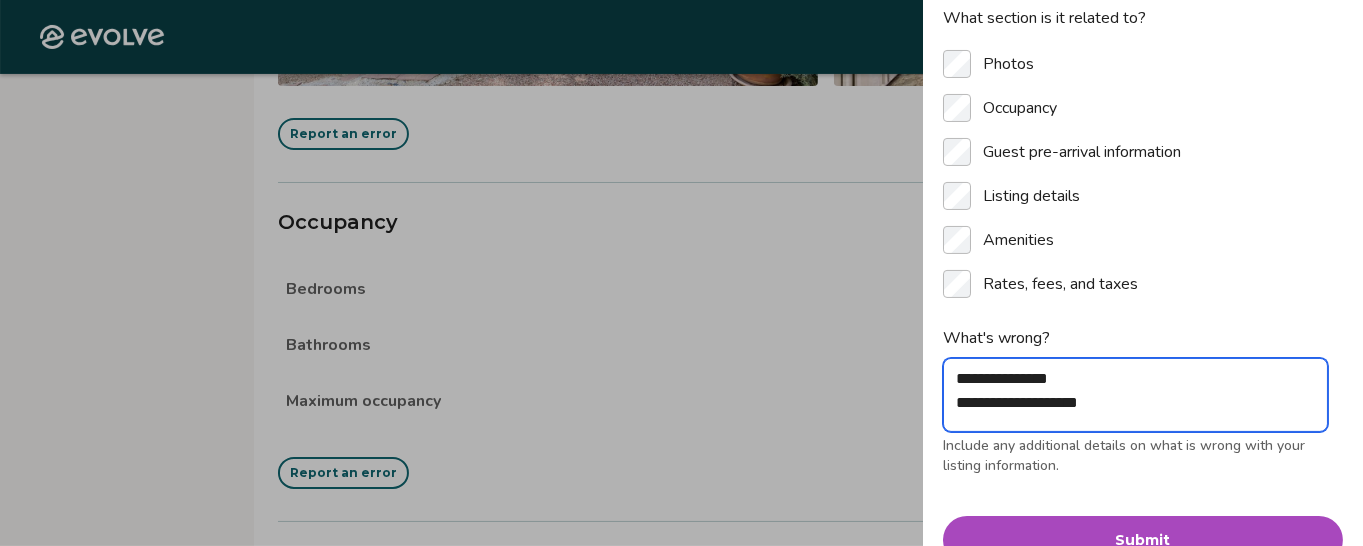 type on "**********" 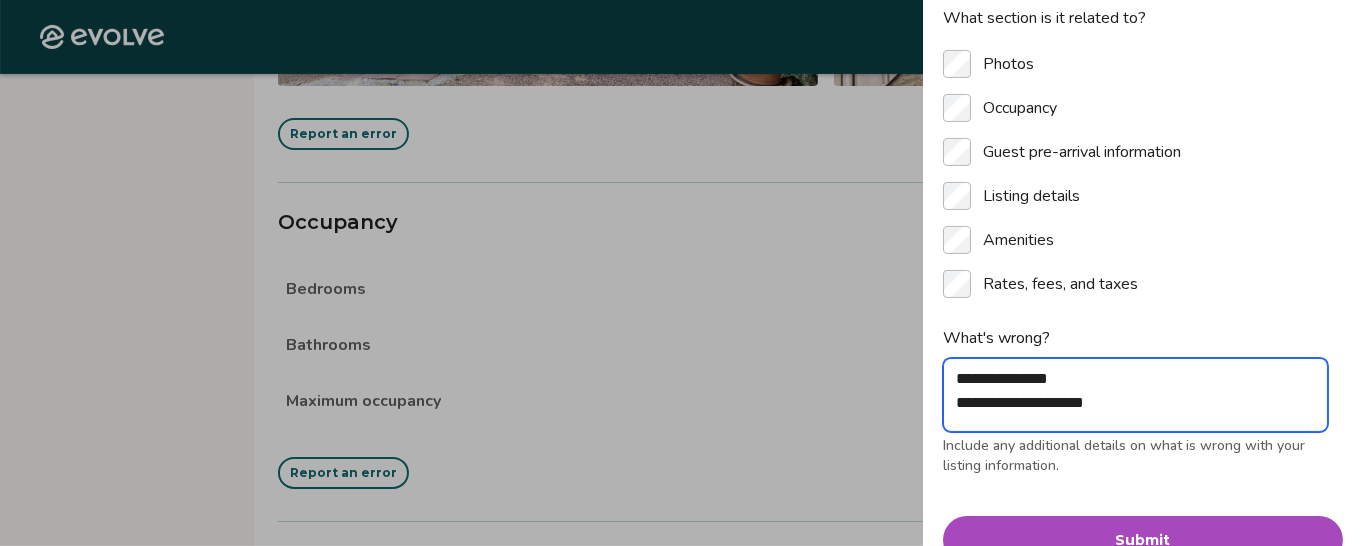 type on "**********" 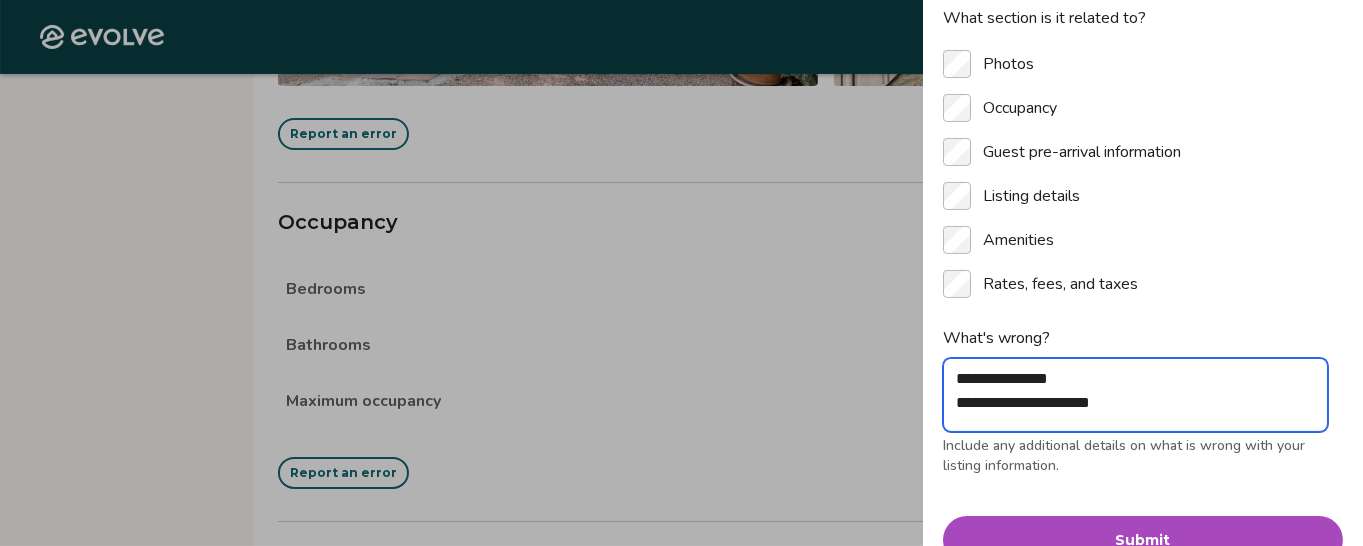 type on "**********" 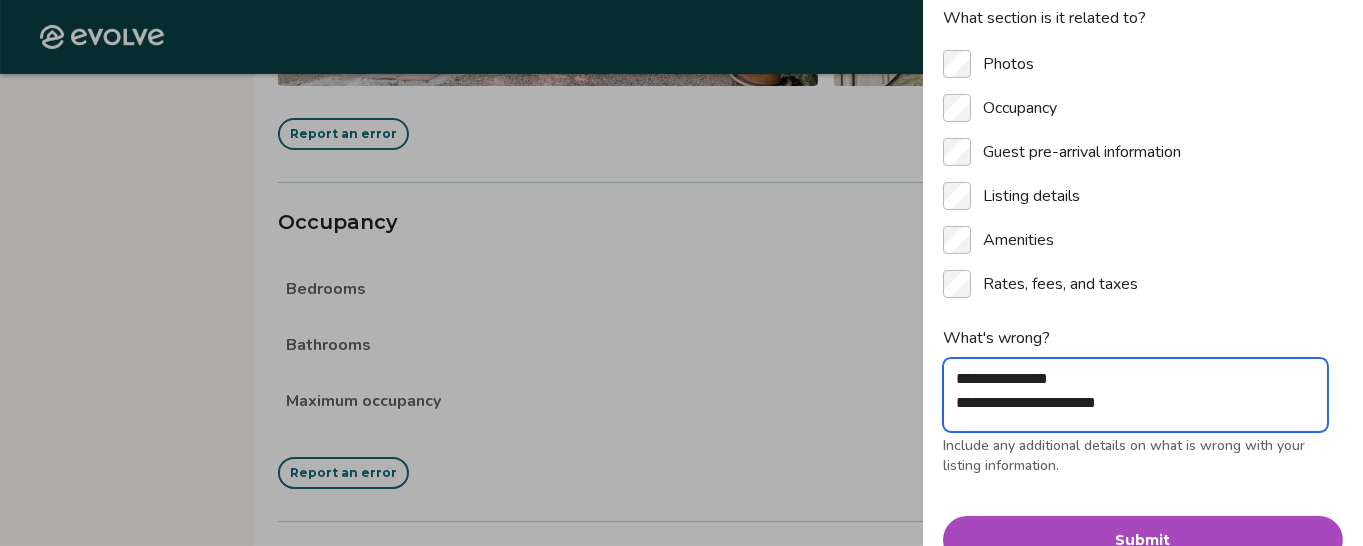 type on "**********" 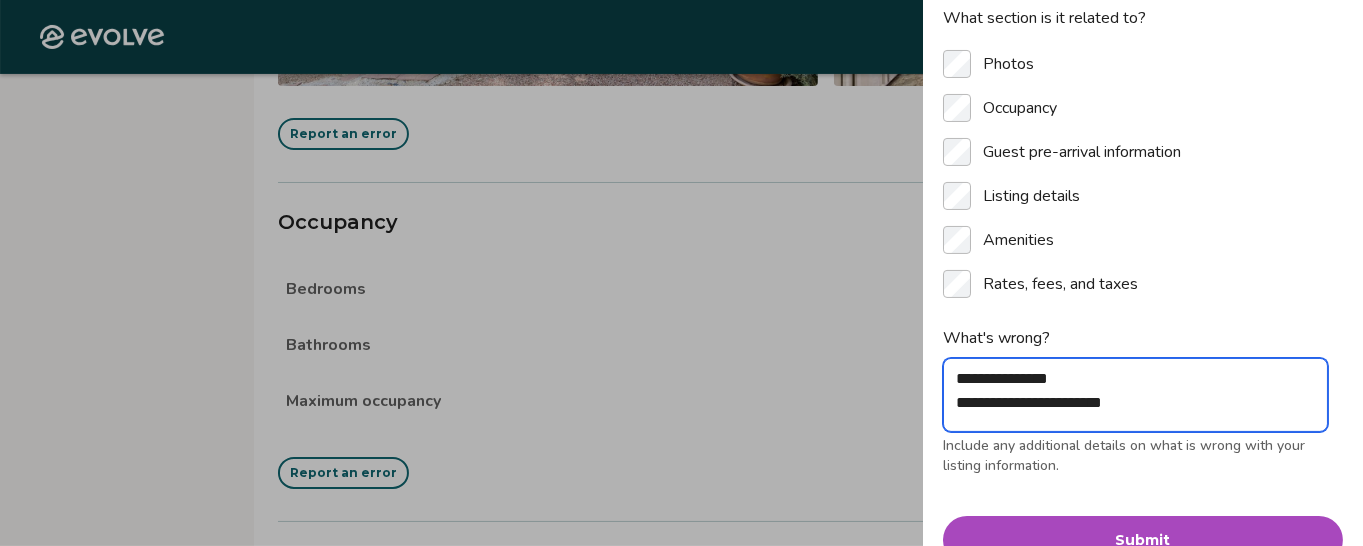 type on "**********" 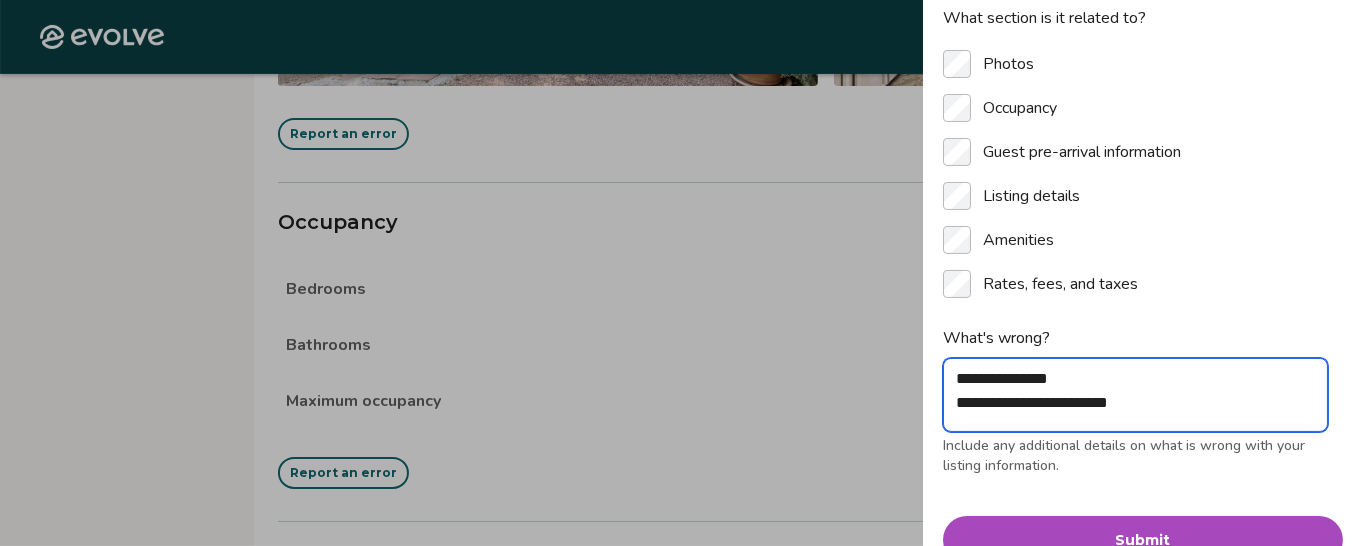 type on "**********" 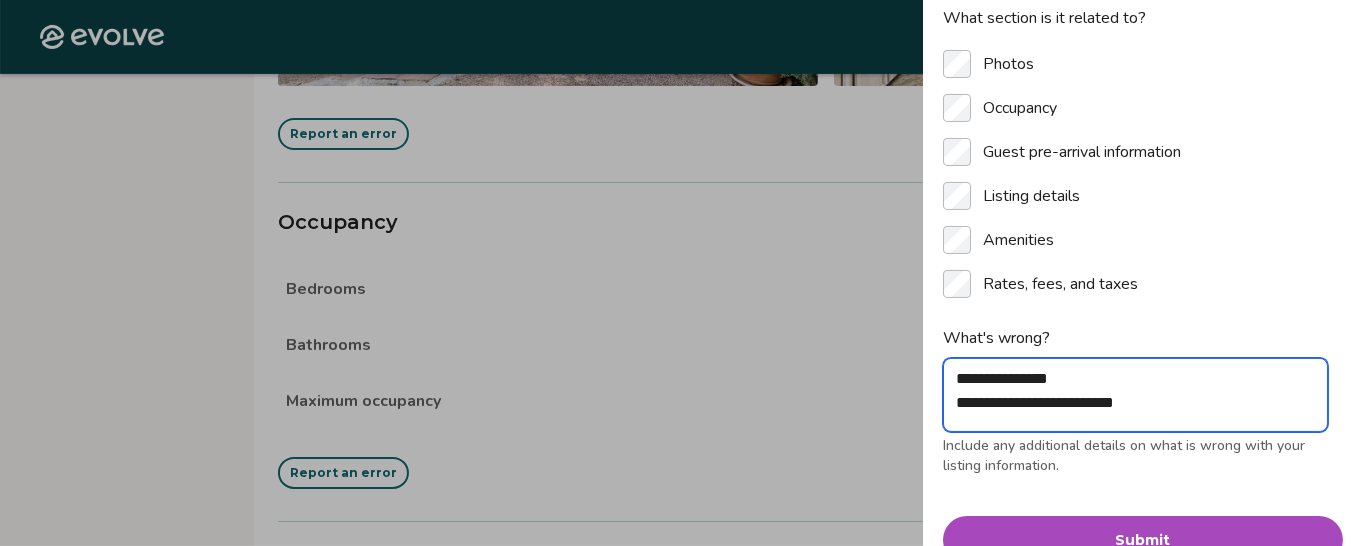 type on "**********" 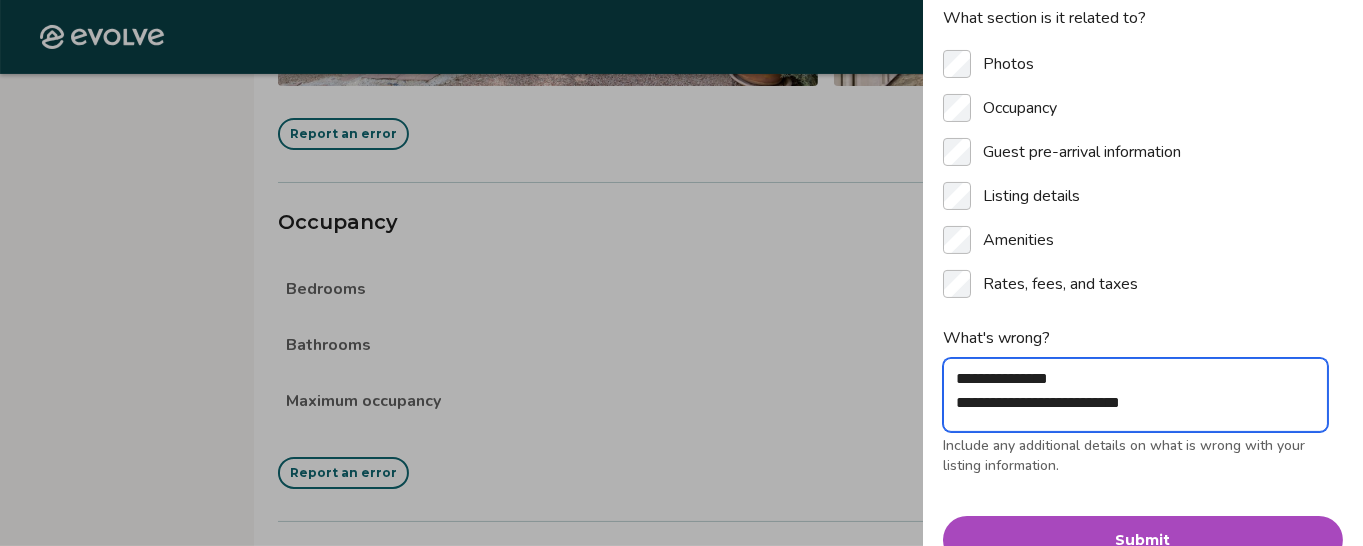 type on "**********" 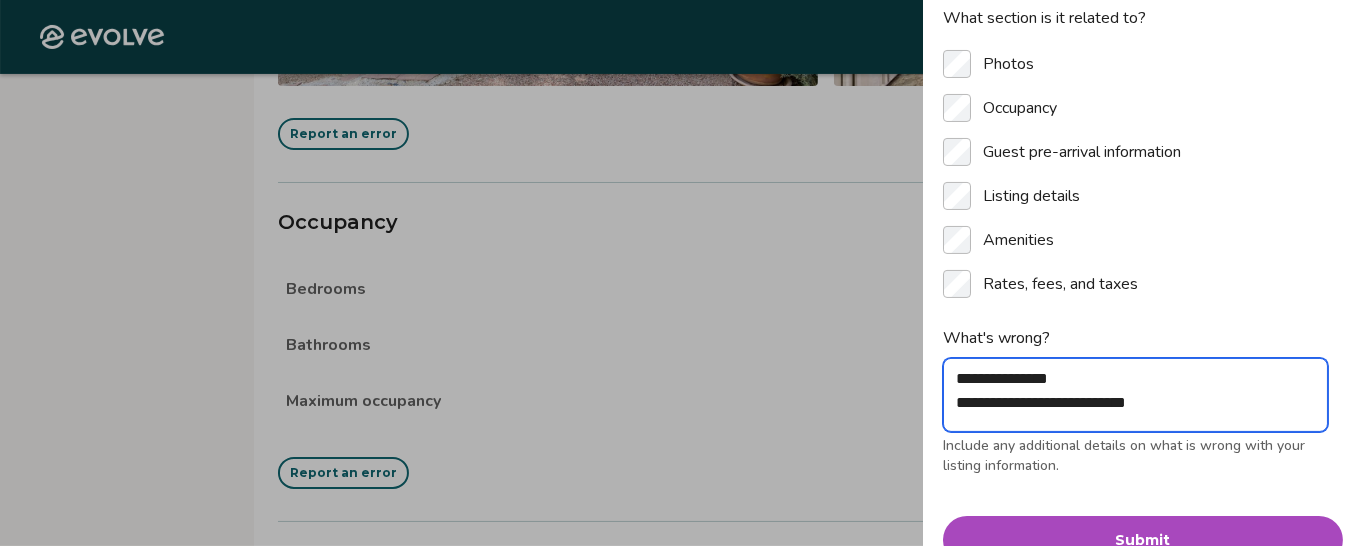 type on "**********" 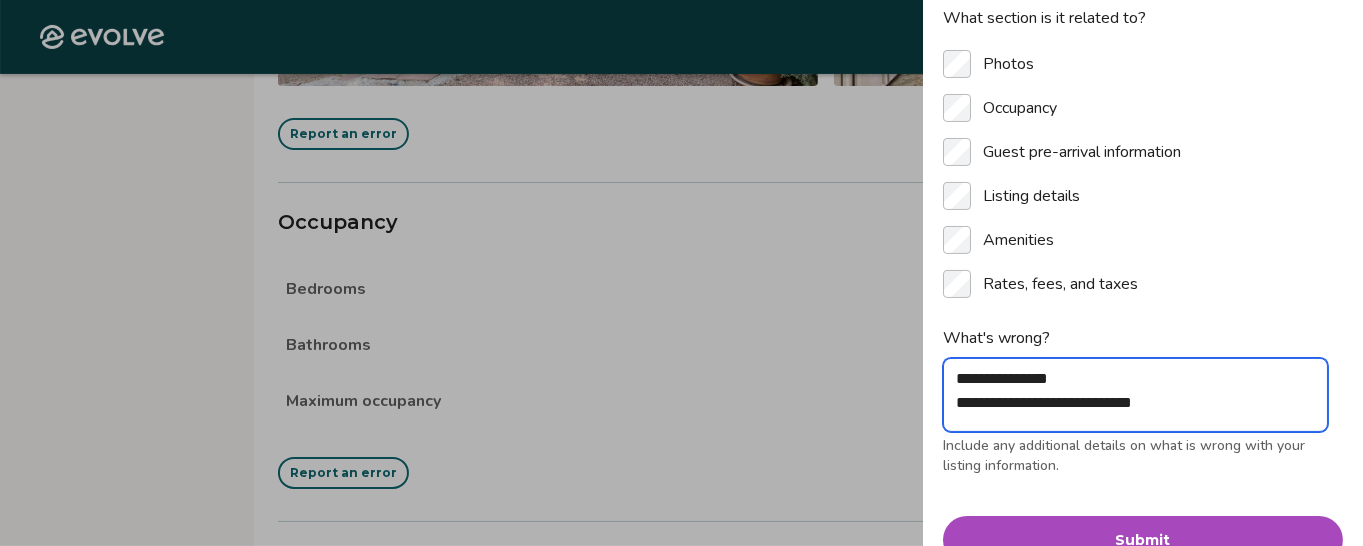 type on "**********" 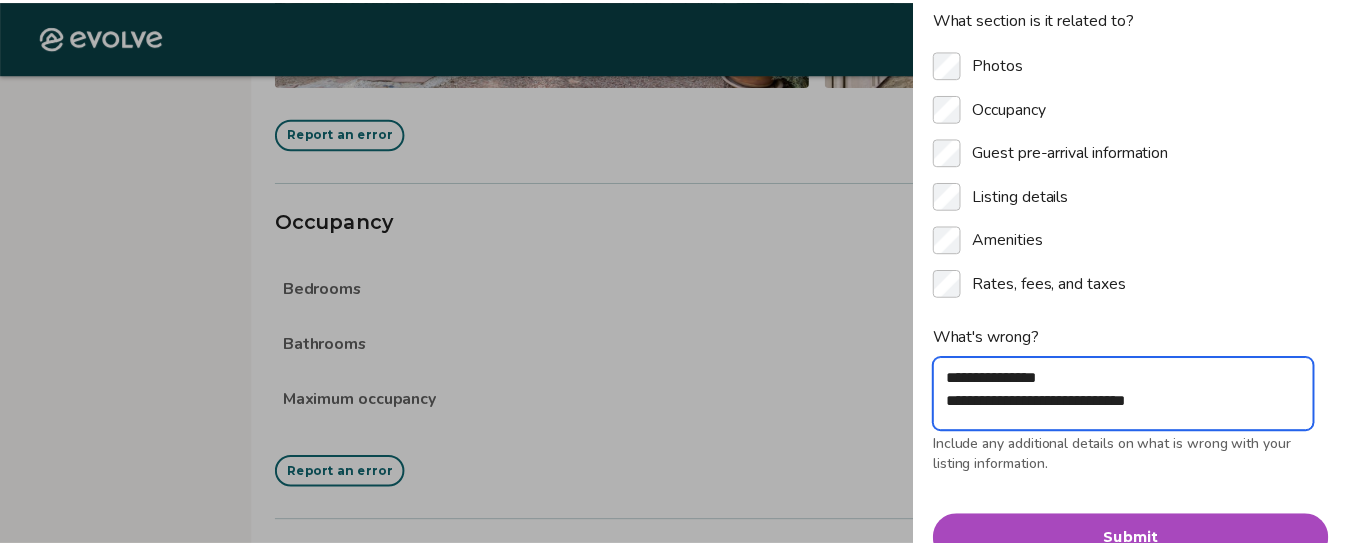scroll, scrollTop: 277, scrollLeft: 0, axis: vertical 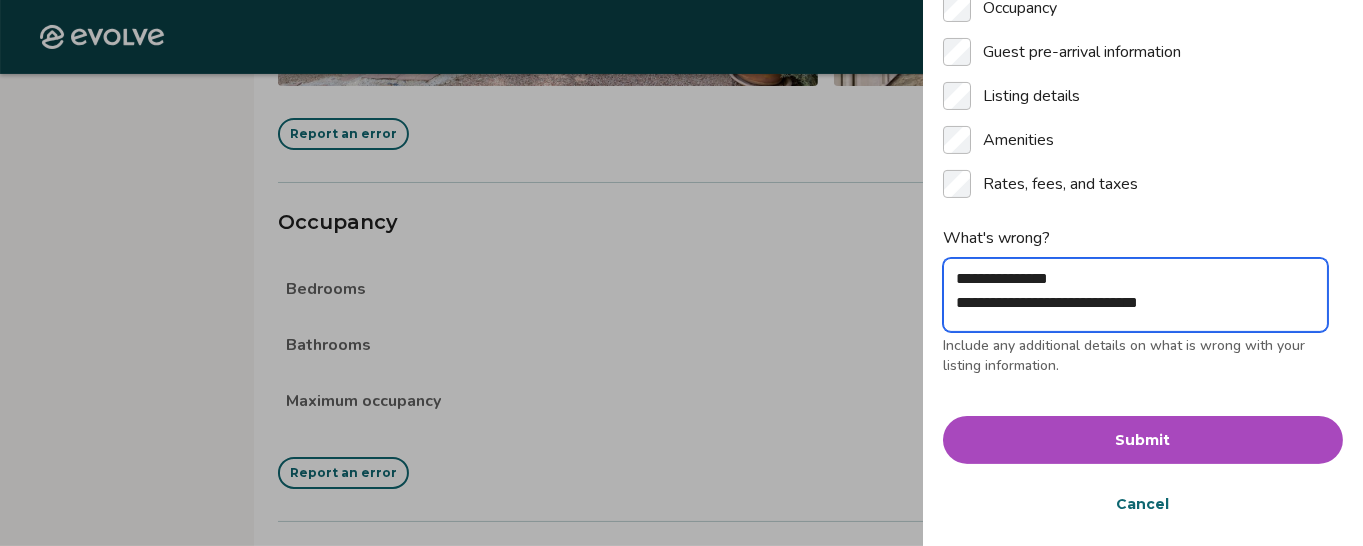 type on "**********" 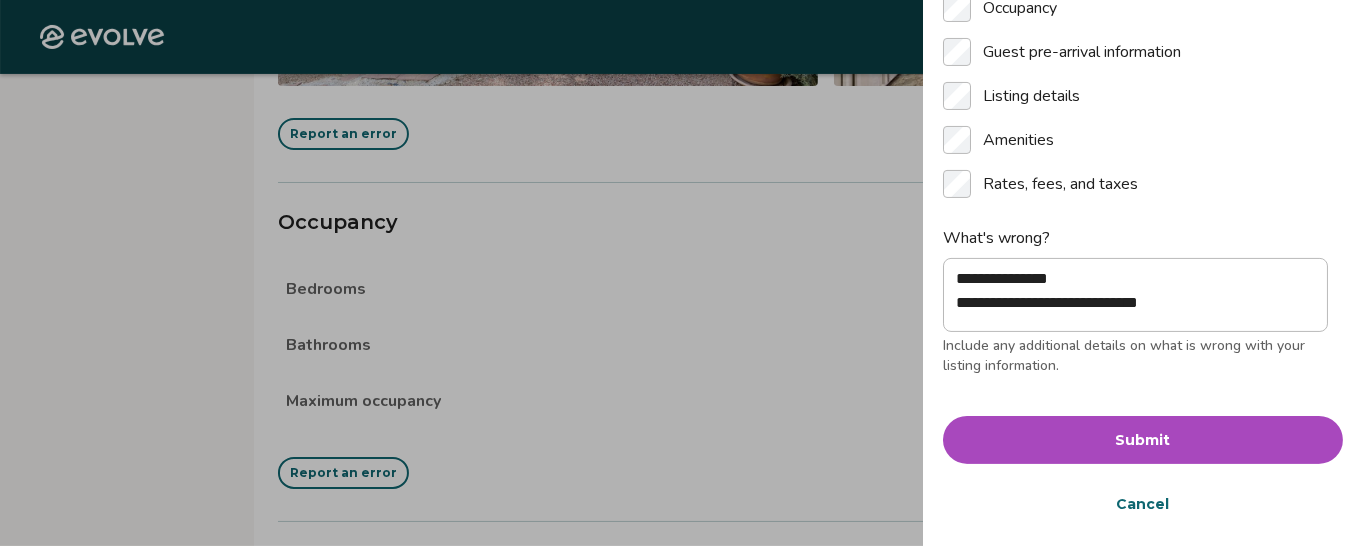 click on "Submit" at bounding box center (1143, 440) 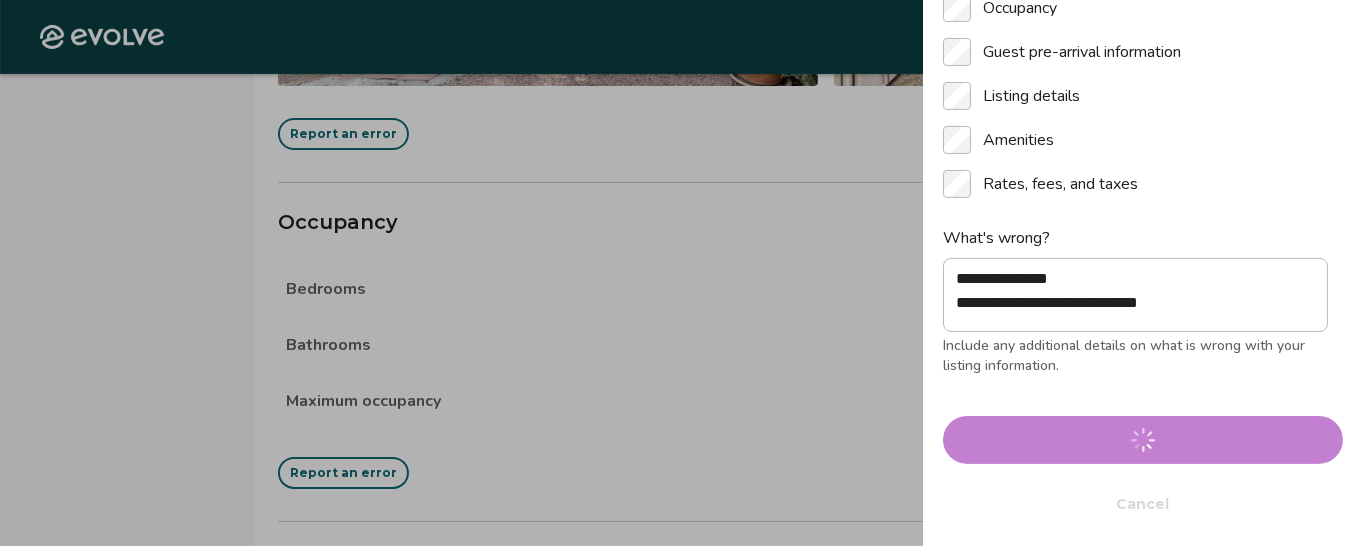 type 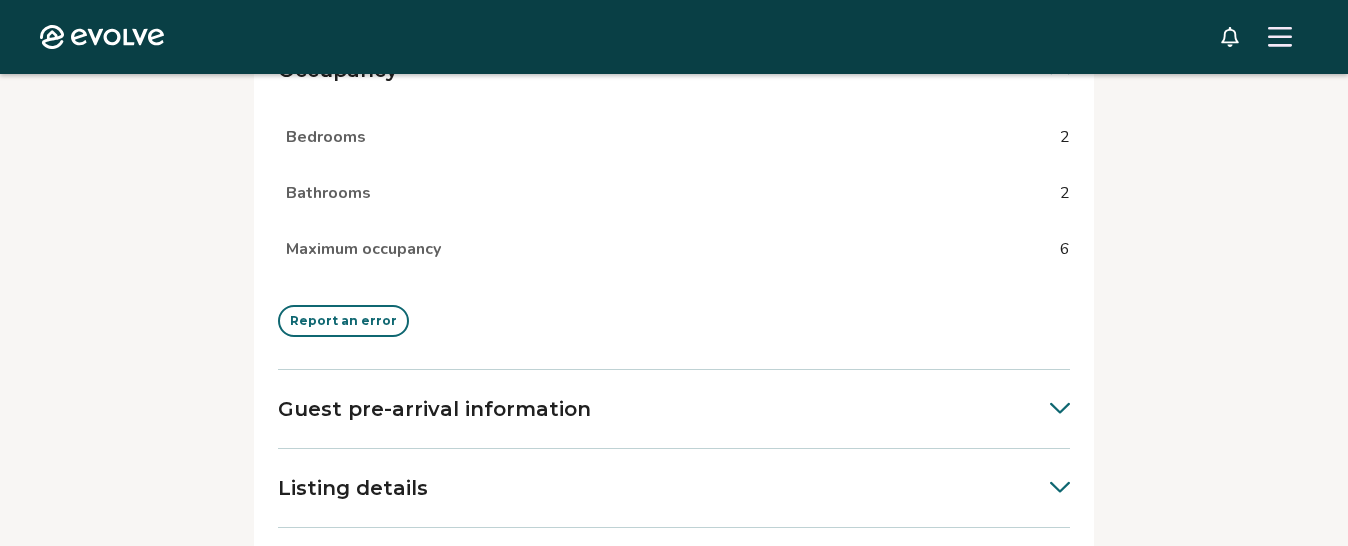 scroll, scrollTop: 1000, scrollLeft: 0, axis: vertical 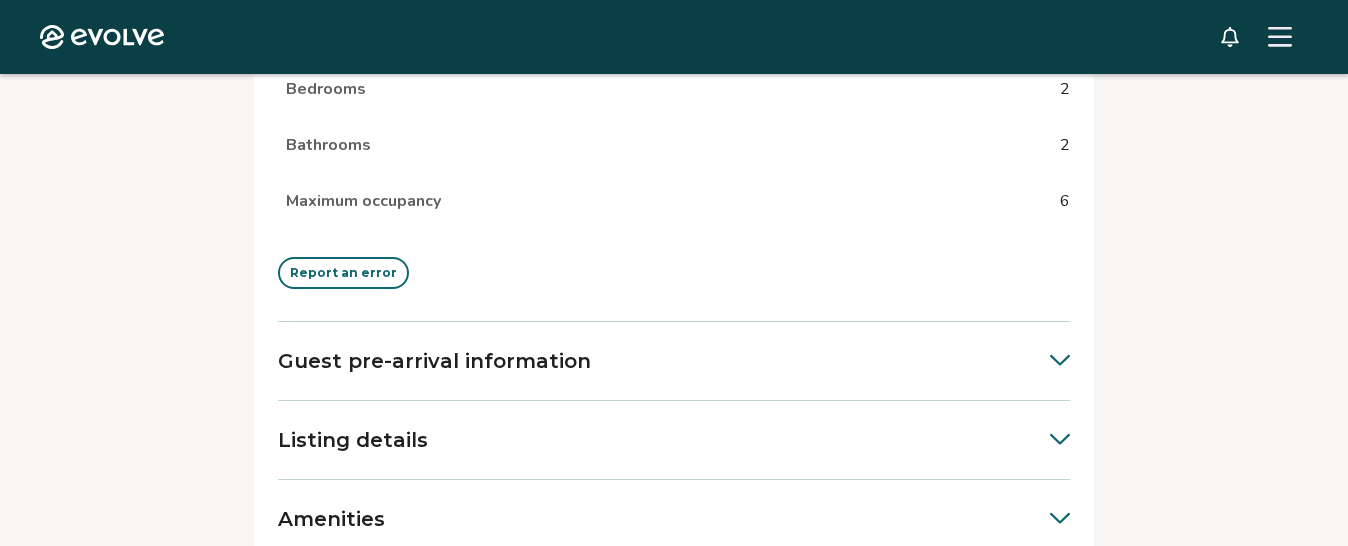 click 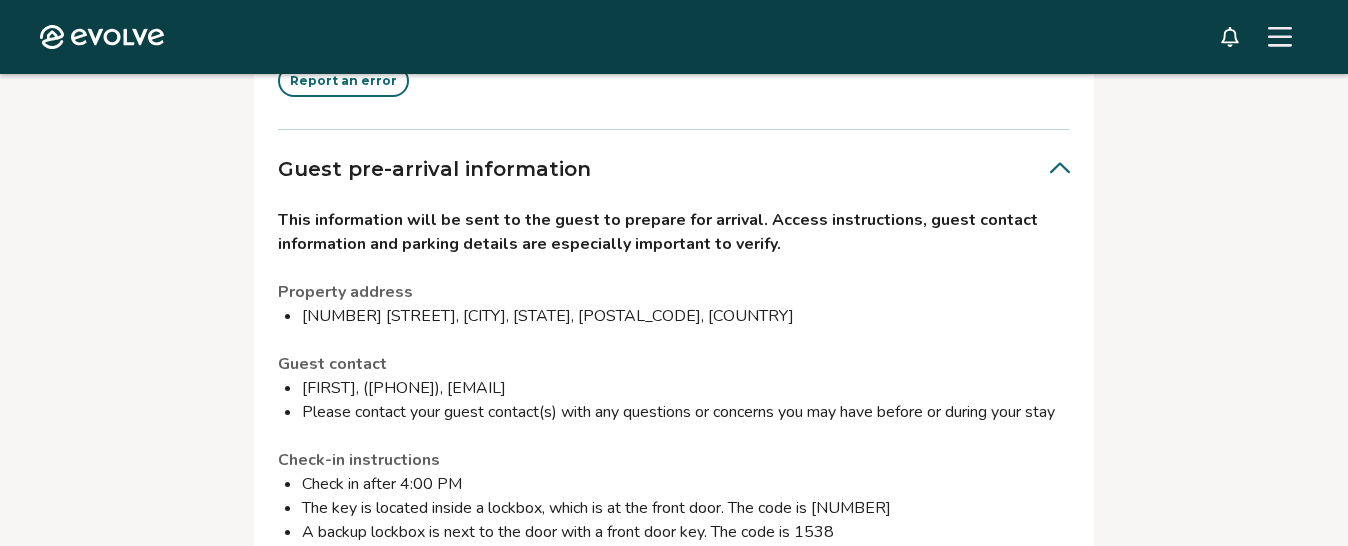 scroll, scrollTop: 1189, scrollLeft: 0, axis: vertical 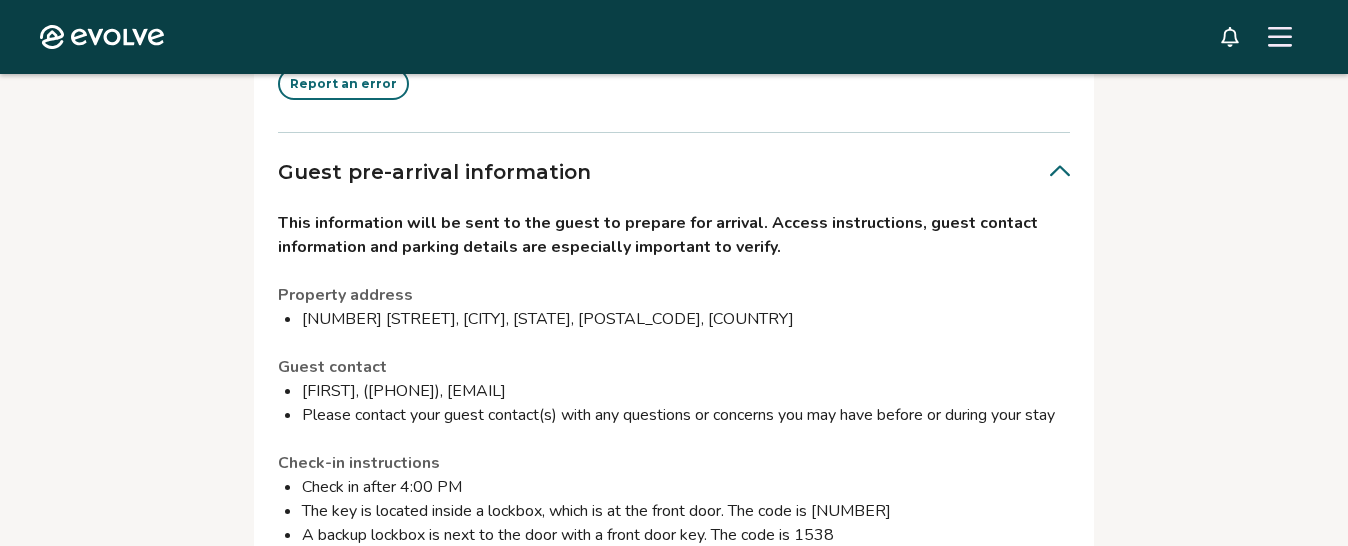 click on "[FIRST], ([PHONE]), [EMAIL]" at bounding box center (686, 391) 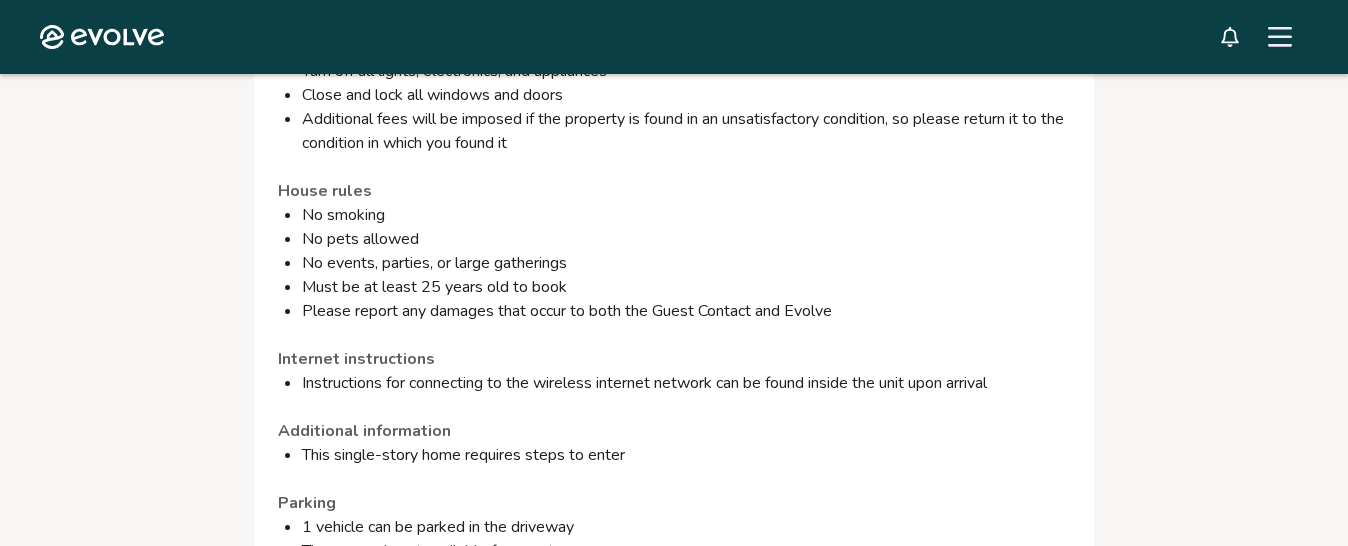 scroll, scrollTop: 2089, scrollLeft: 0, axis: vertical 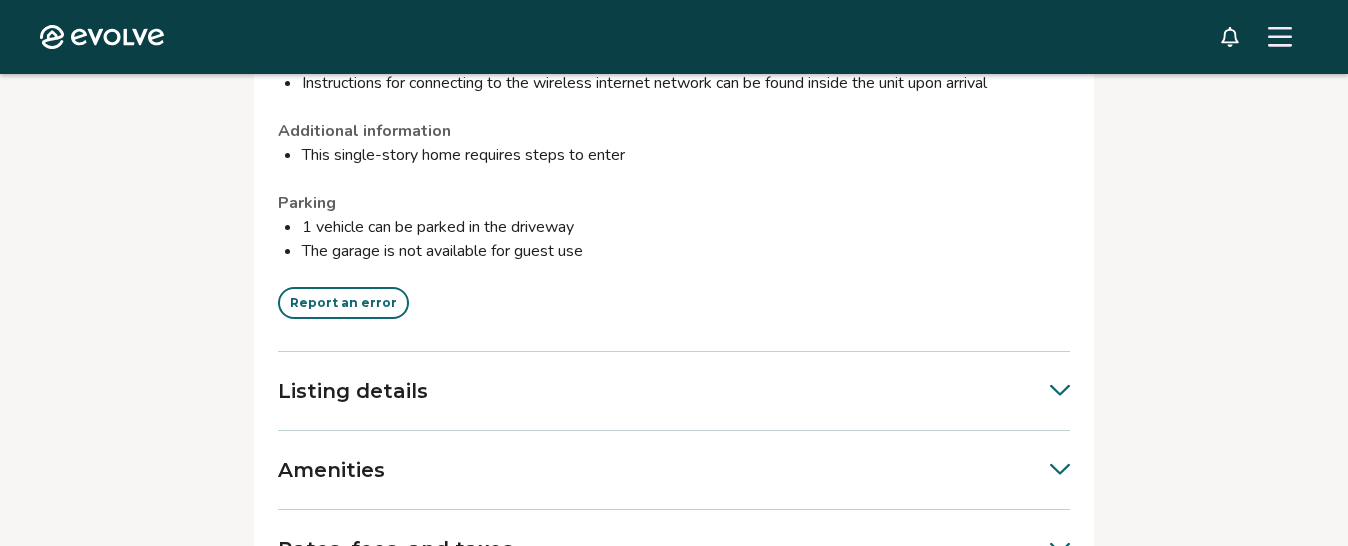 click on "The garage is not available for guest use" at bounding box center [686, 251] 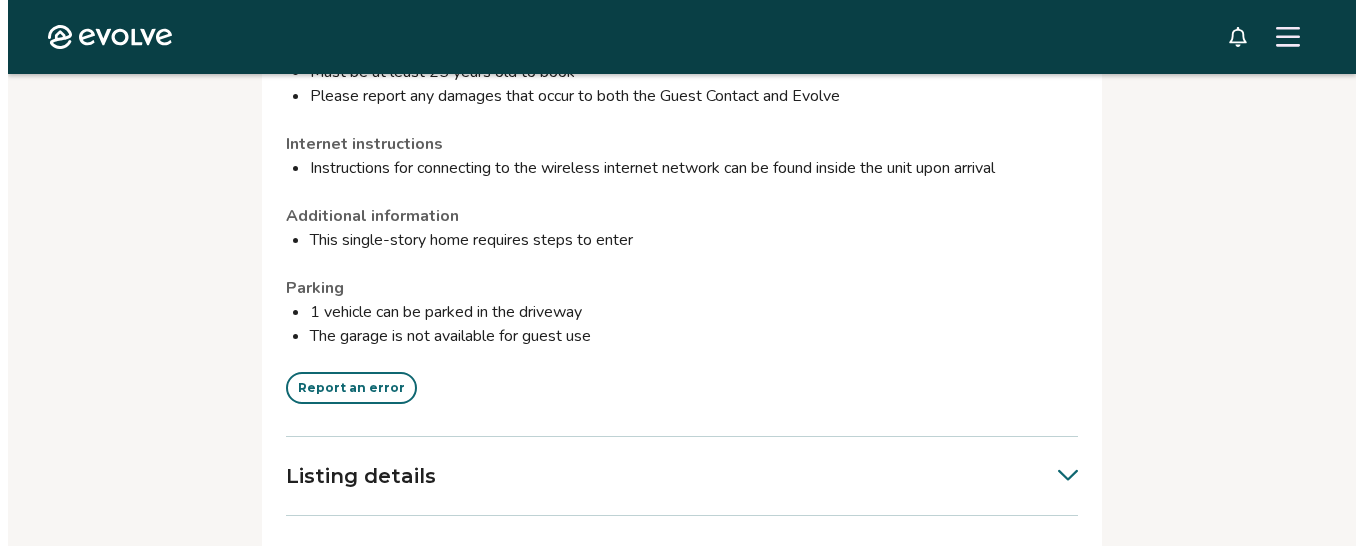 scroll, scrollTop: 2304, scrollLeft: 0, axis: vertical 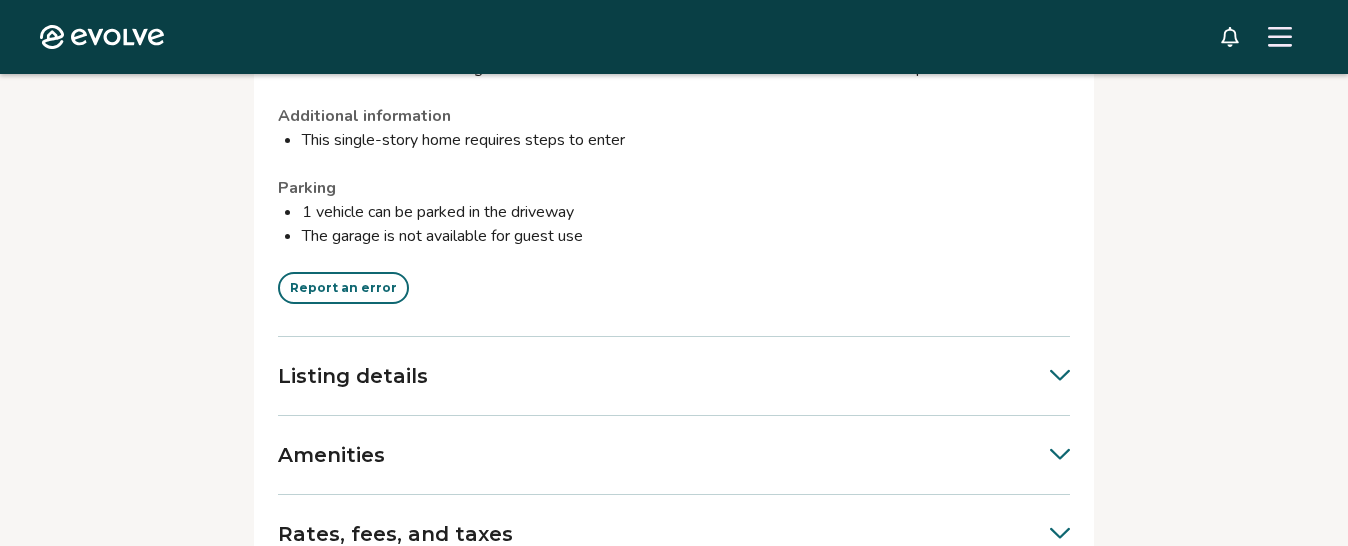 click on "Report an error" at bounding box center (343, 288) 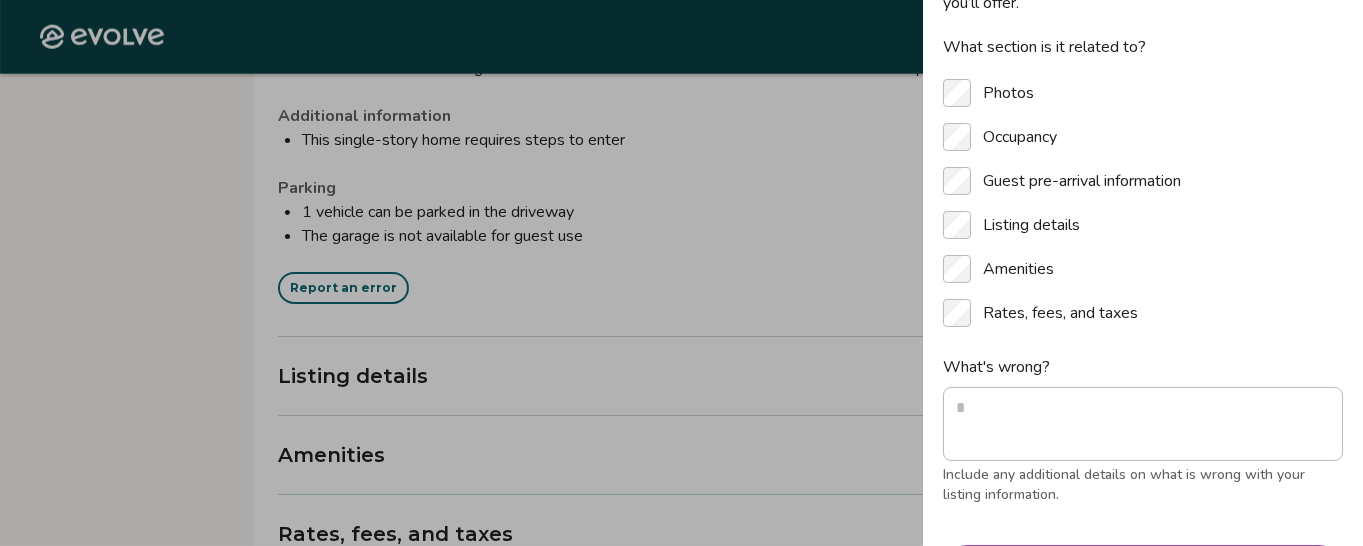 scroll, scrollTop: 200, scrollLeft: 0, axis: vertical 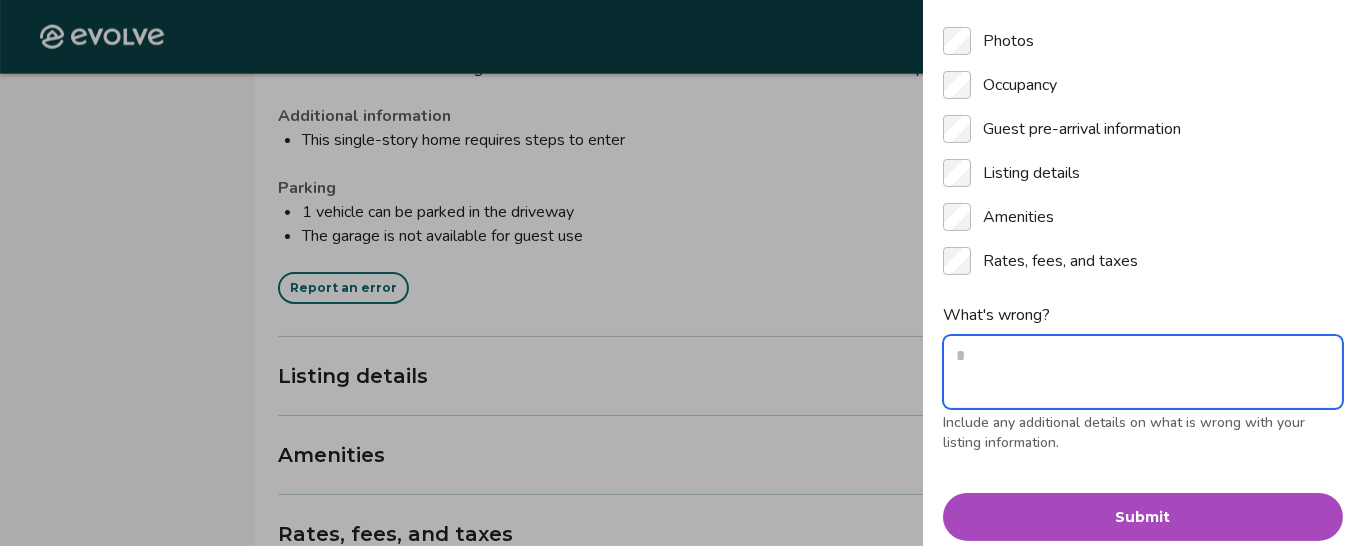 click on "What's wrong?" at bounding box center (1143, 372) 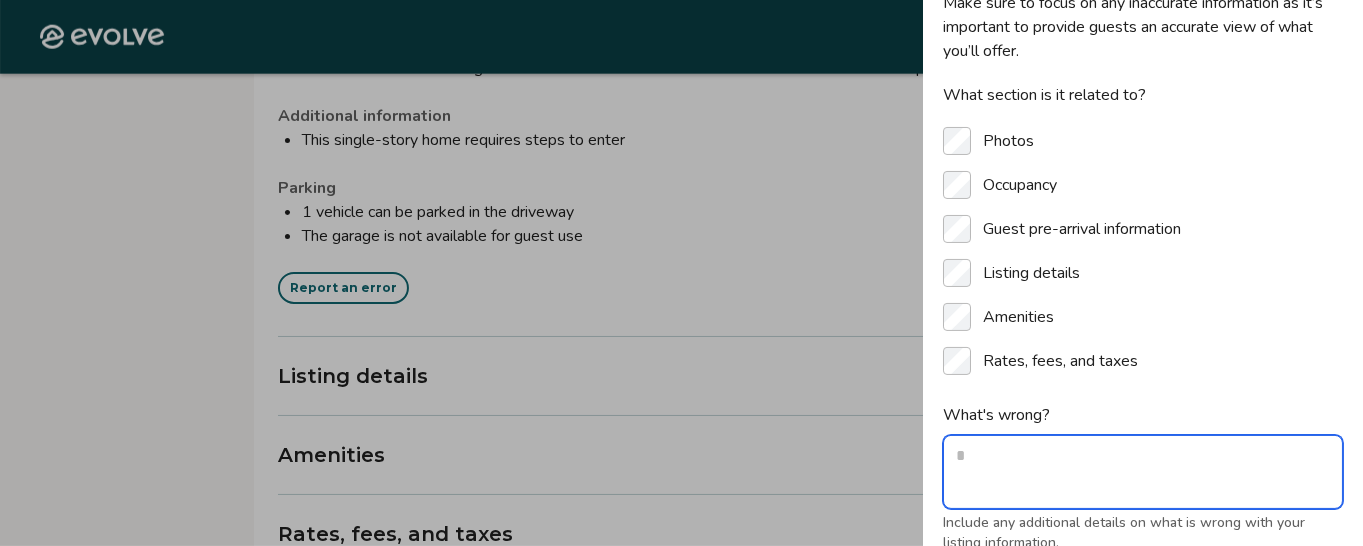 scroll, scrollTop: 200, scrollLeft: 0, axis: vertical 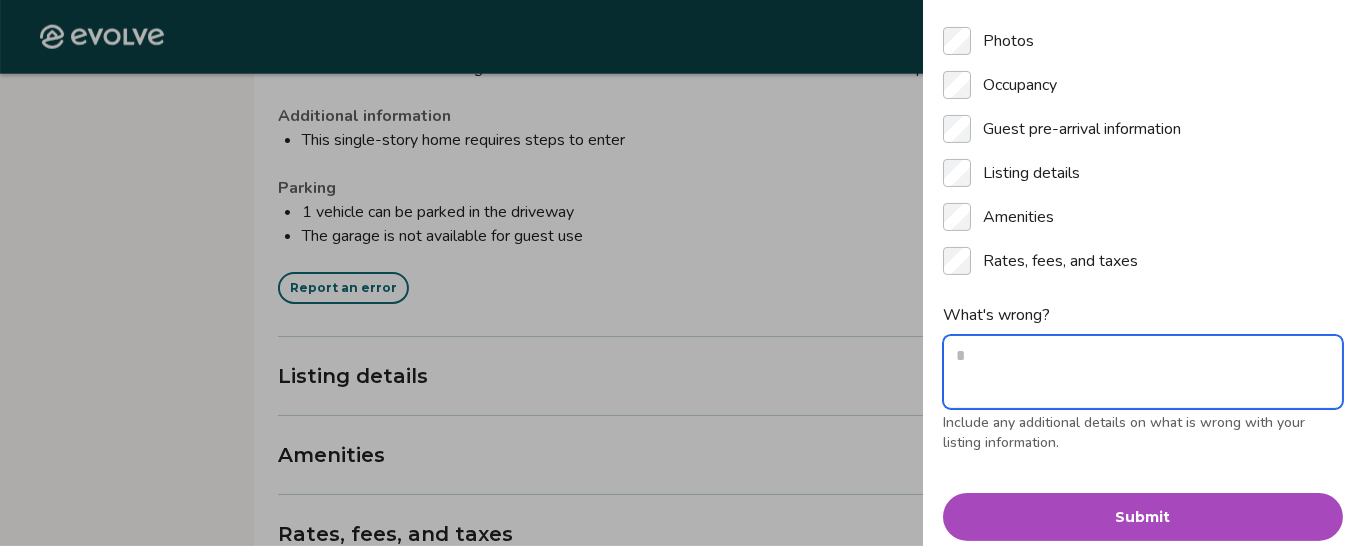 type on "*" 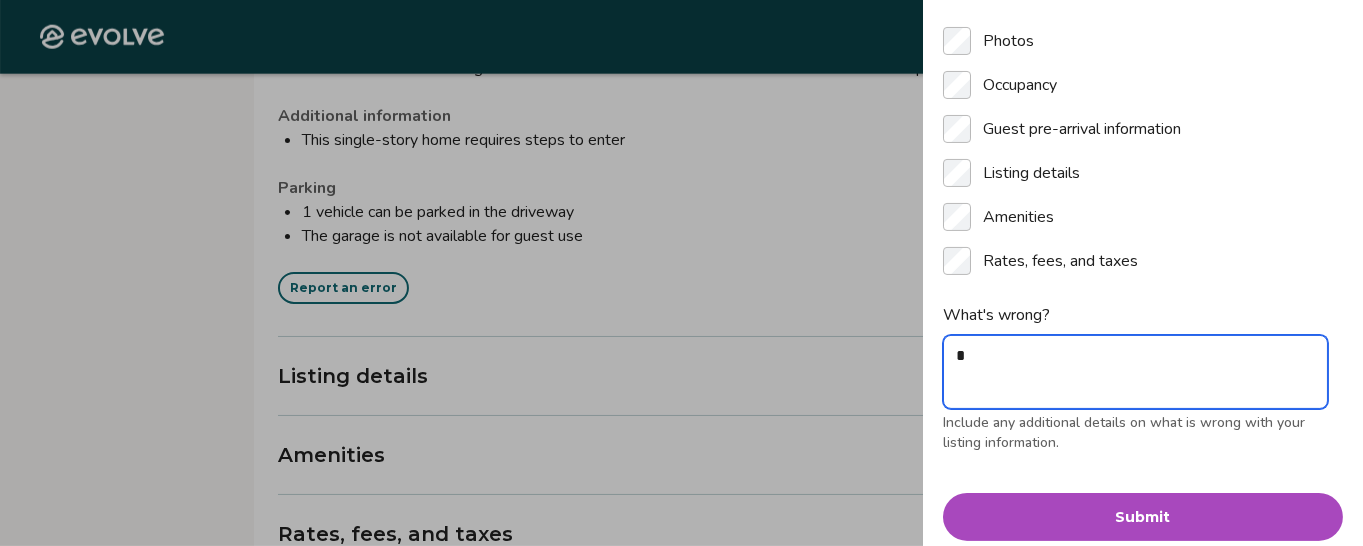 type on "*" 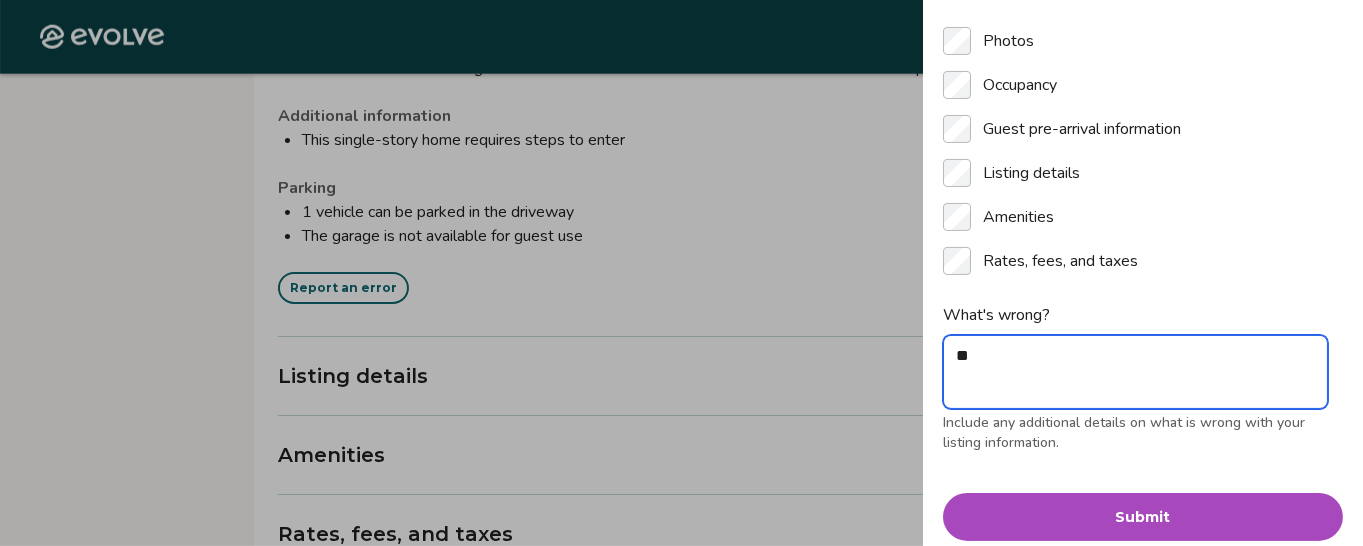 type on "*" 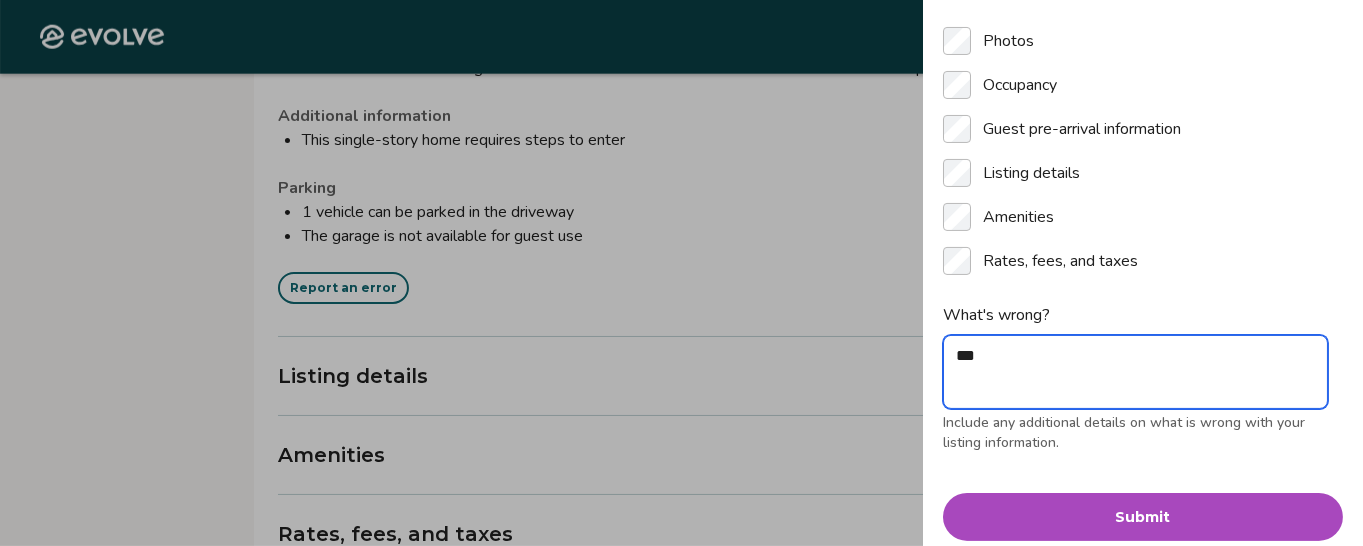 type on "*" 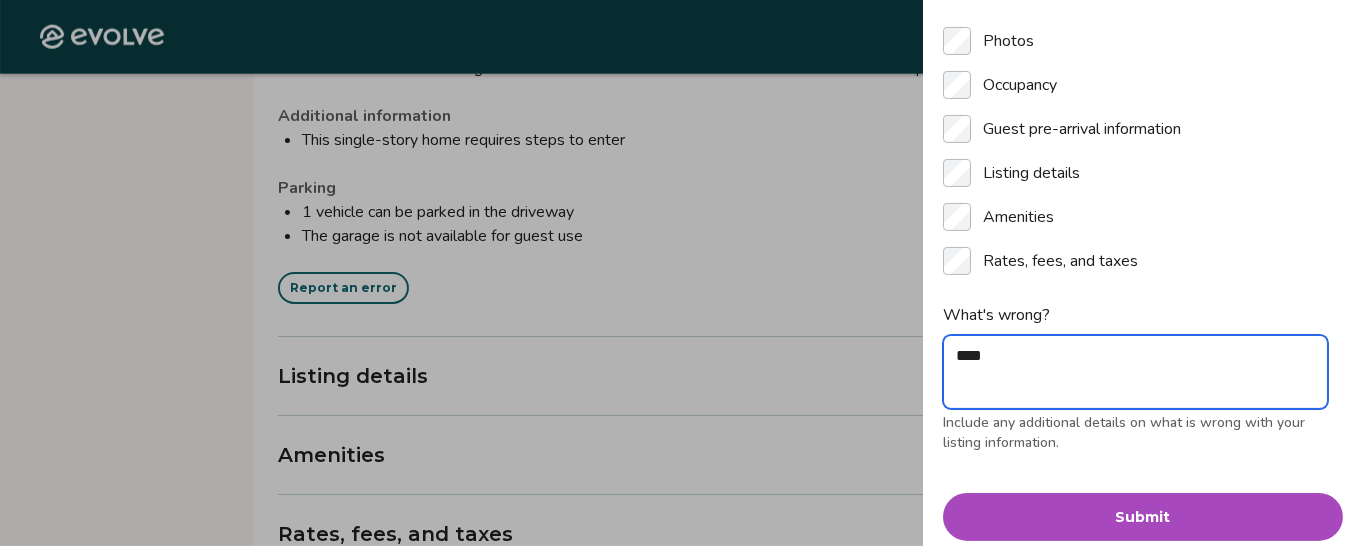 type on "*" 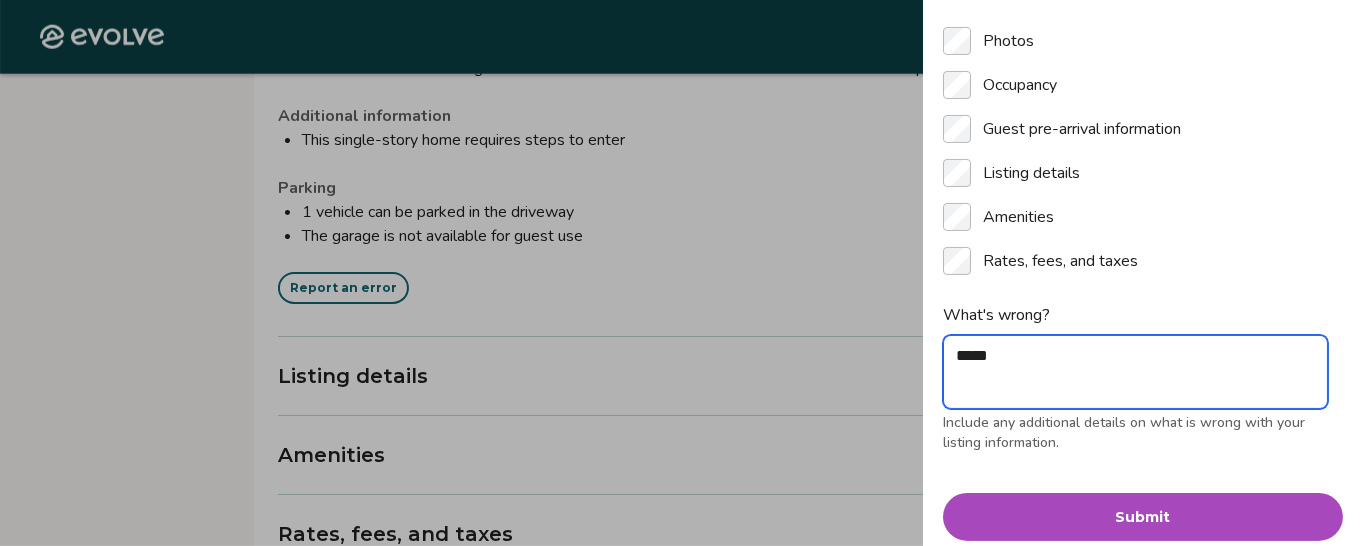 type on "*" 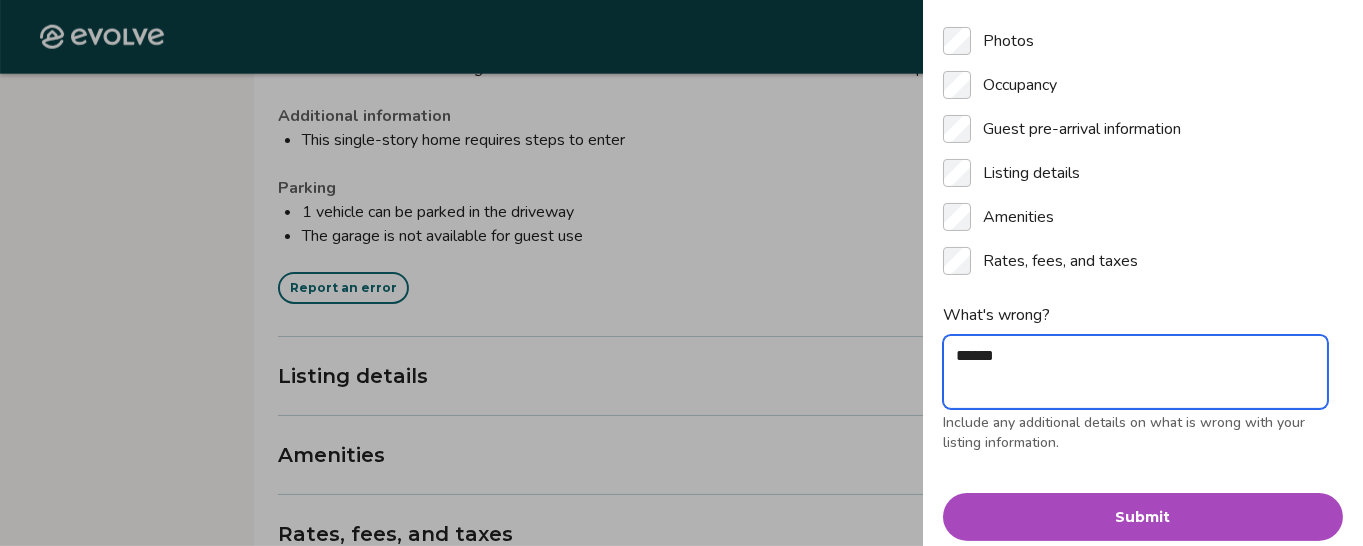 type on "*" 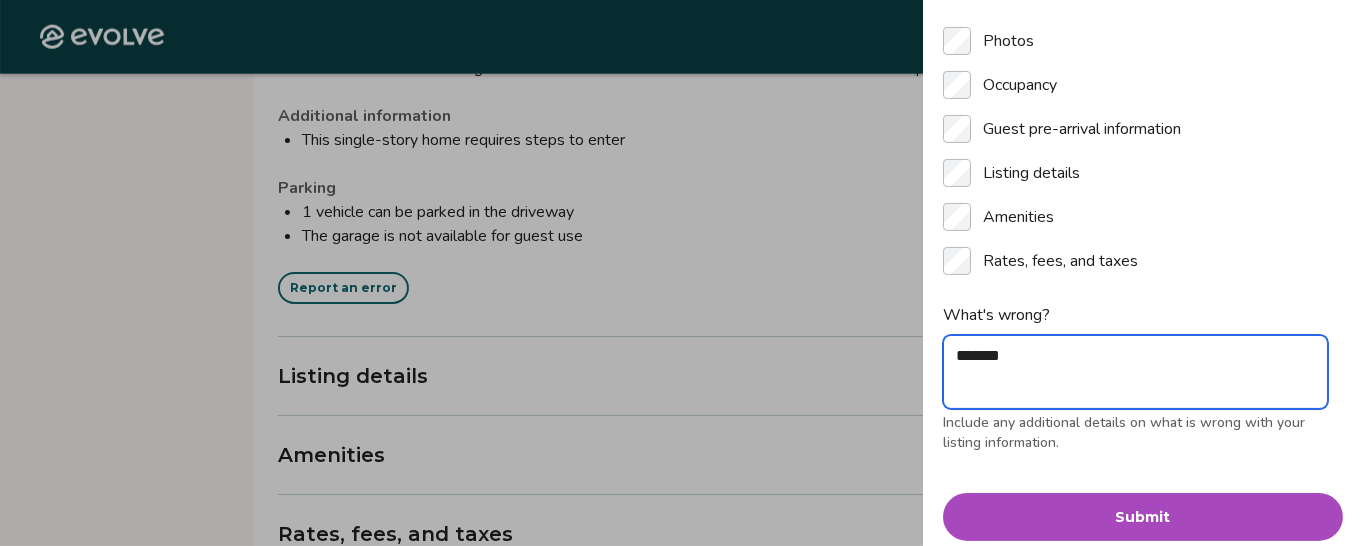 type on "*" 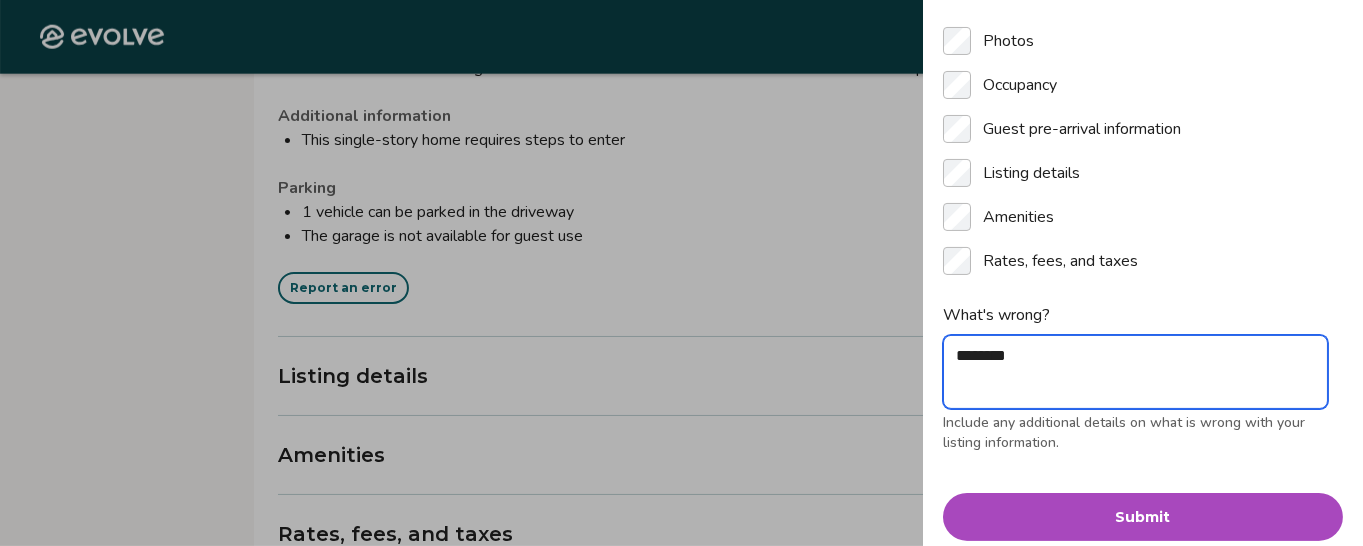 type on "*" 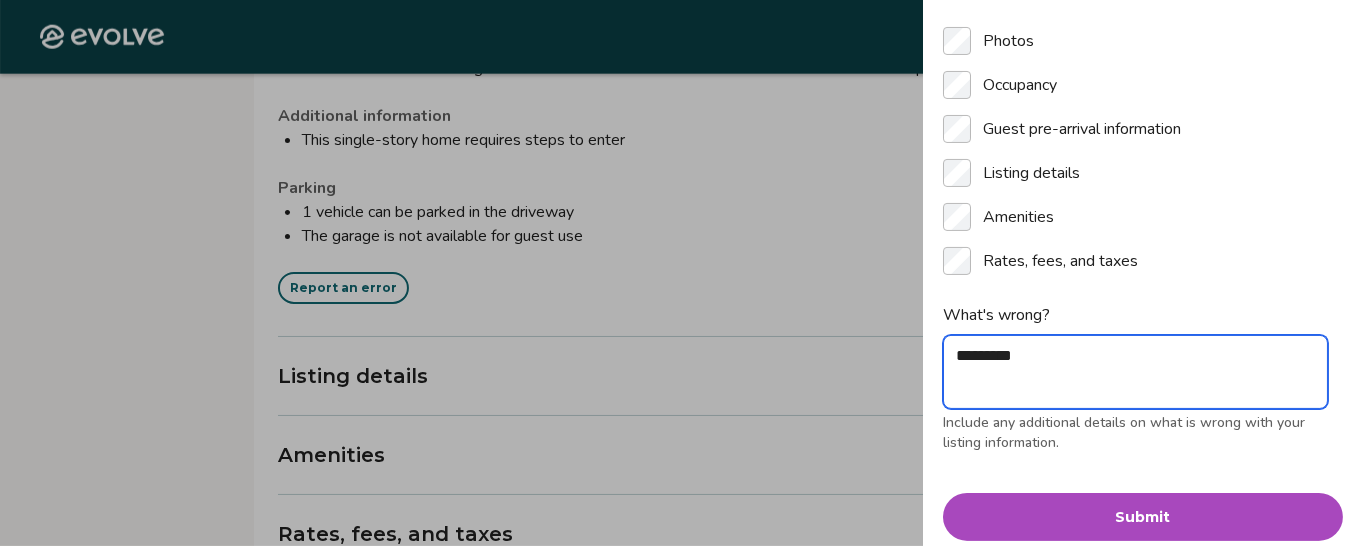 type on "*" 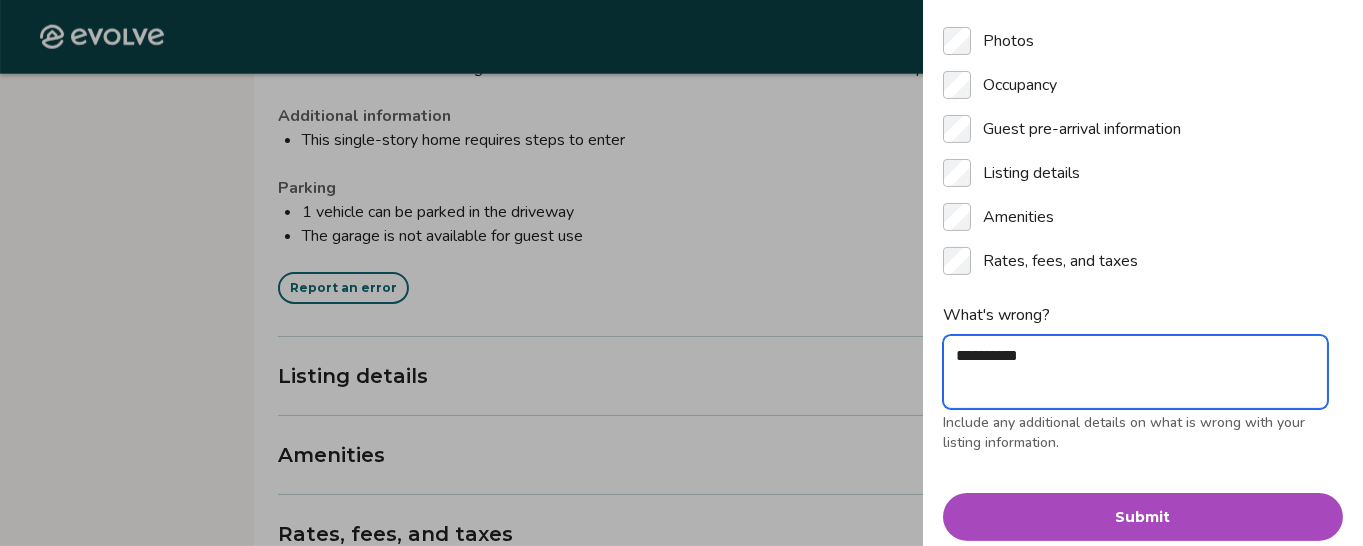 type on "*" 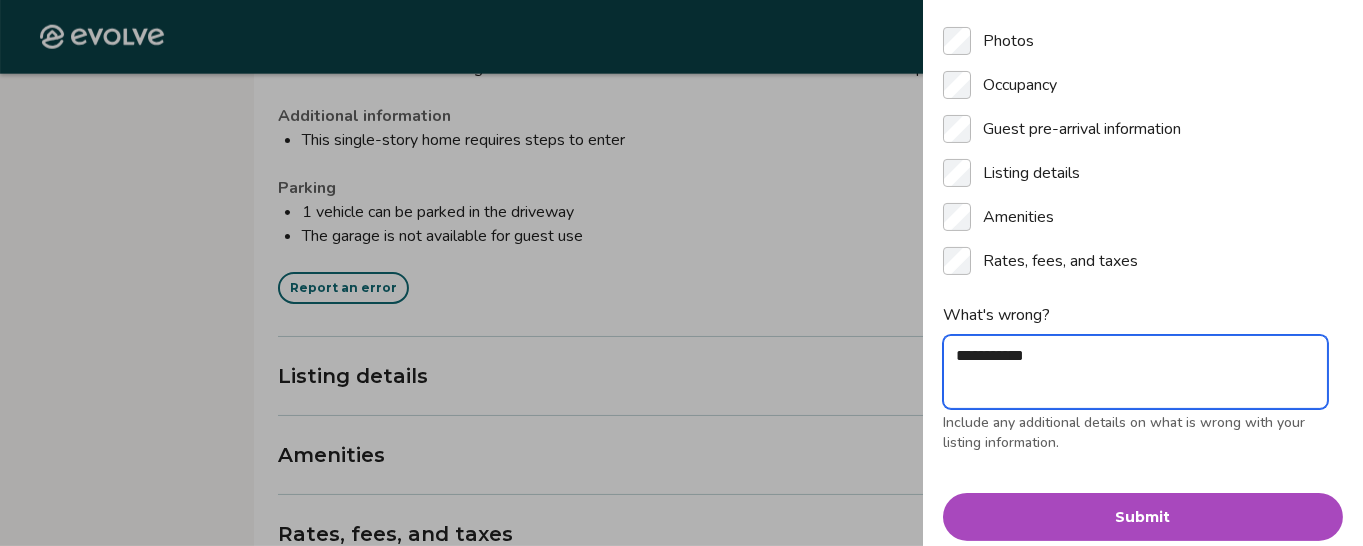 type on "*" 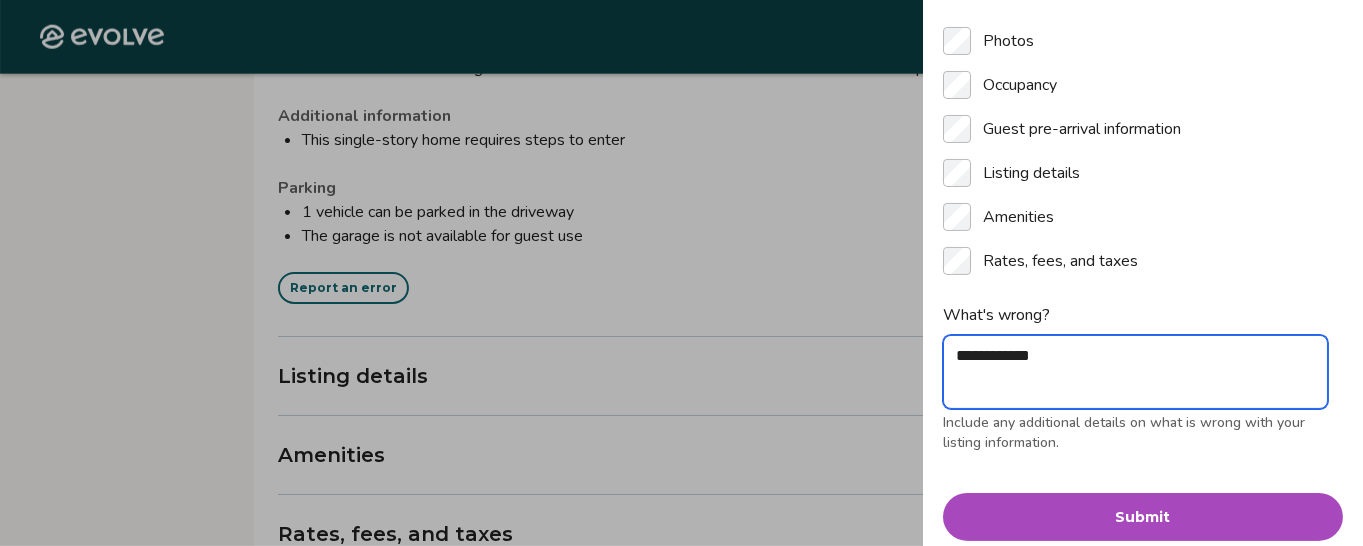 type on "*" 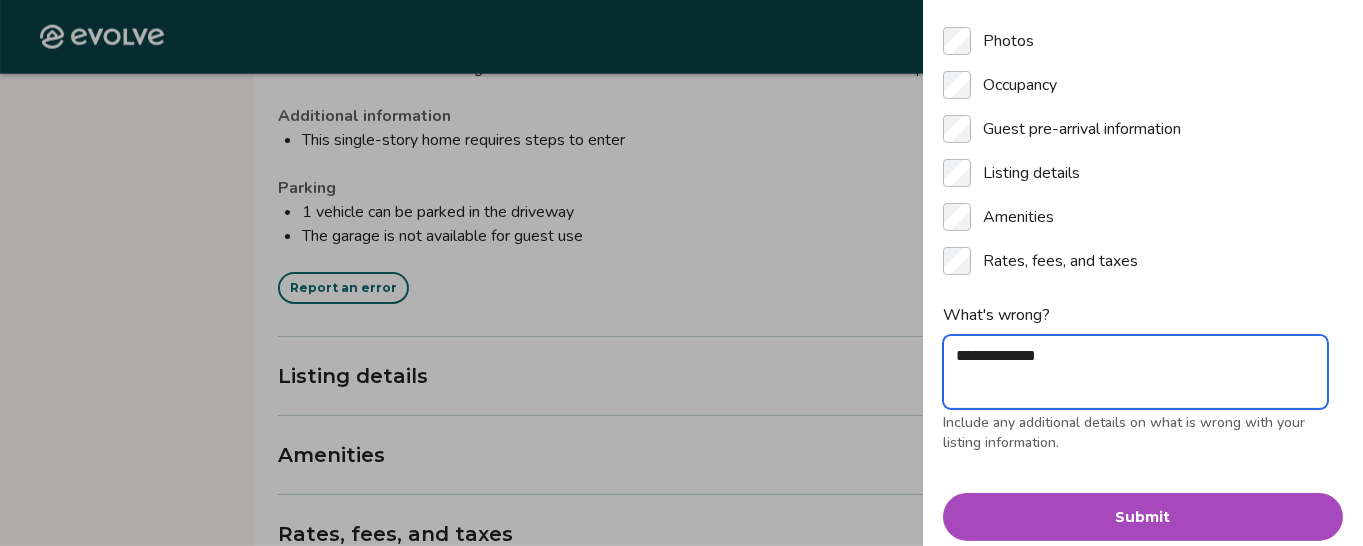 type on "*" 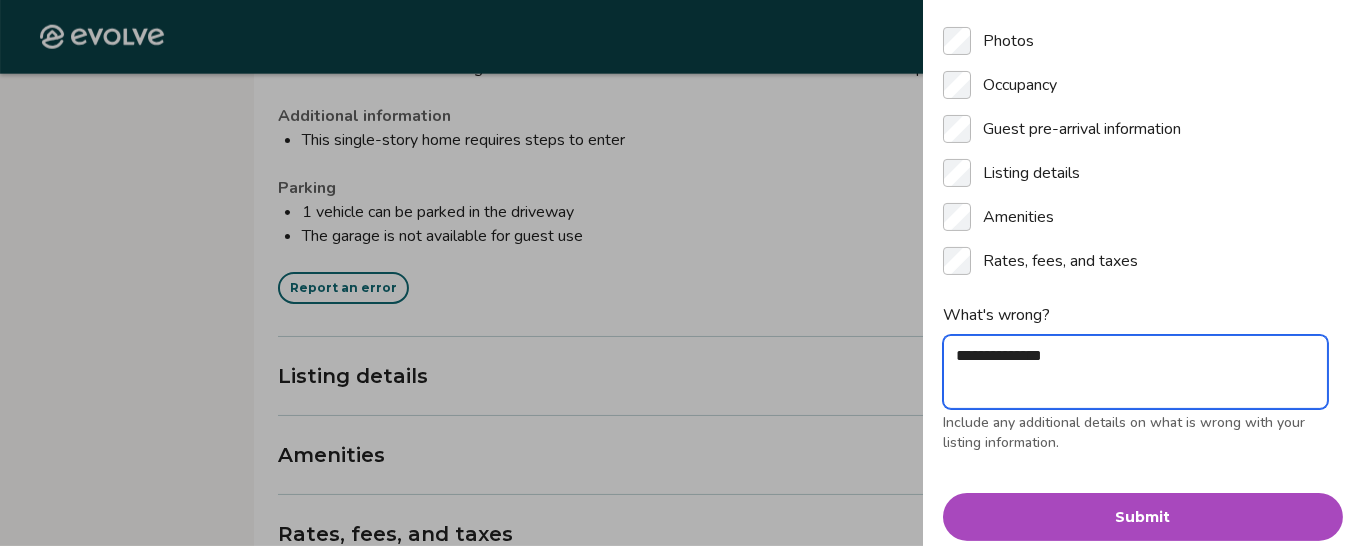 type on "*" 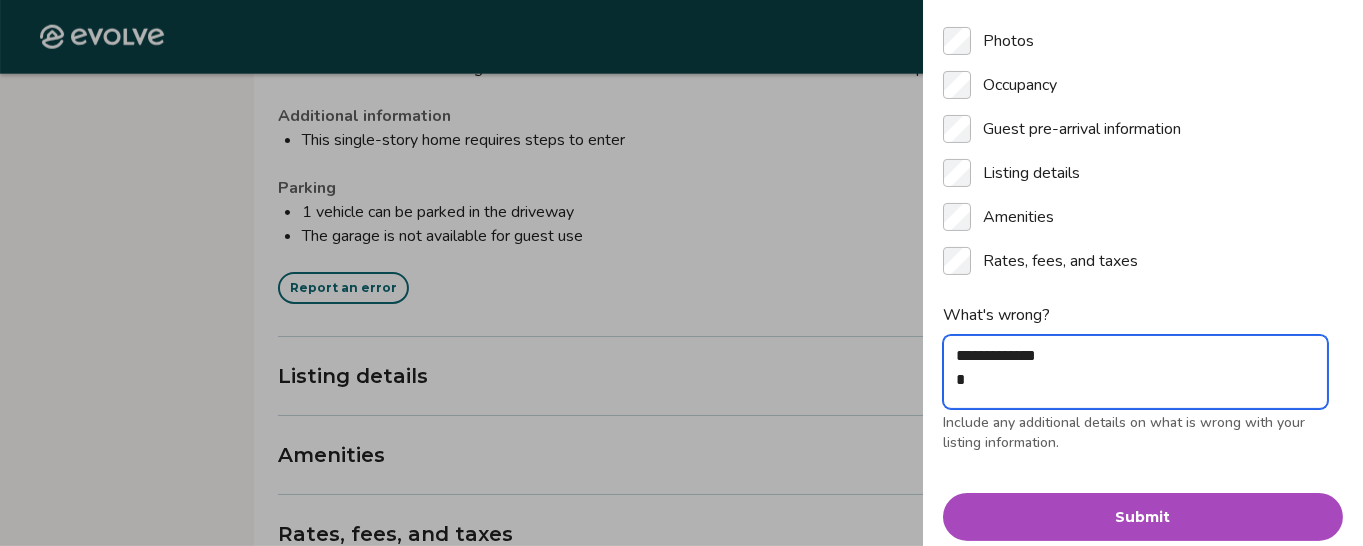 type on "*" 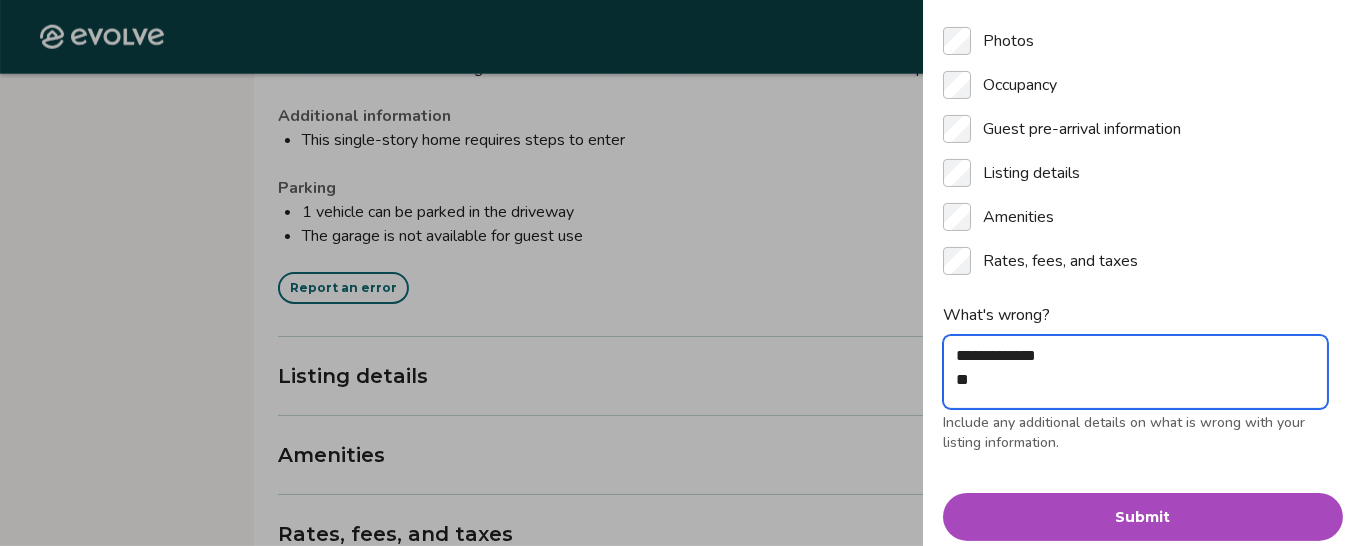 type on "*" 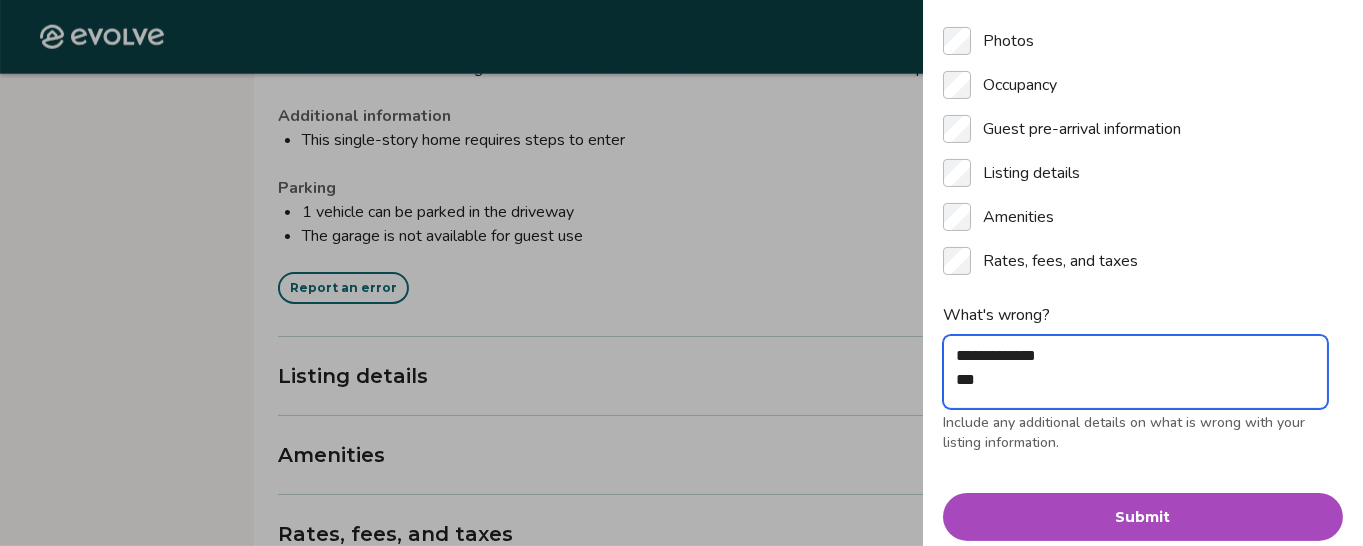 type on "*" 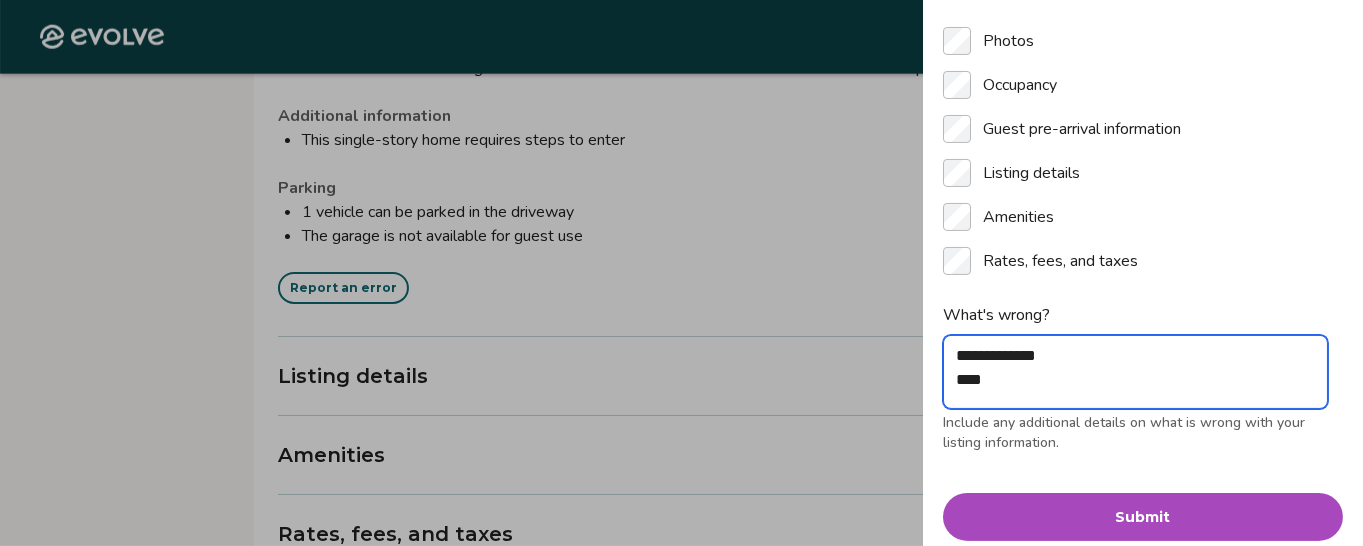 type on "*" 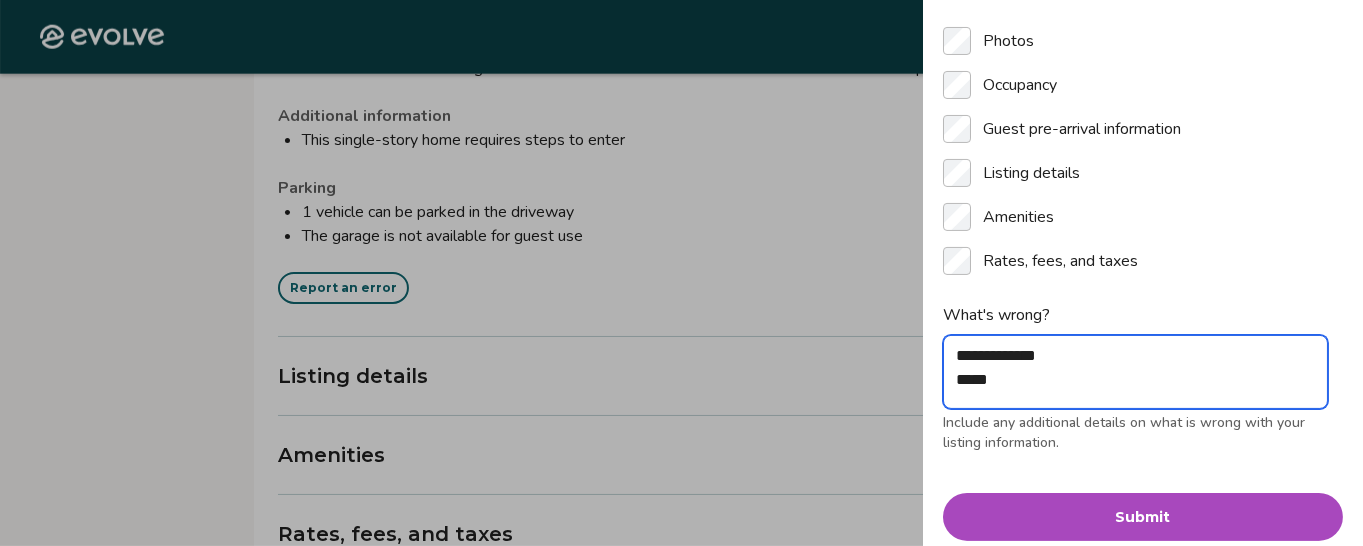 type on "*" 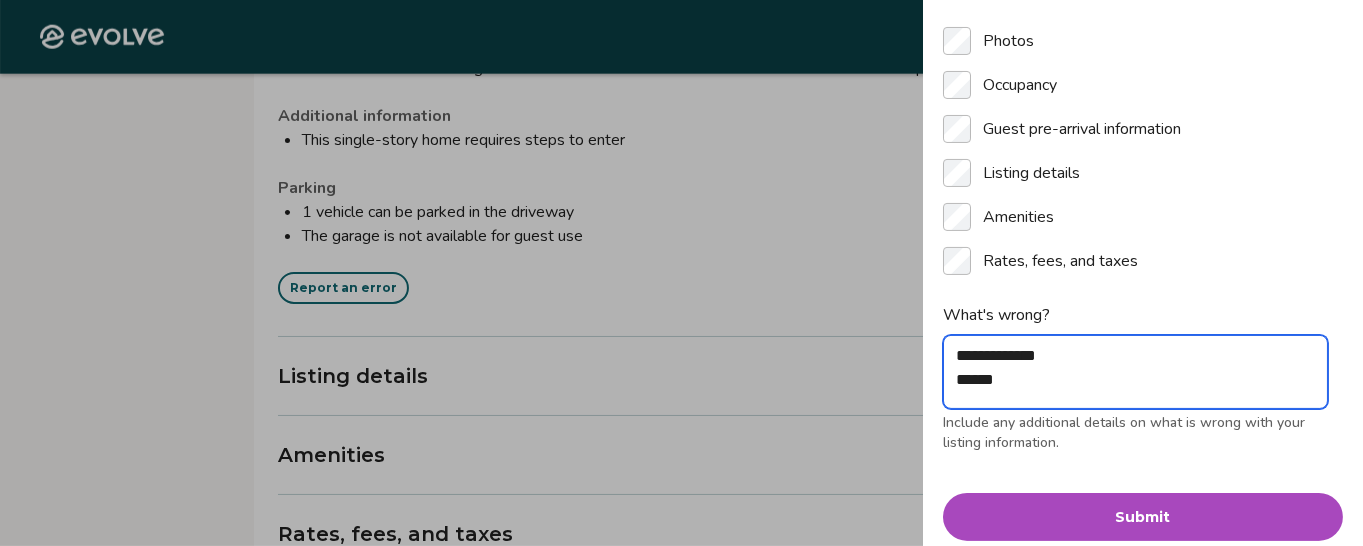 type on "*" 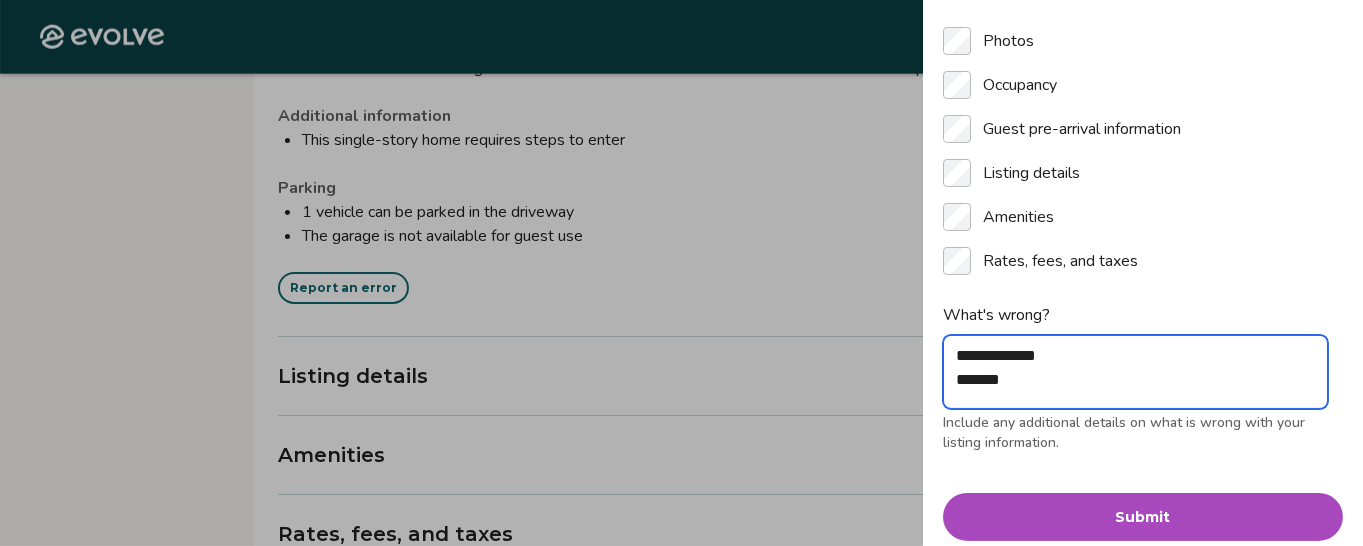 type on "*" 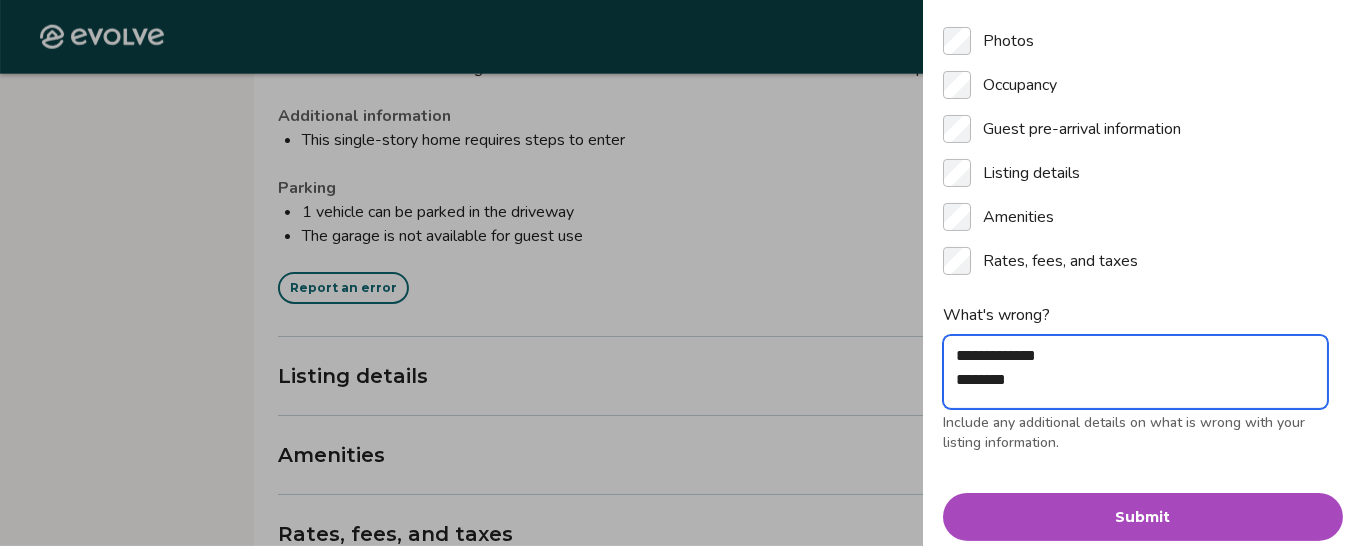 type on "*" 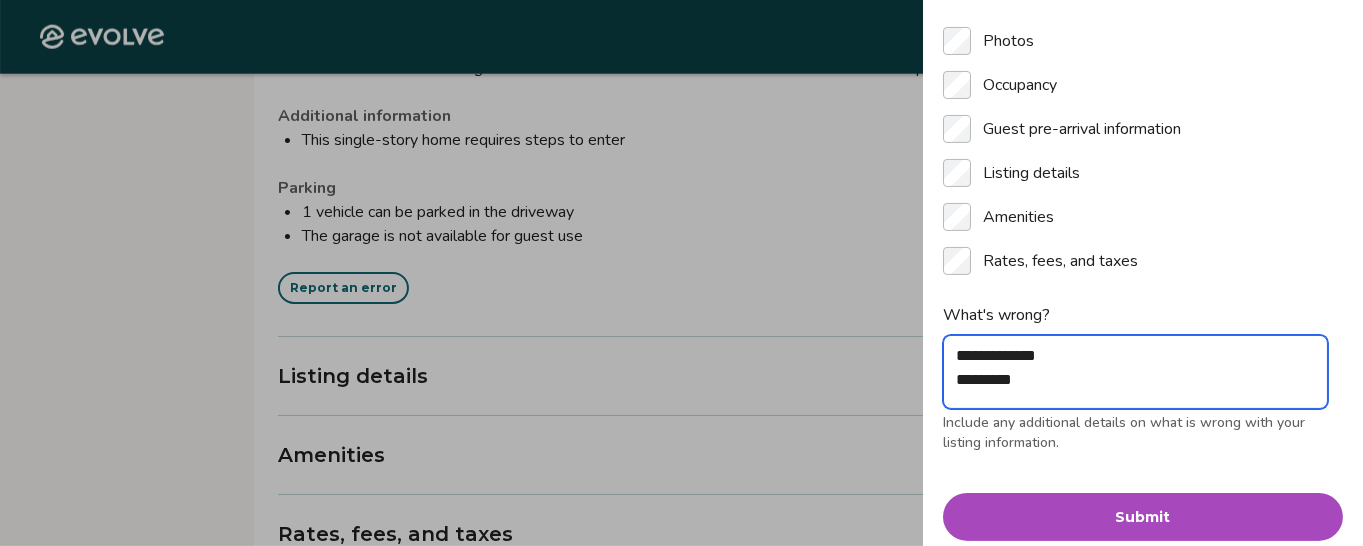 type on "*" 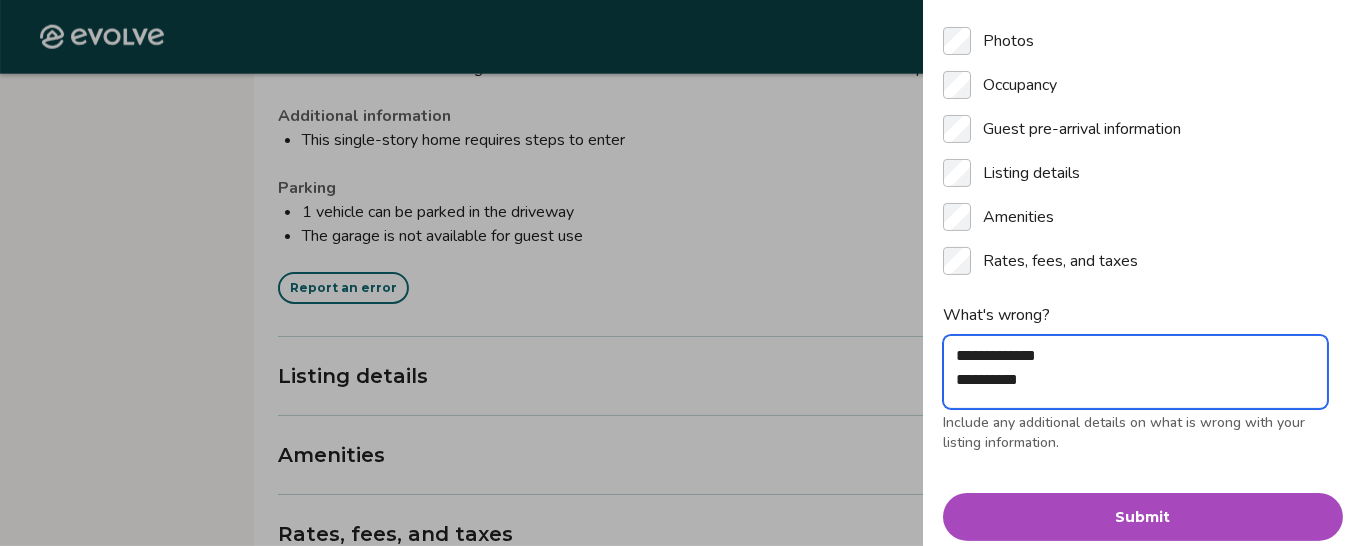 type on "*" 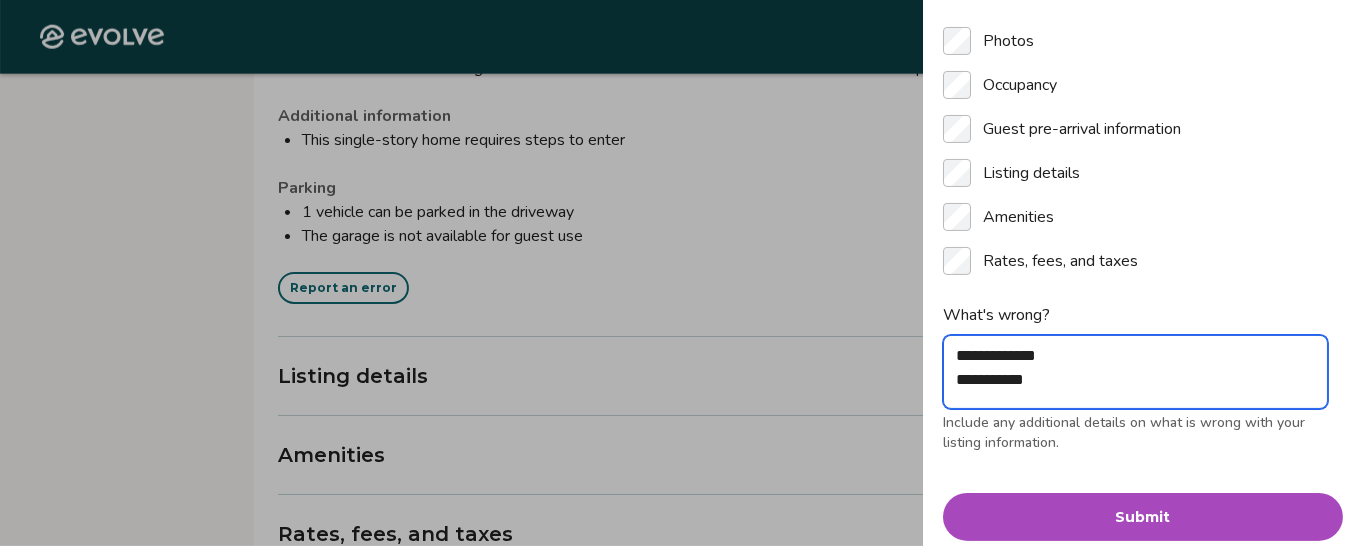 type on "*" 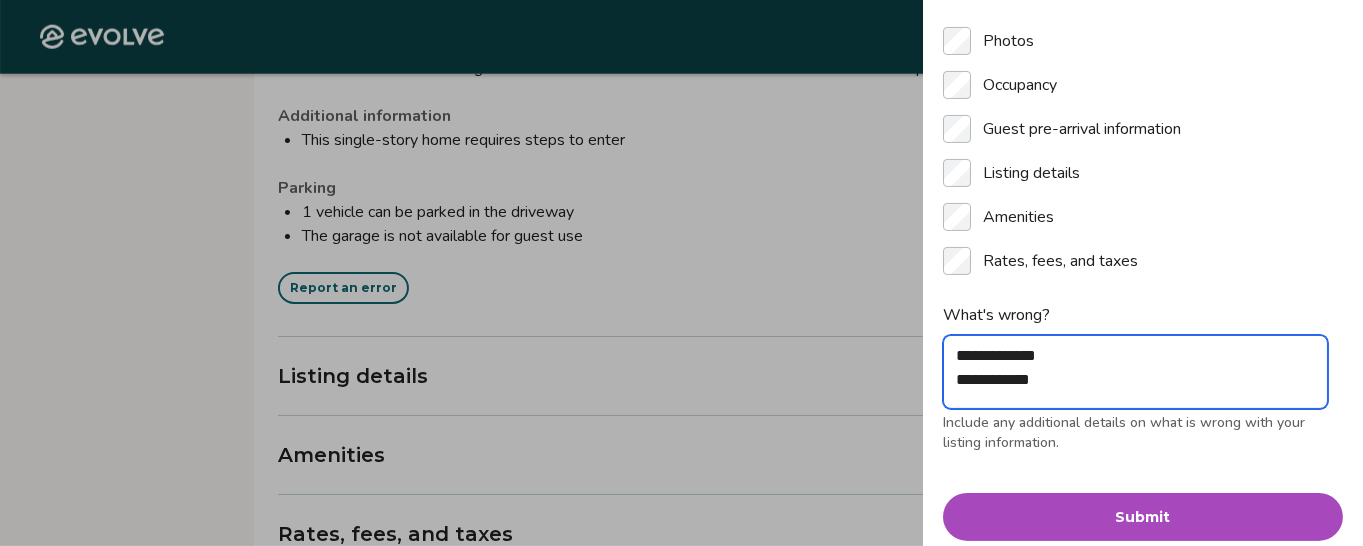type on "*" 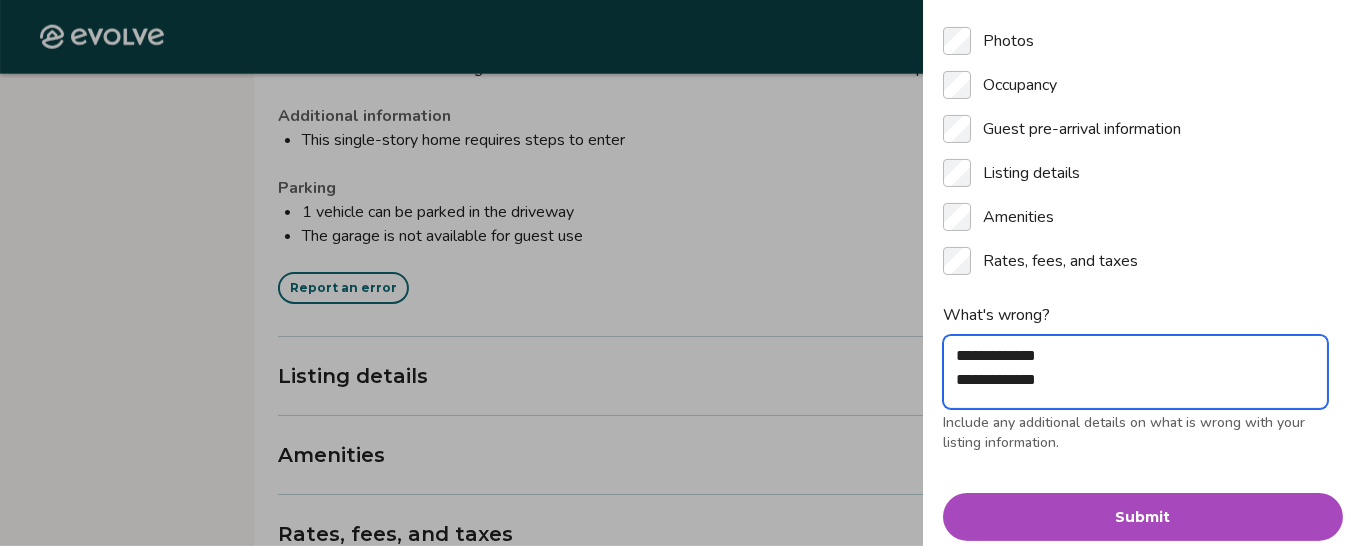 type on "*" 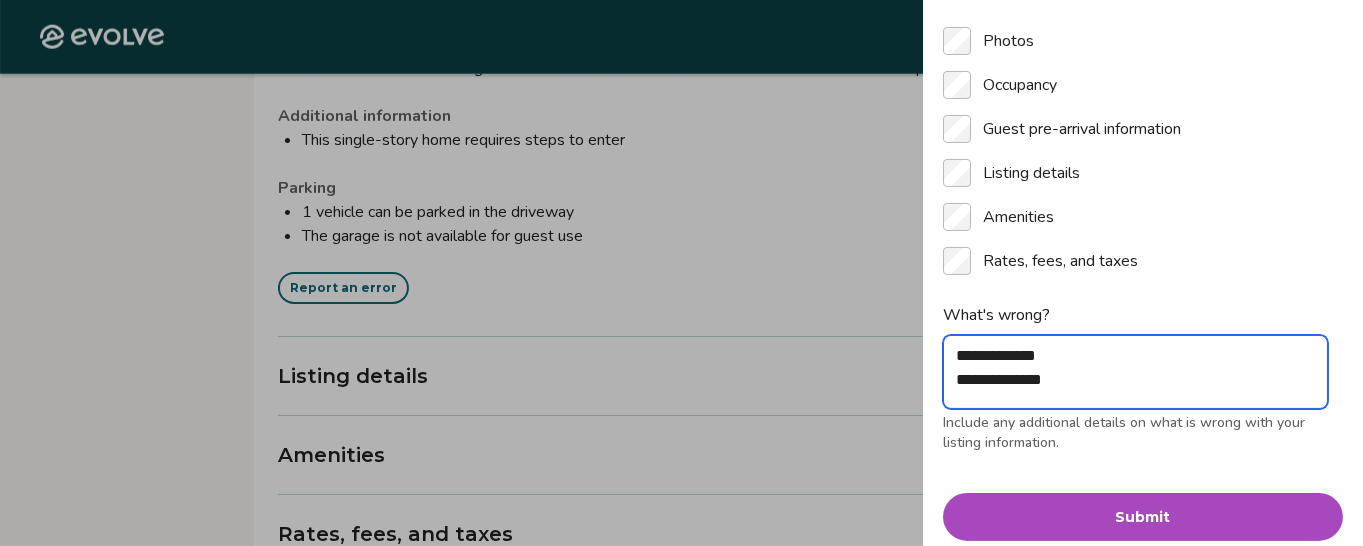 type on "*" 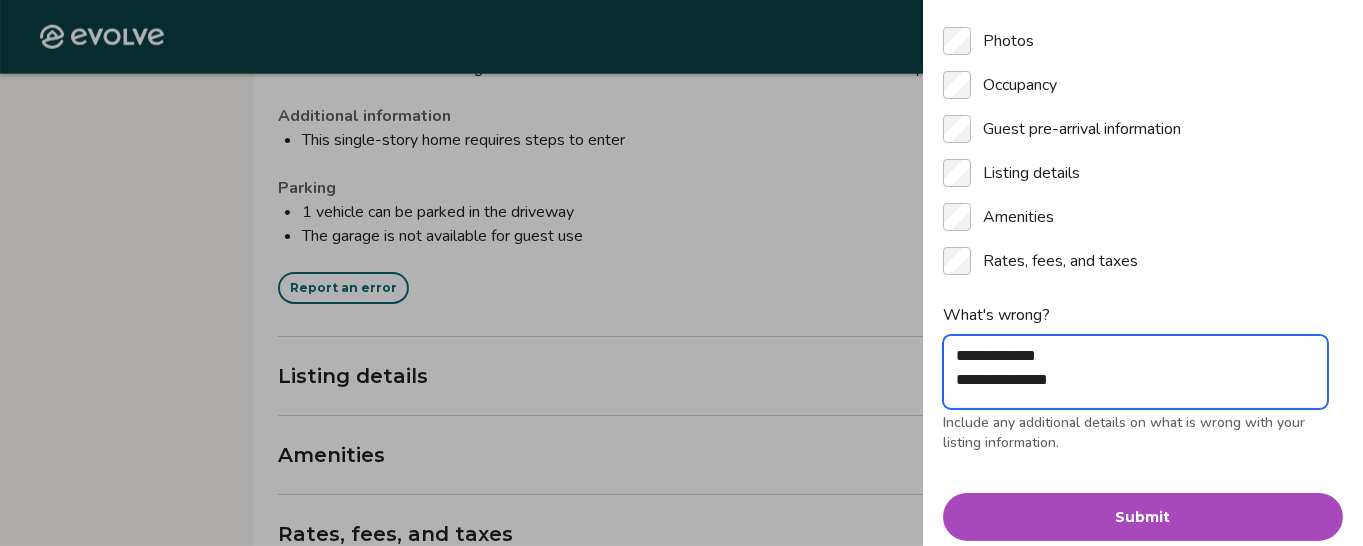 type on "*" 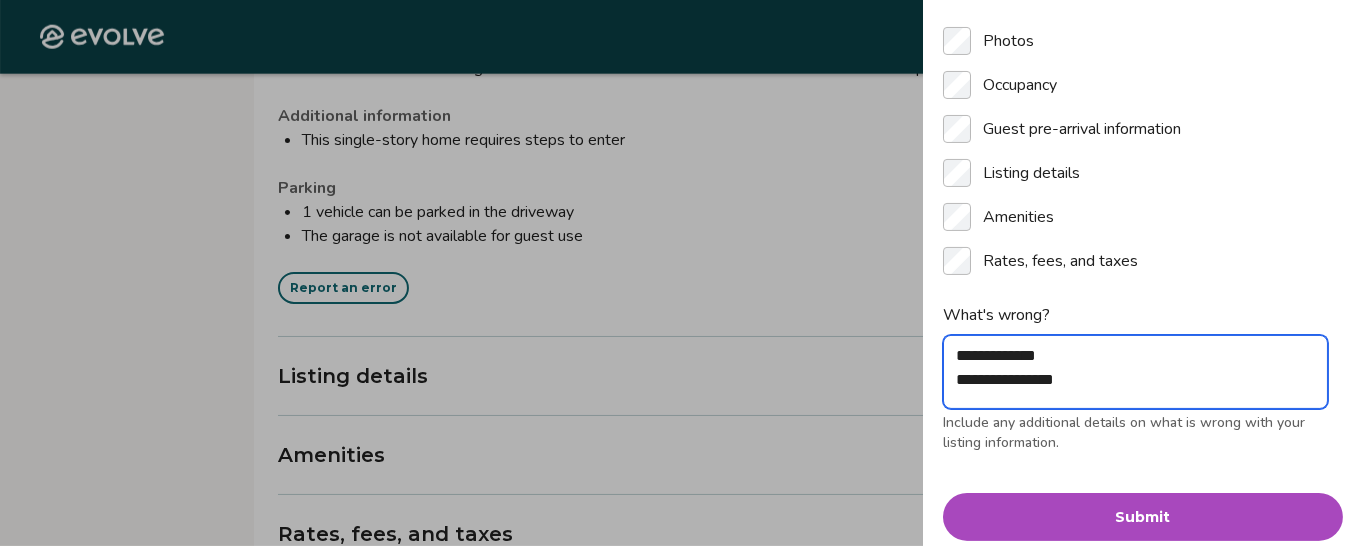 type on "*" 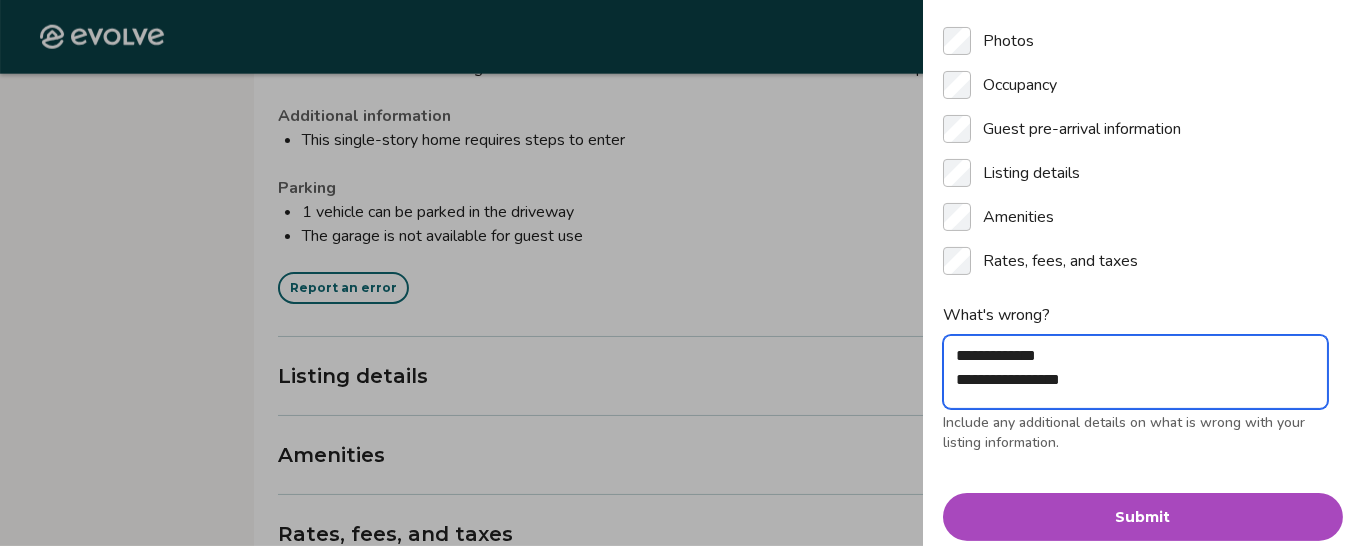 type on "*" 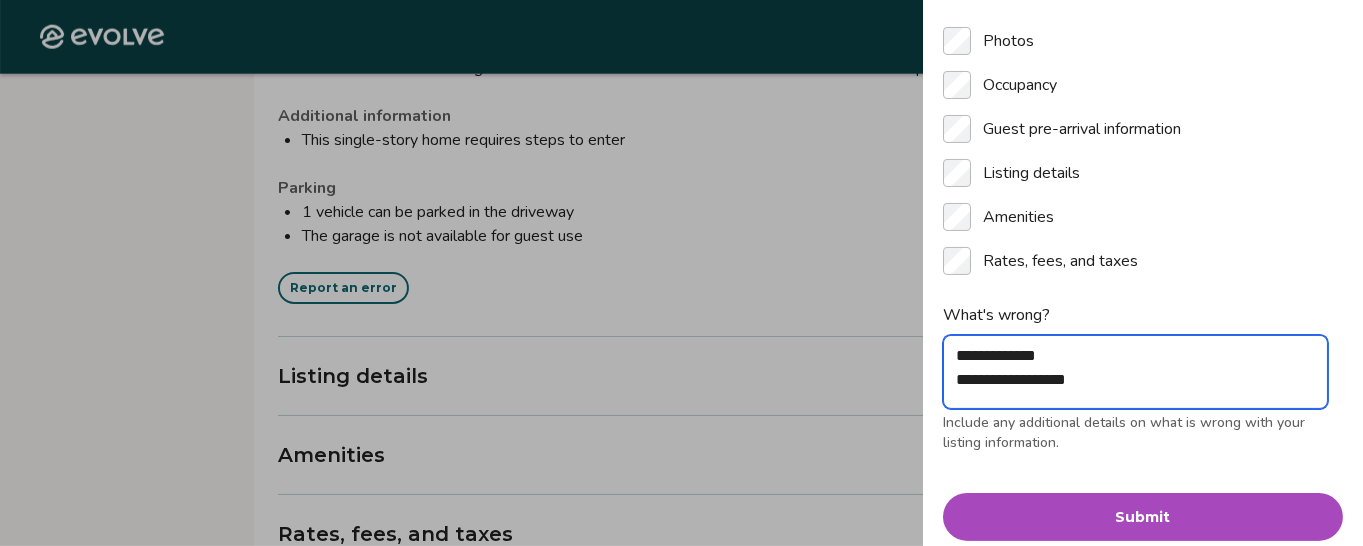 type on "*" 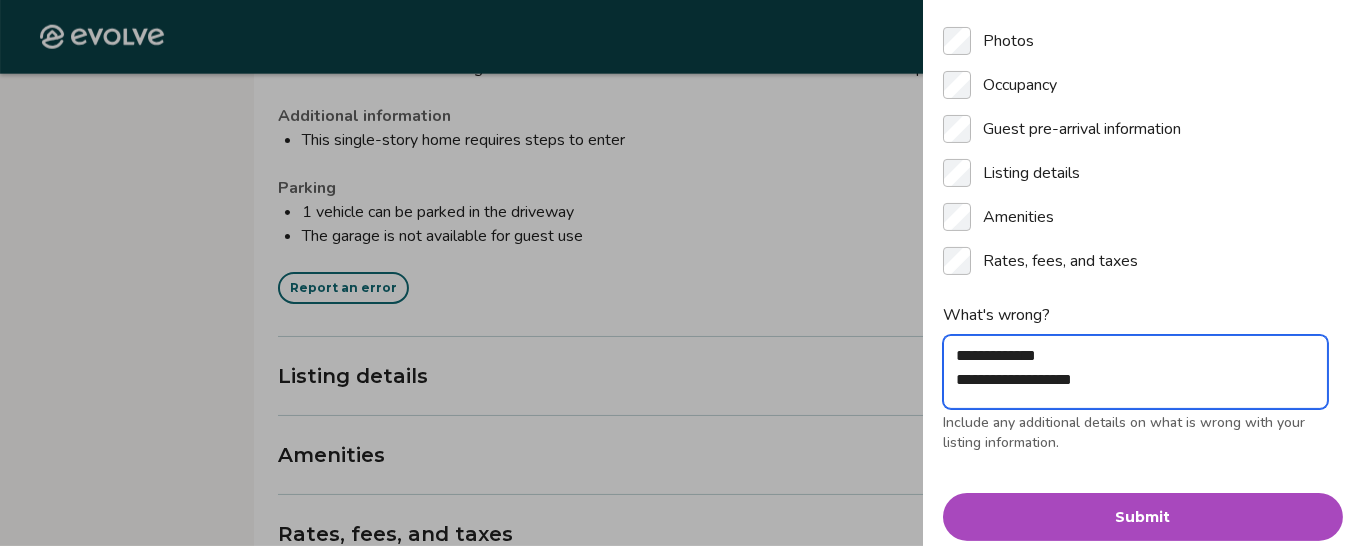 type on "*" 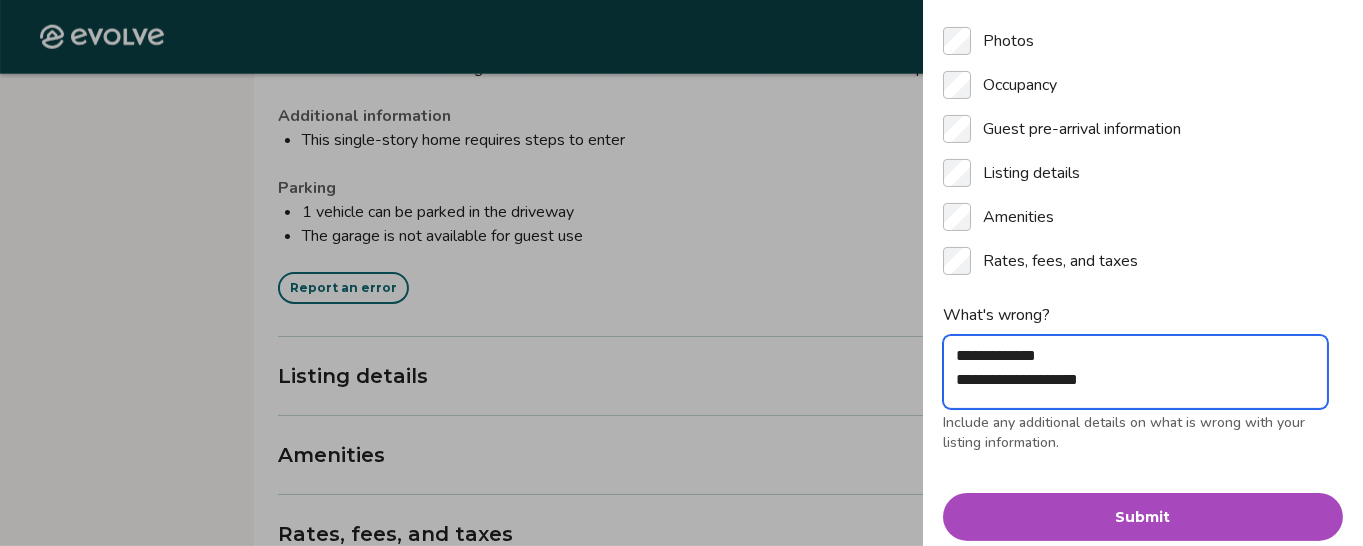 scroll, scrollTop: 6, scrollLeft: 0, axis: vertical 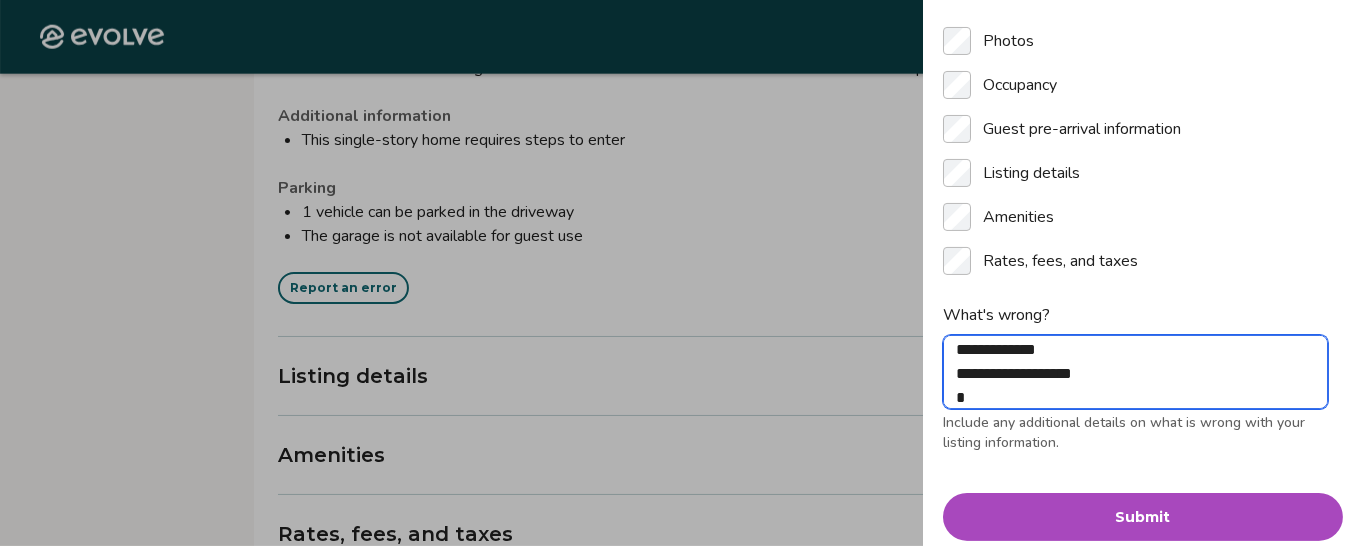 type on "*" 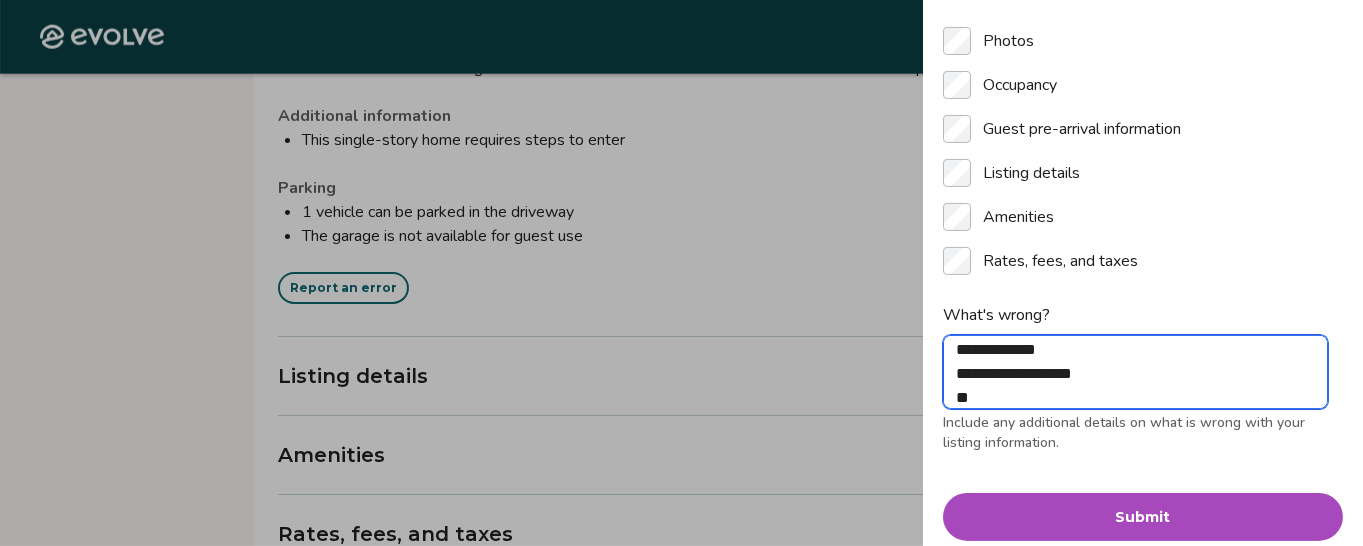 type on "*" 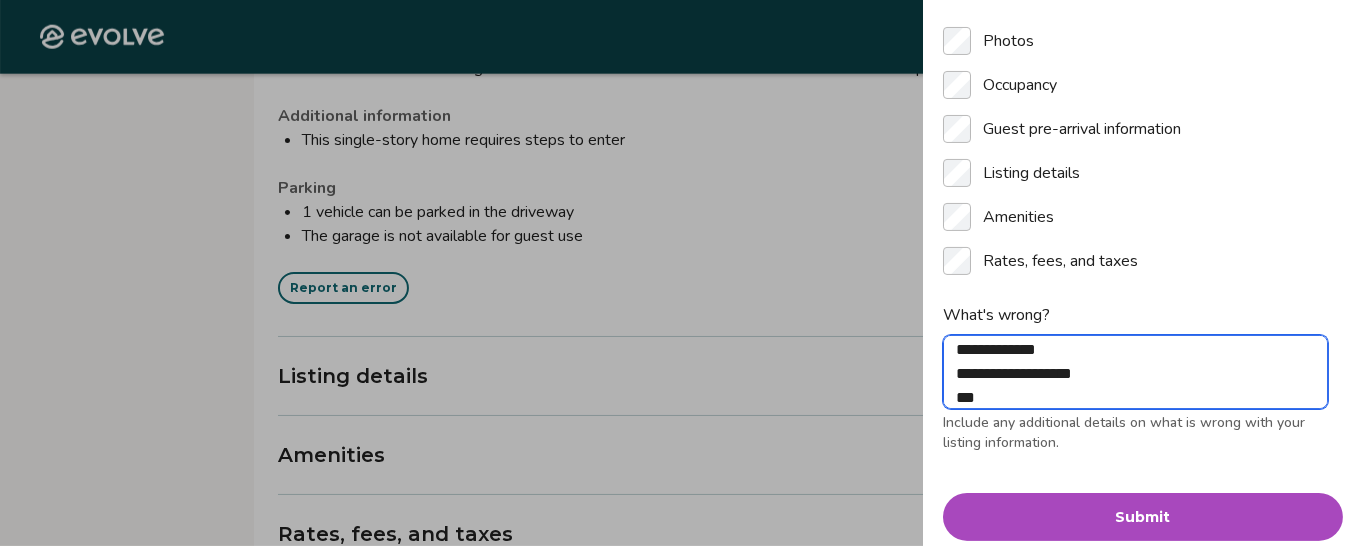 type on "*" 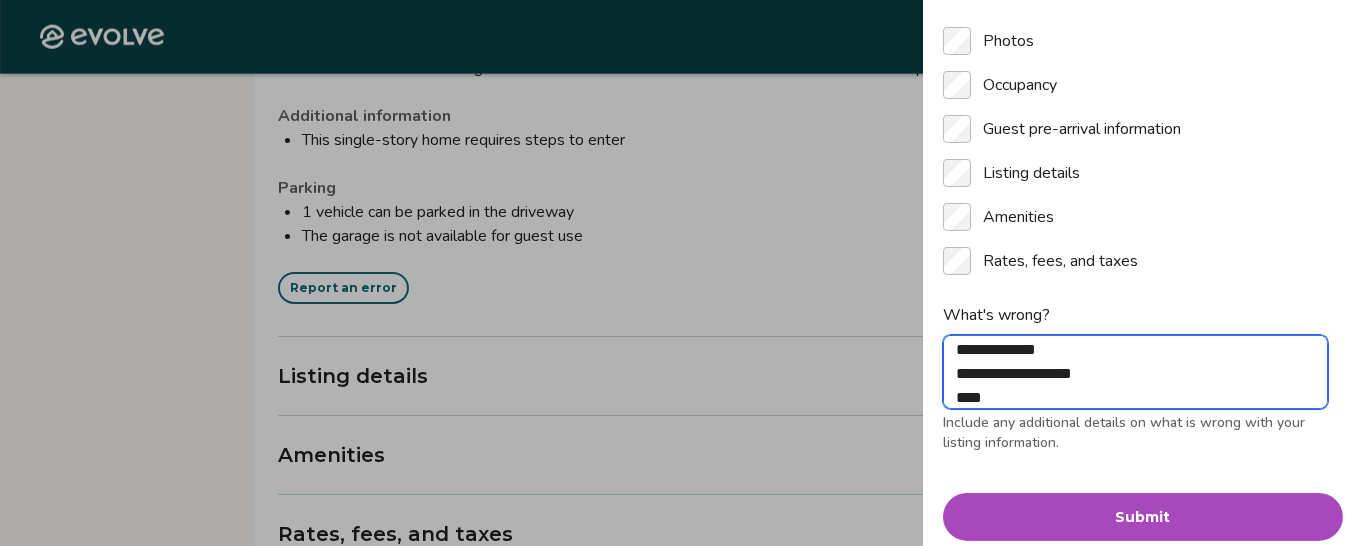 type on "*" 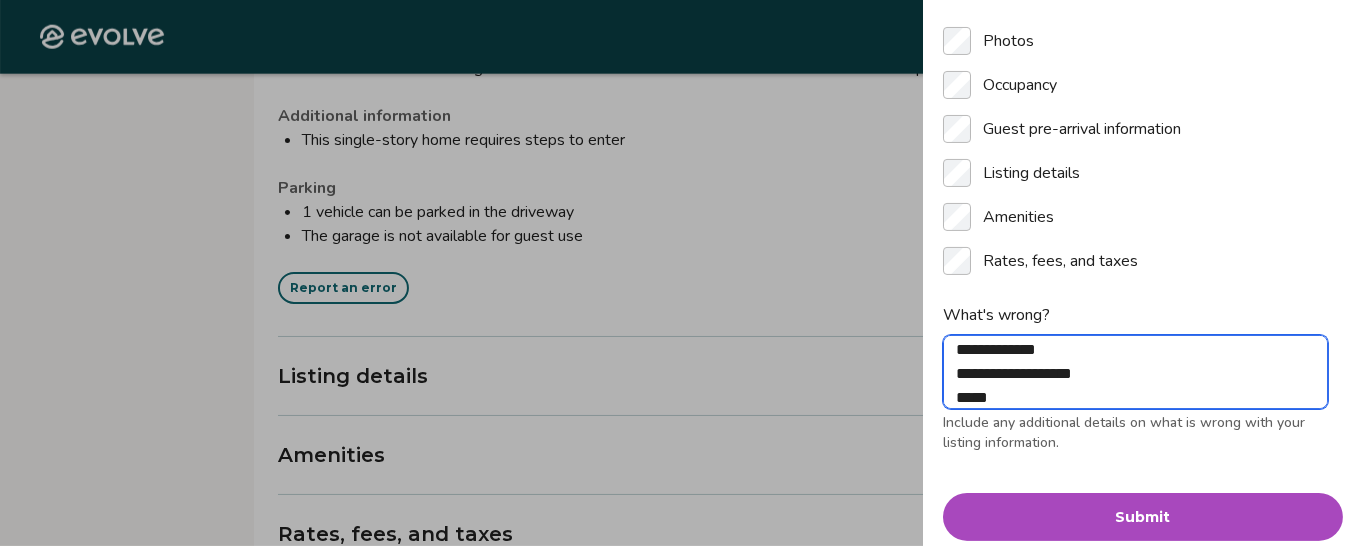type on "*" 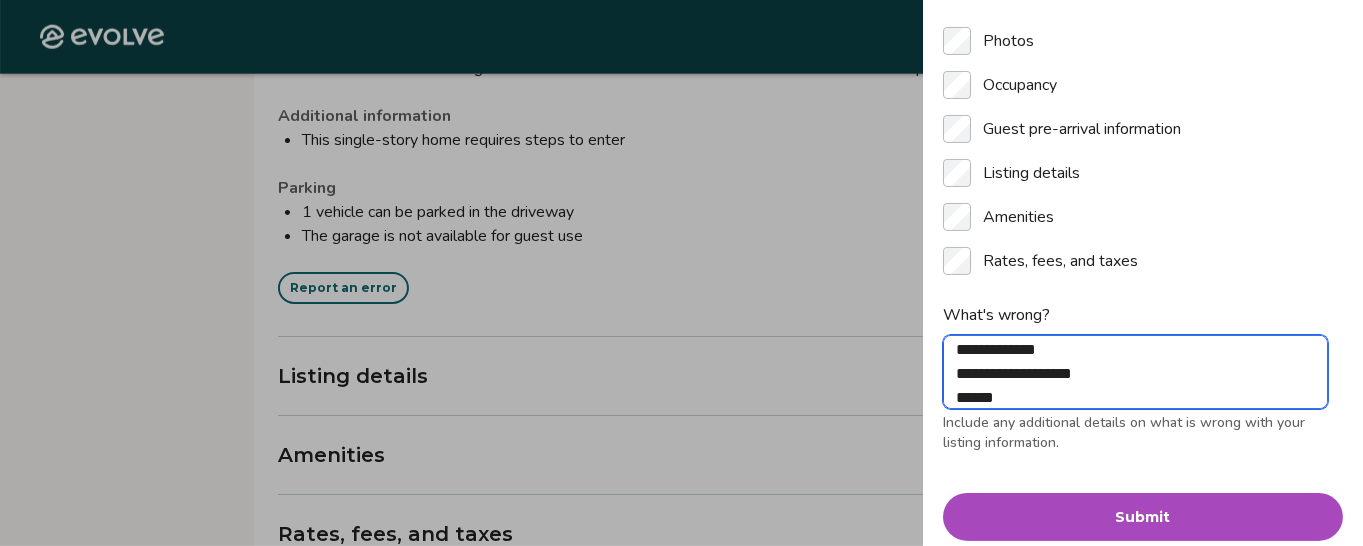 type on "*" 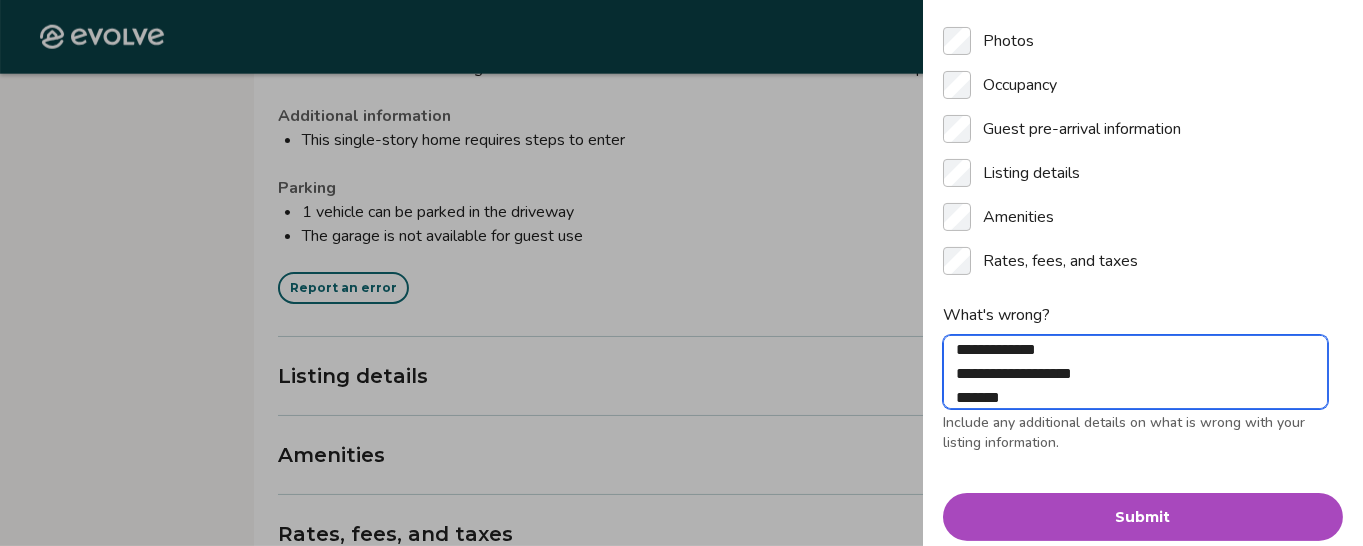 type on "*" 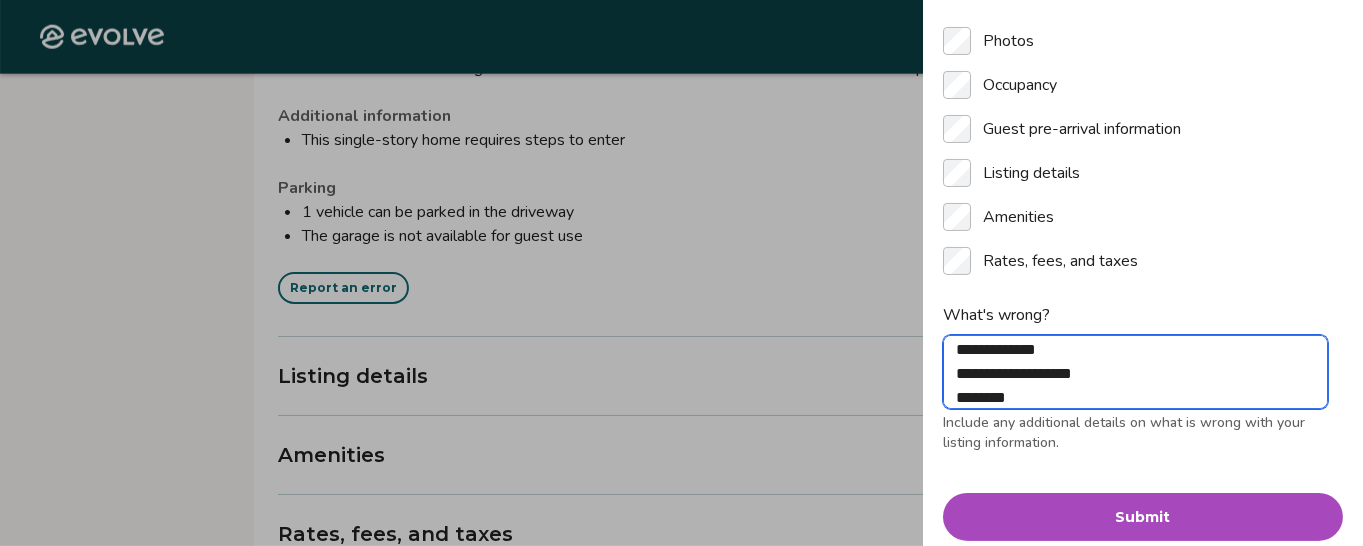 type on "*" 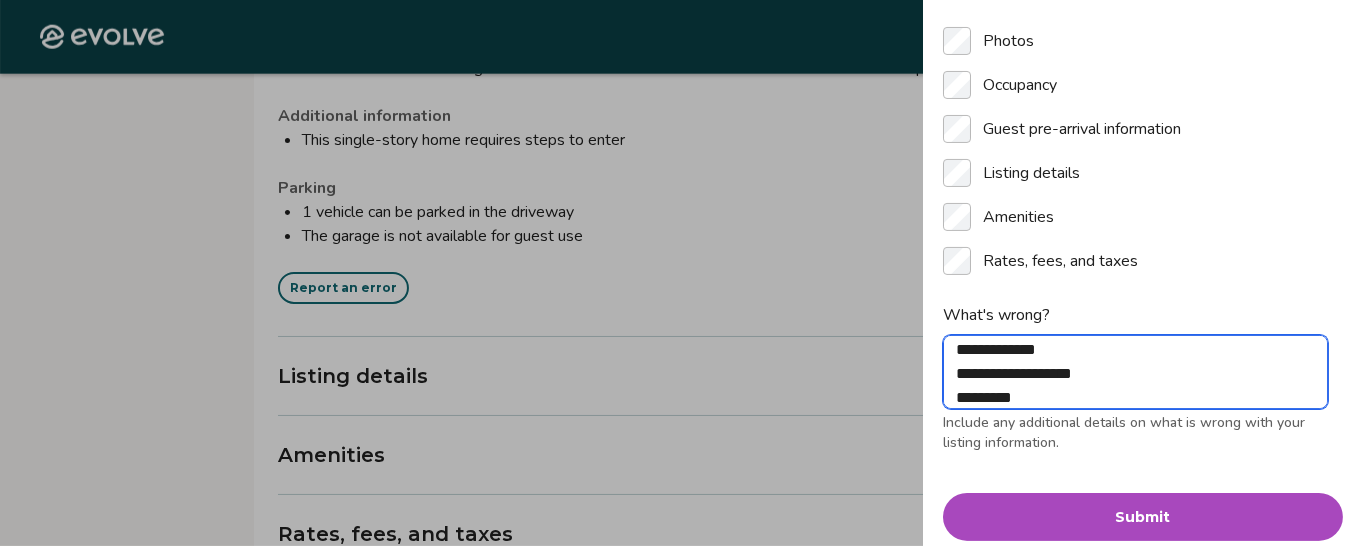 type on "*" 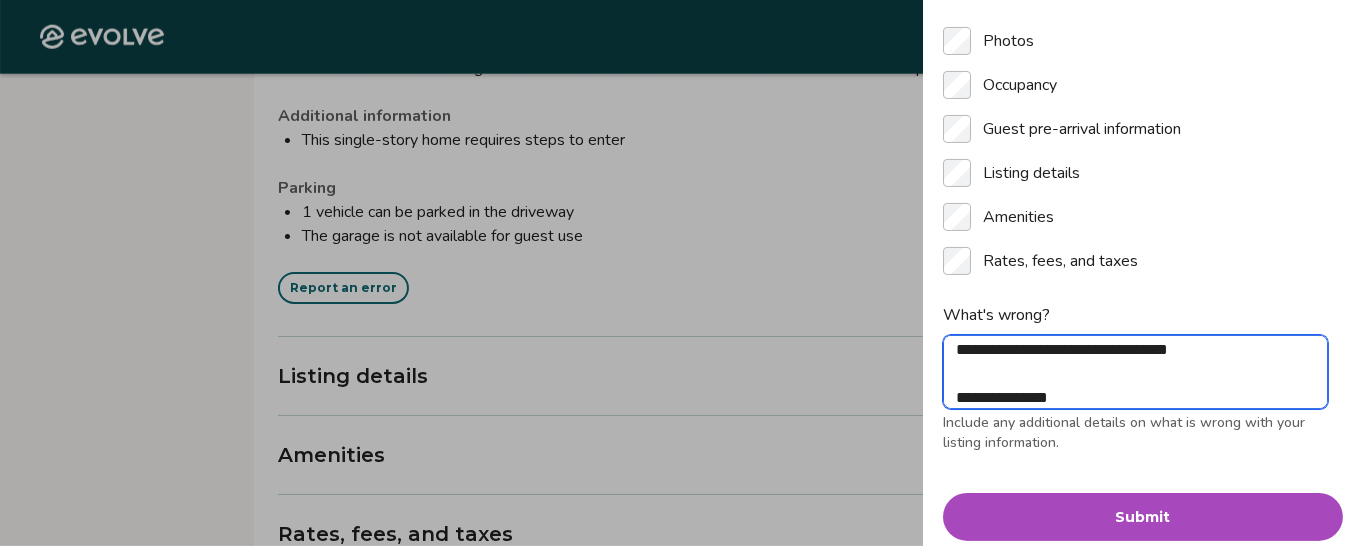 scroll, scrollTop: 174, scrollLeft: 0, axis: vertical 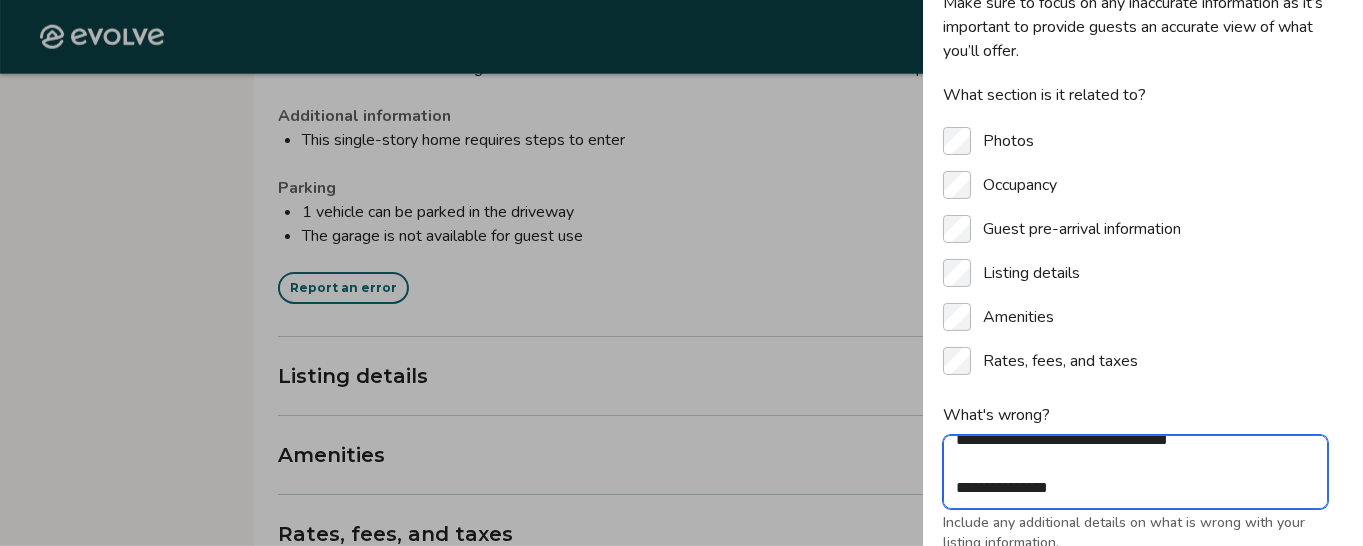 click on "**********" at bounding box center [1135, 472] 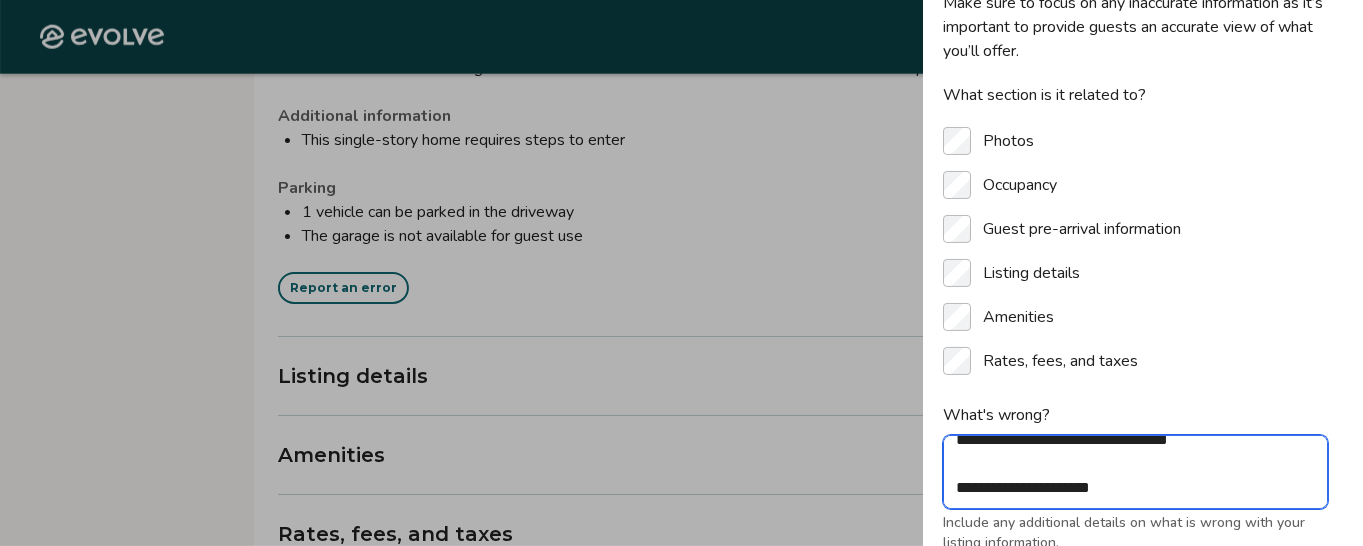 click on "**********" at bounding box center (1135, 472) 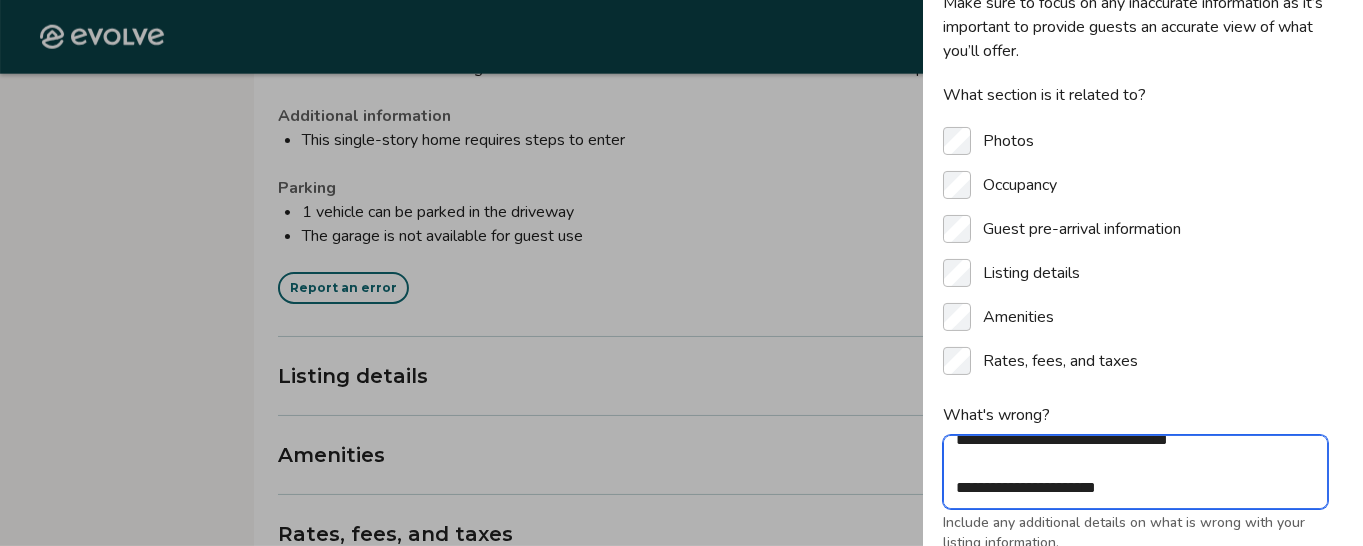 click on "**********" at bounding box center (1135, 472) 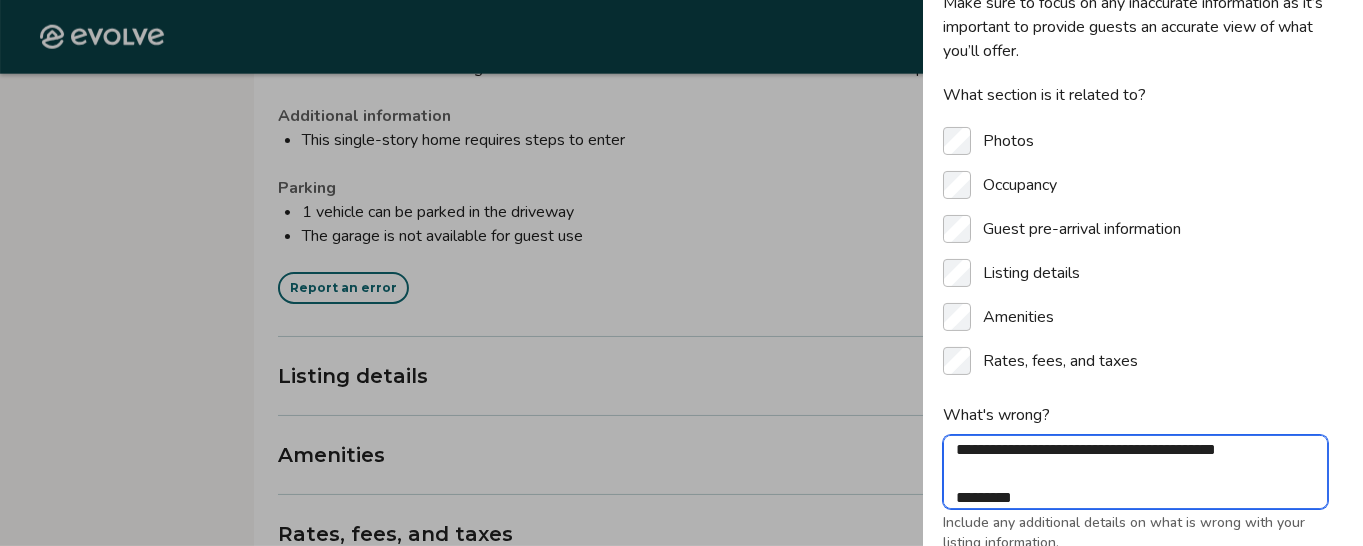 scroll, scrollTop: 246, scrollLeft: 0, axis: vertical 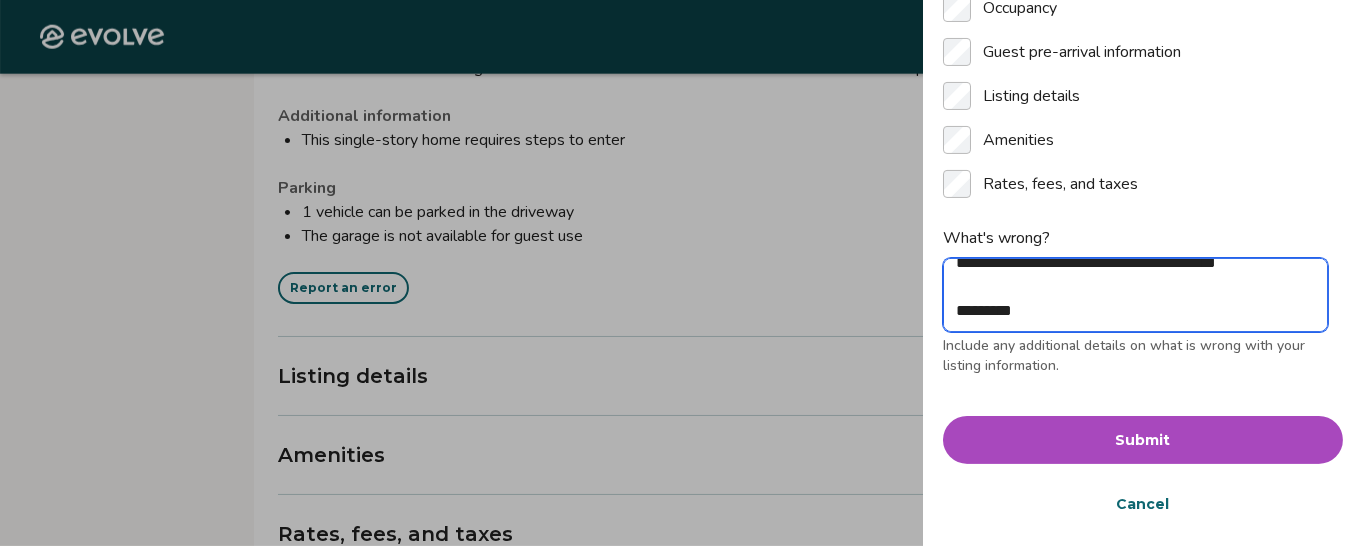 click on "**********" at bounding box center [1135, 295] 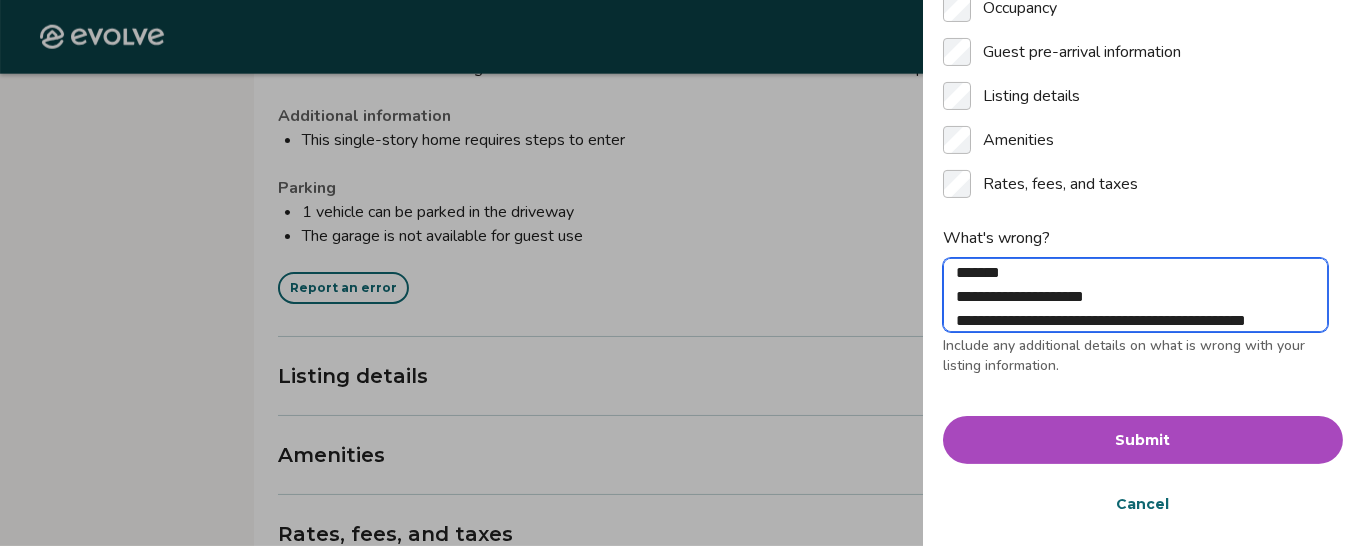 scroll, scrollTop: 294, scrollLeft: 0, axis: vertical 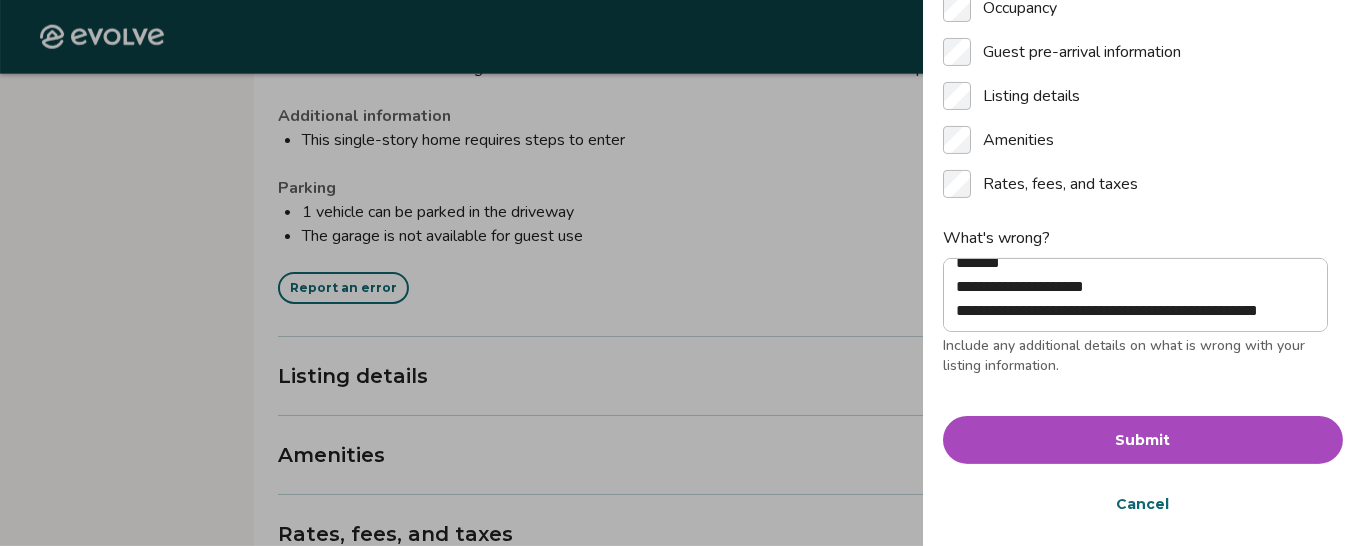 click on "Submit" at bounding box center [1143, 440] 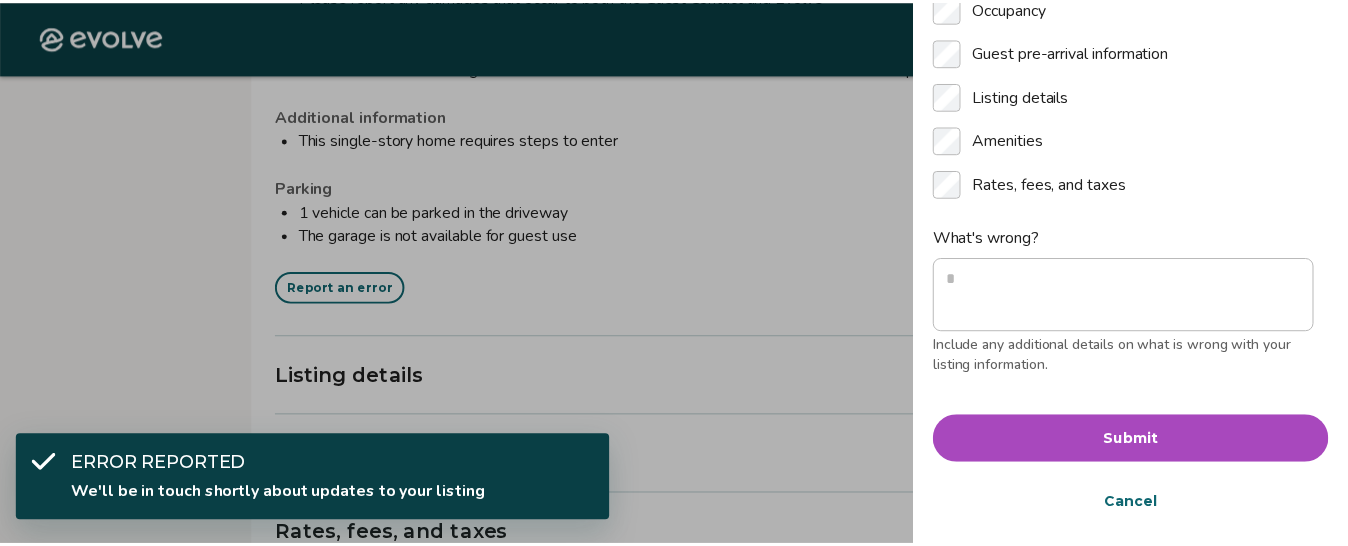 scroll, scrollTop: 0, scrollLeft: 0, axis: both 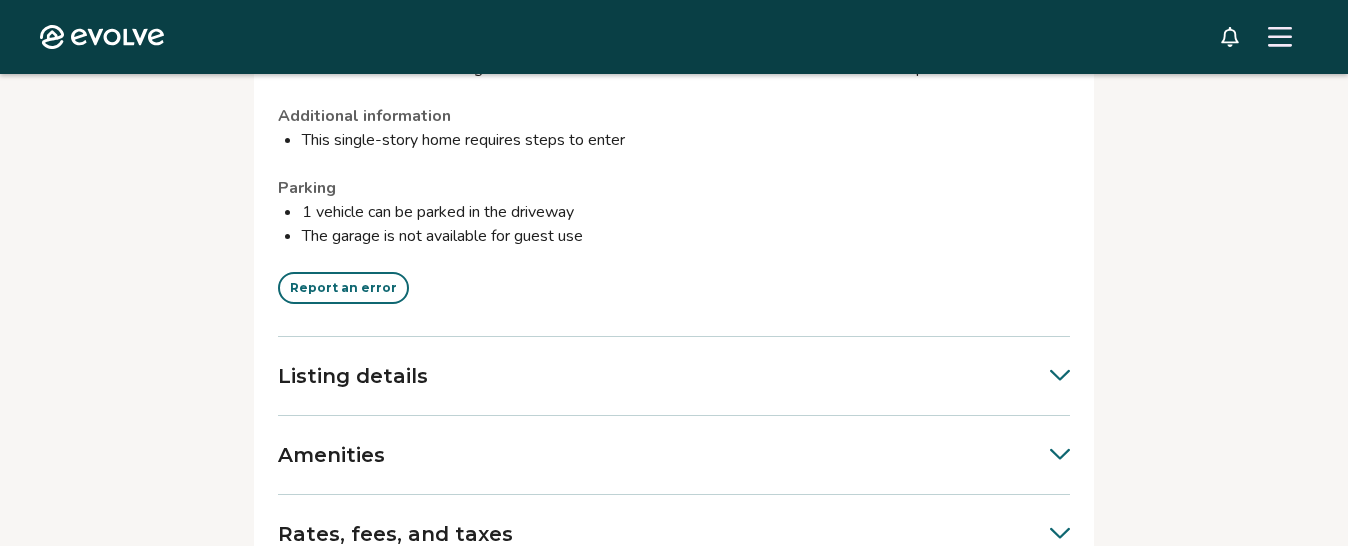 click 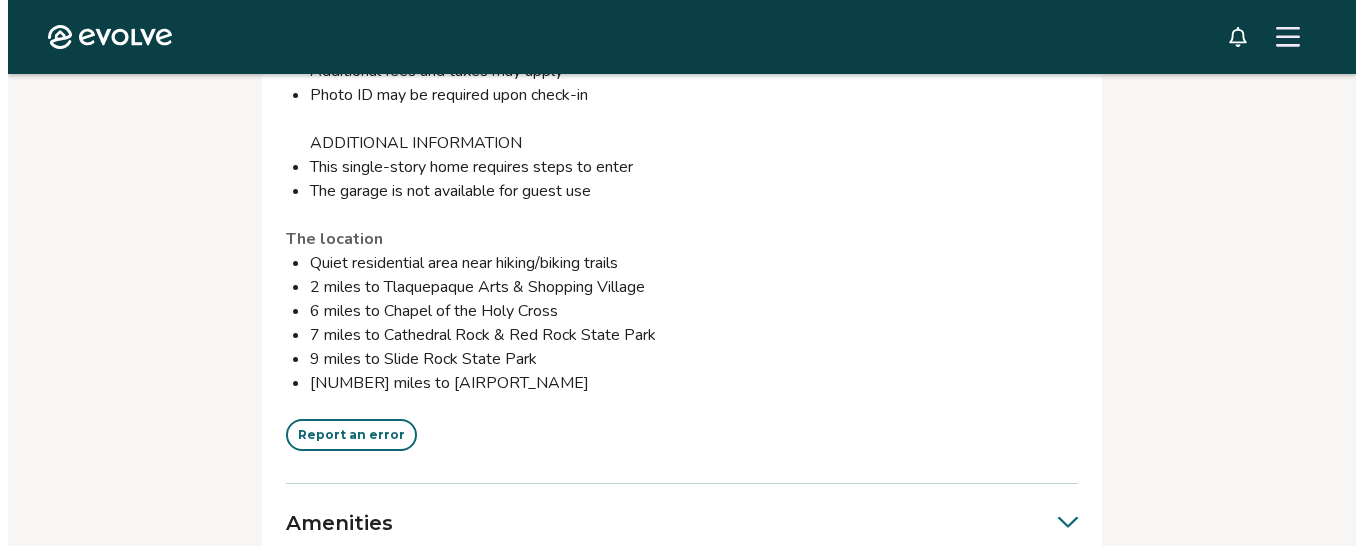 scroll, scrollTop: 4004, scrollLeft: 0, axis: vertical 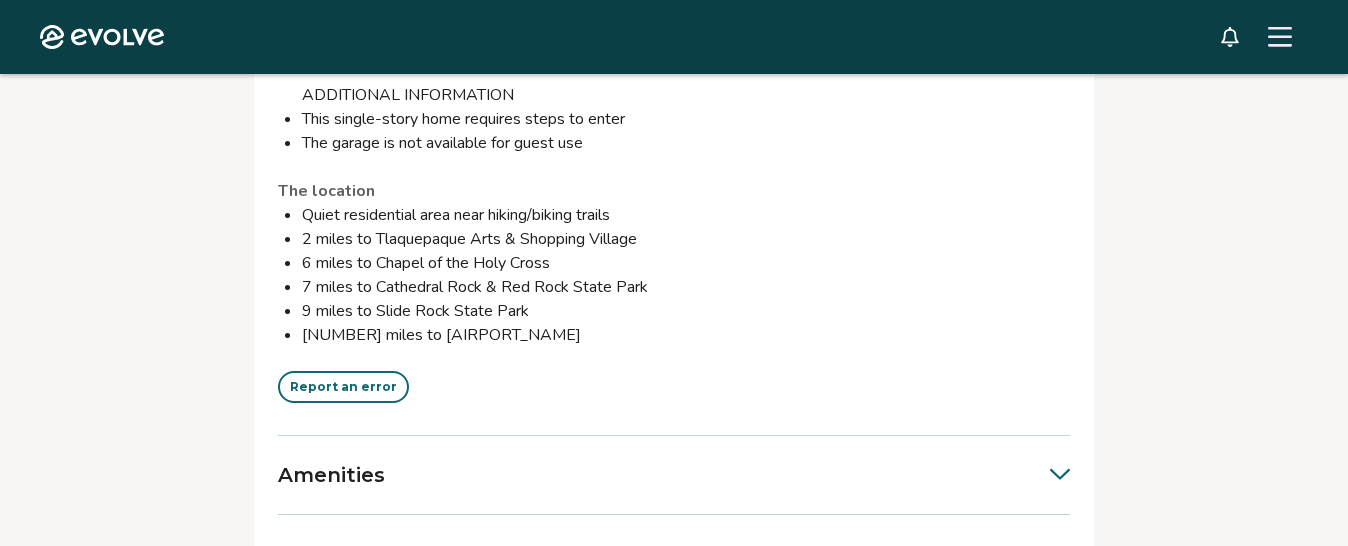 click on "Report an error" at bounding box center (343, 387) 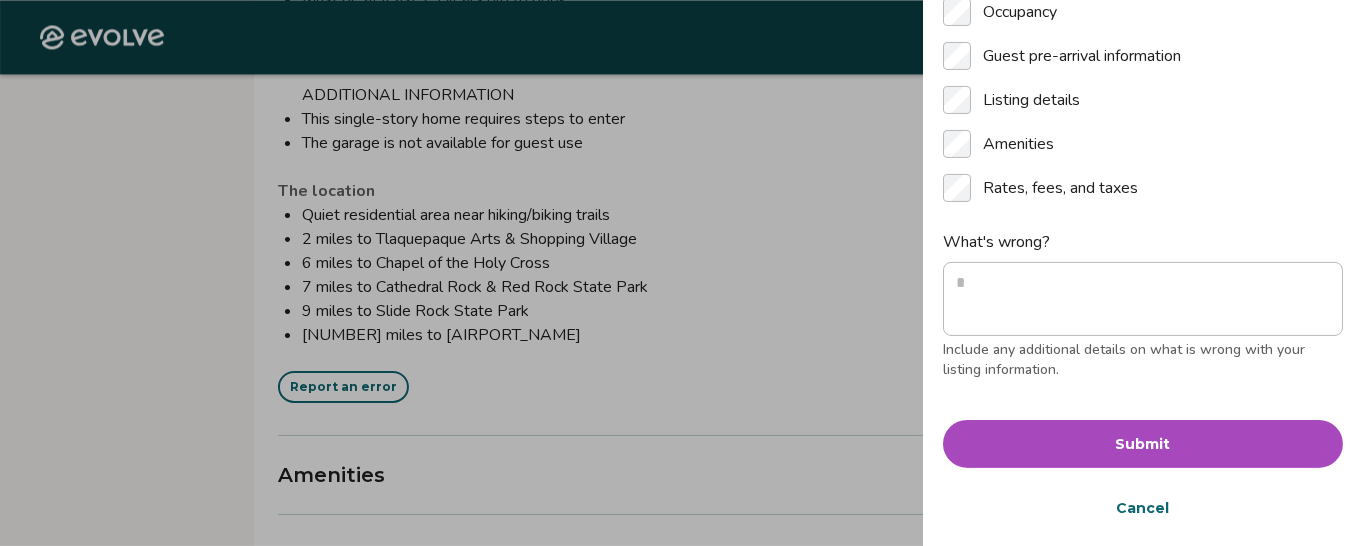 scroll, scrollTop: 277, scrollLeft: 0, axis: vertical 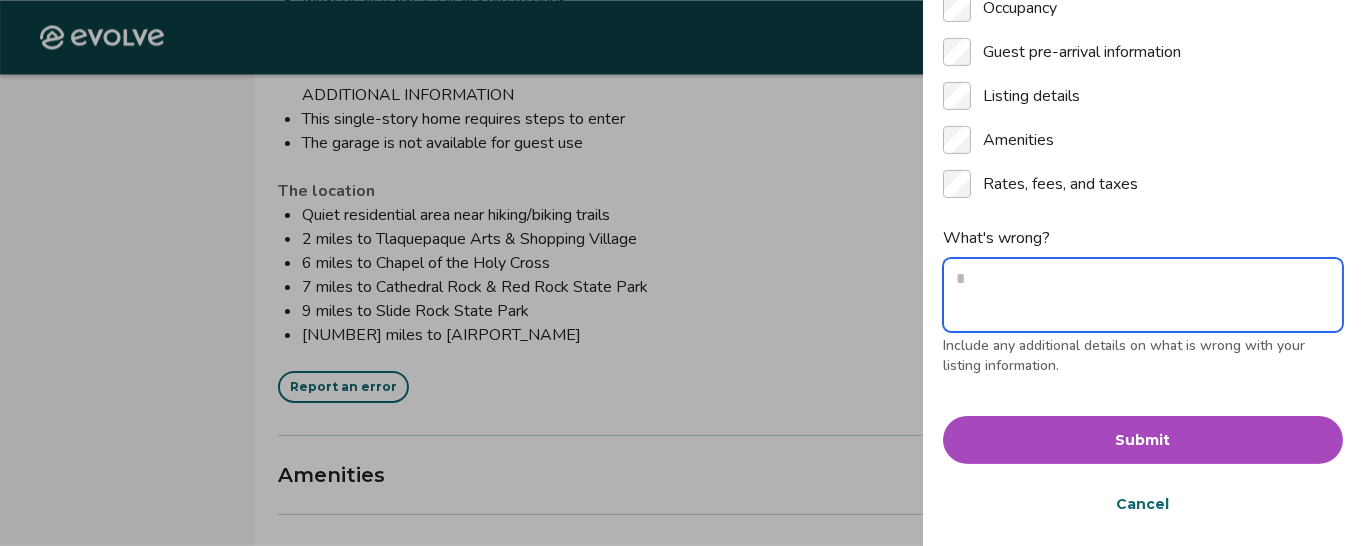 click on "What's wrong?" at bounding box center (1143, 295) 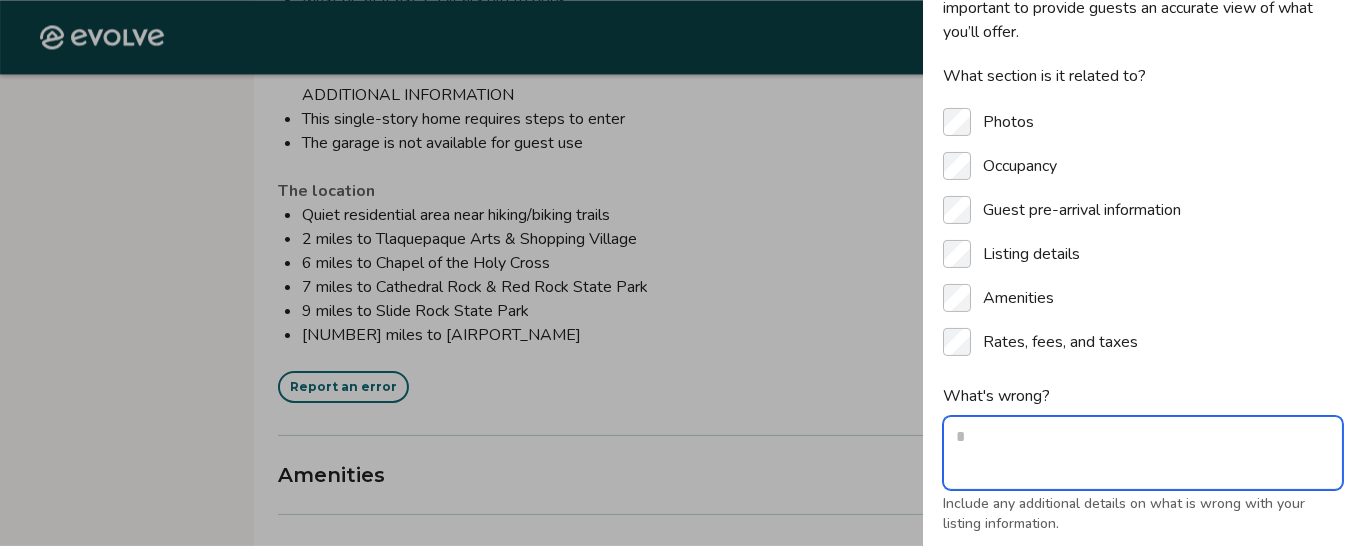 scroll, scrollTop: 177, scrollLeft: 0, axis: vertical 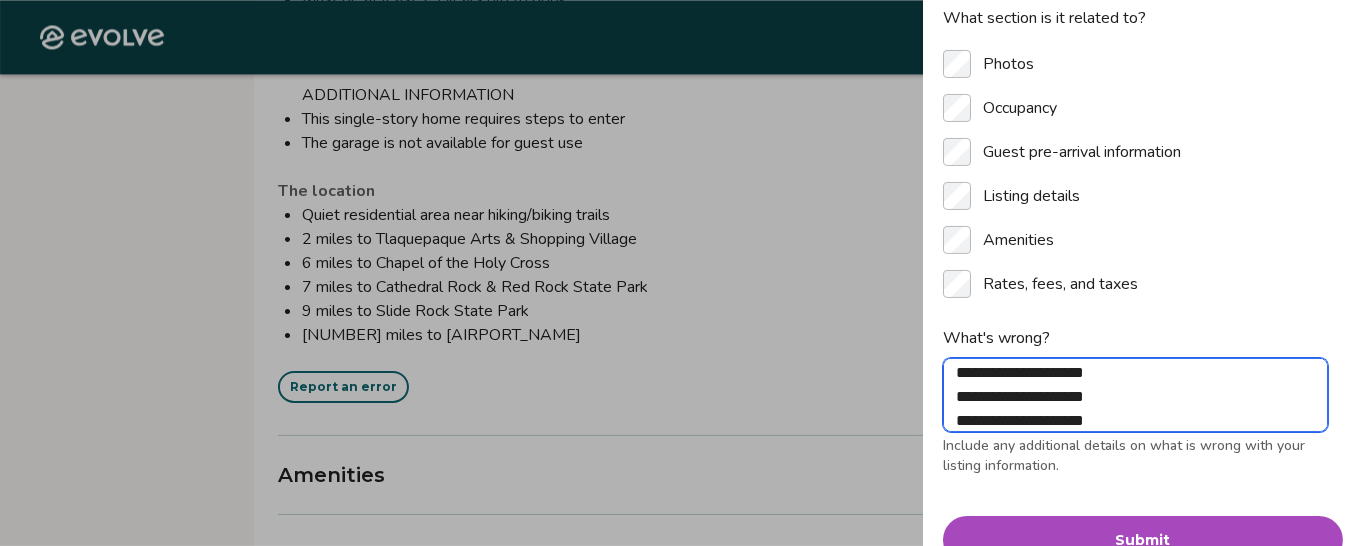 click on "**********" at bounding box center [1135, 395] 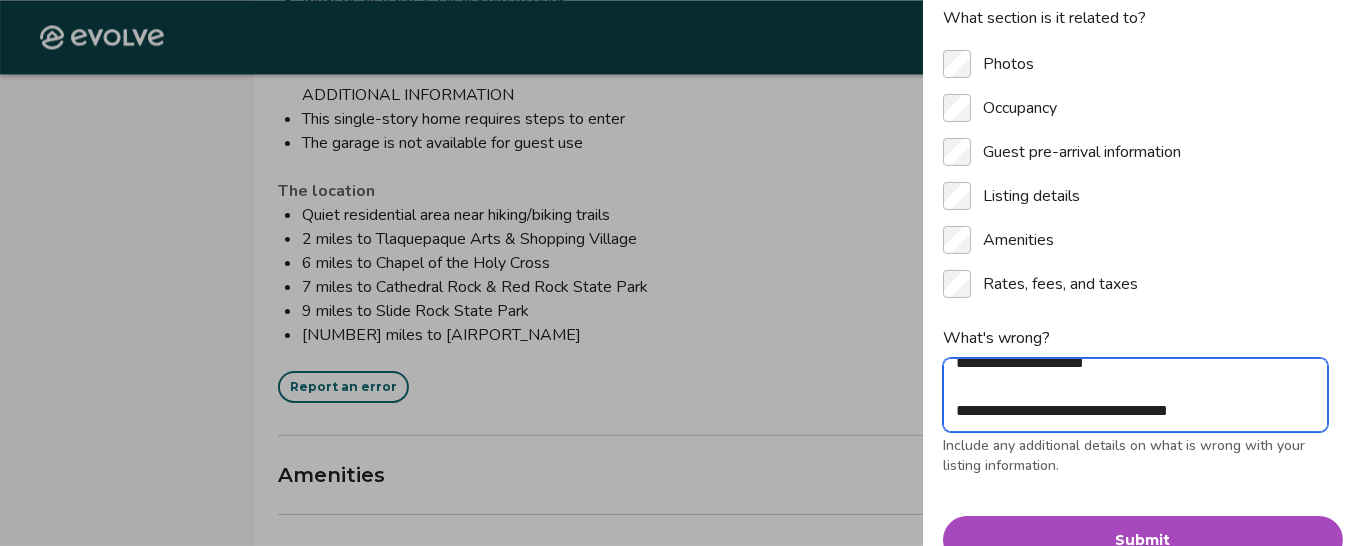 scroll, scrollTop: 222, scrollLeft: 0, axis: vertical 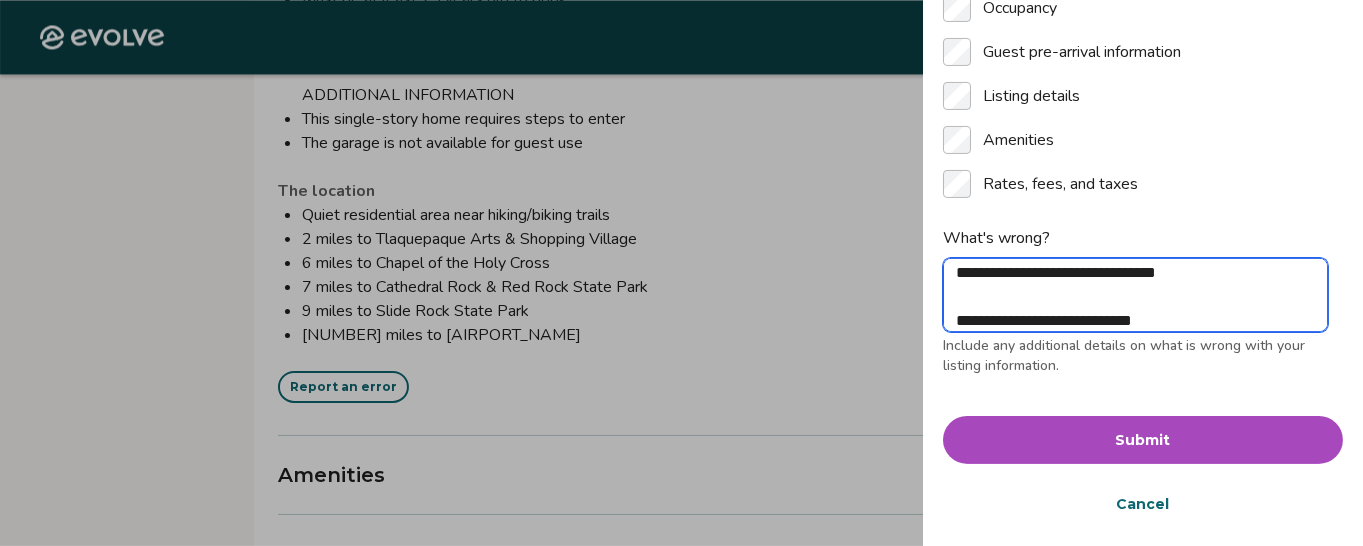 click on "**********" at bounding box center (1135, 295) 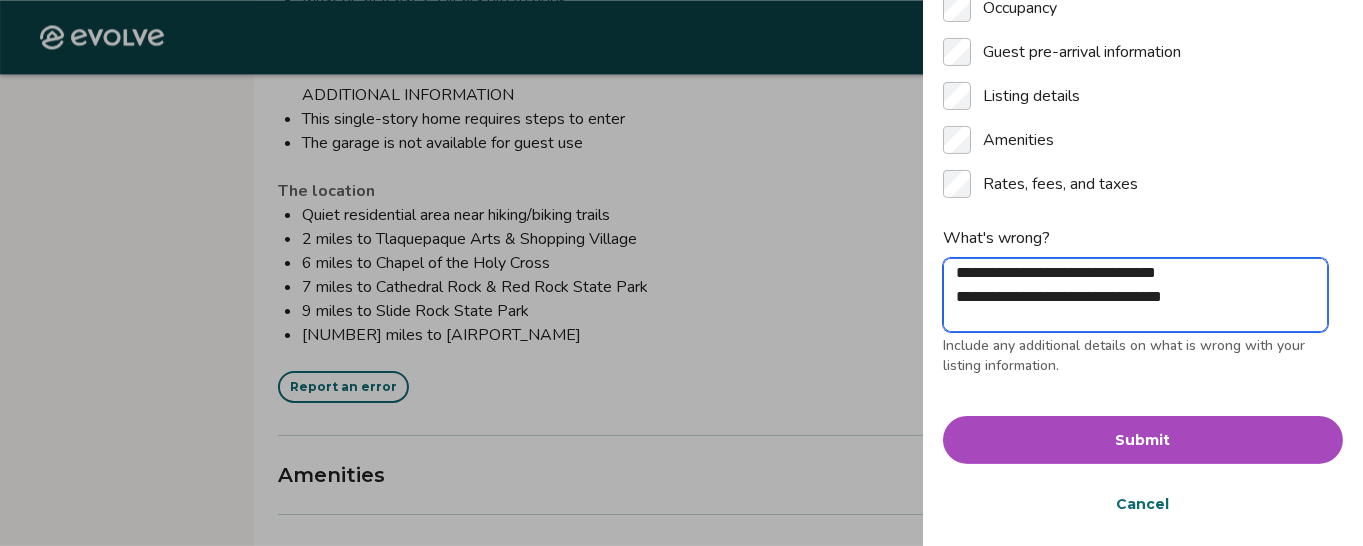 scroll, scrollTop: 177, scrollLeft: 0, axis: vertical 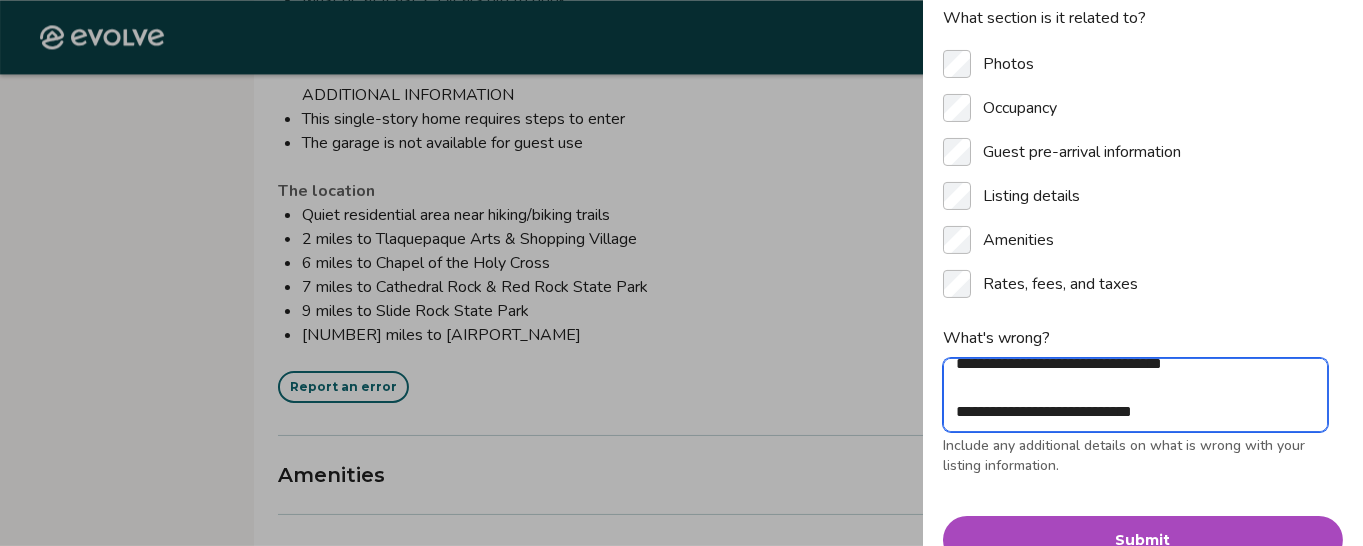 click on "**********" at bounding box center (1135, 395) 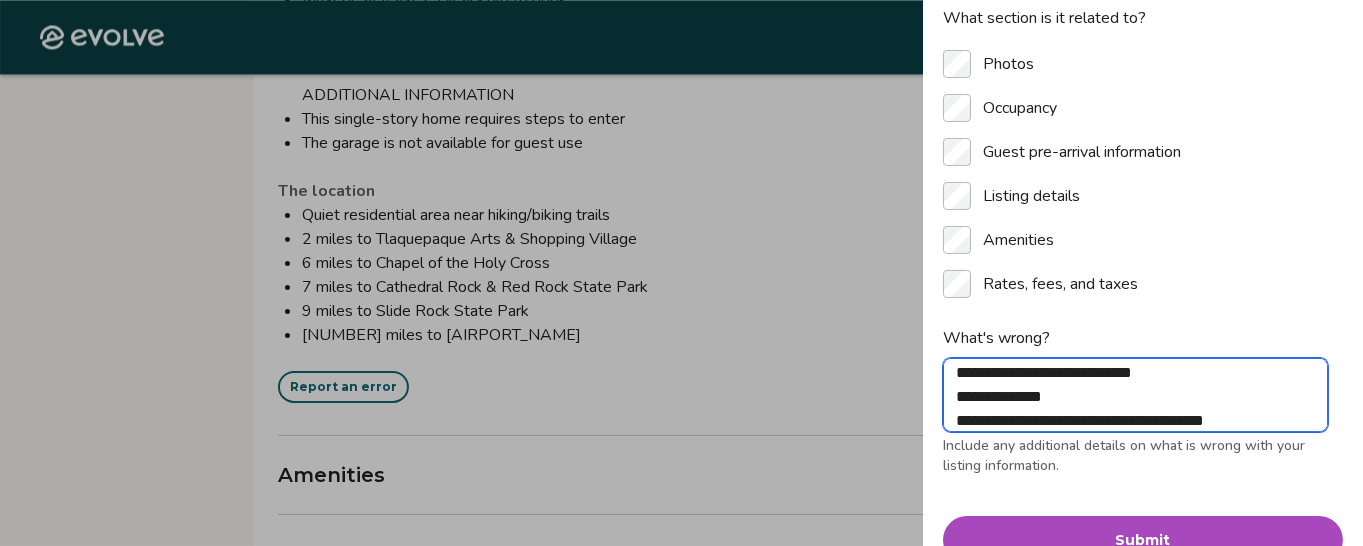 scroll, scrollTop: 318, scrollLeft: 0, axis: vertical 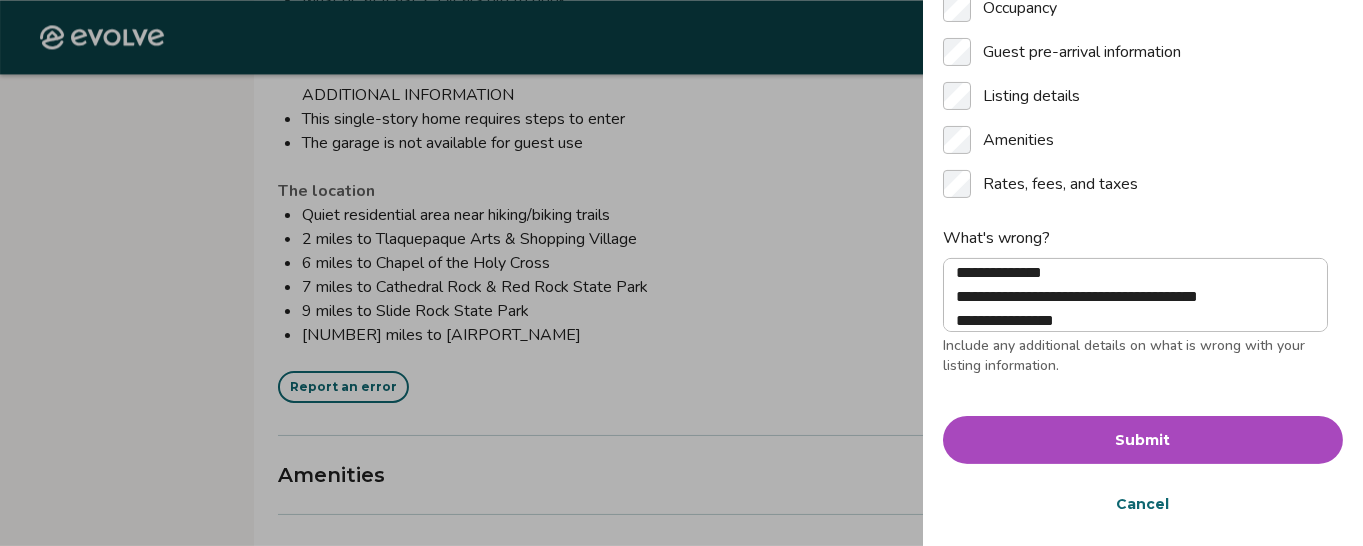 click on "Submit" at bounding box center [1143, 440] 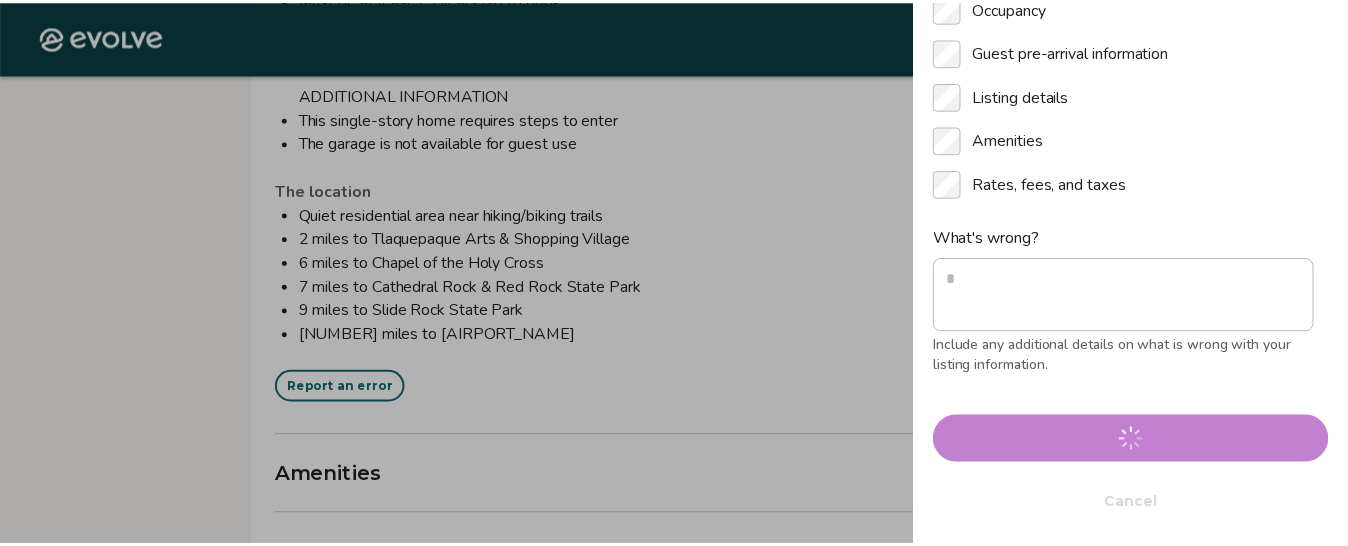scroll, scrollTop: 0, scrollLeft: 0, axis: both 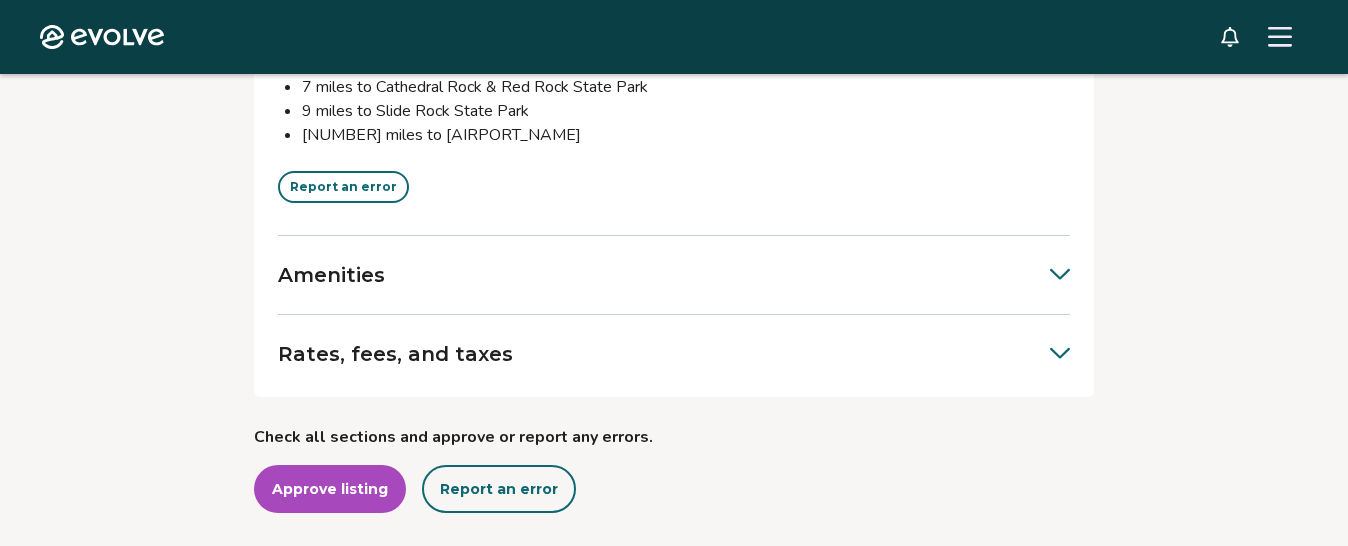 click 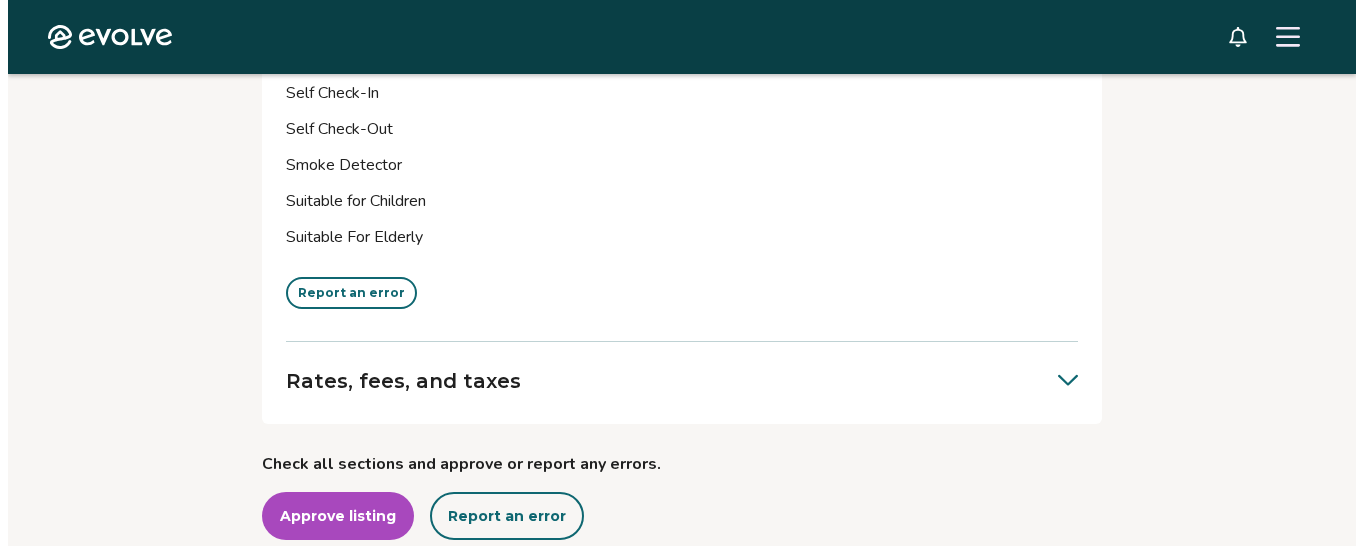scroll, scrollTop: 5944, scrollLeft: 0, axis: vertical 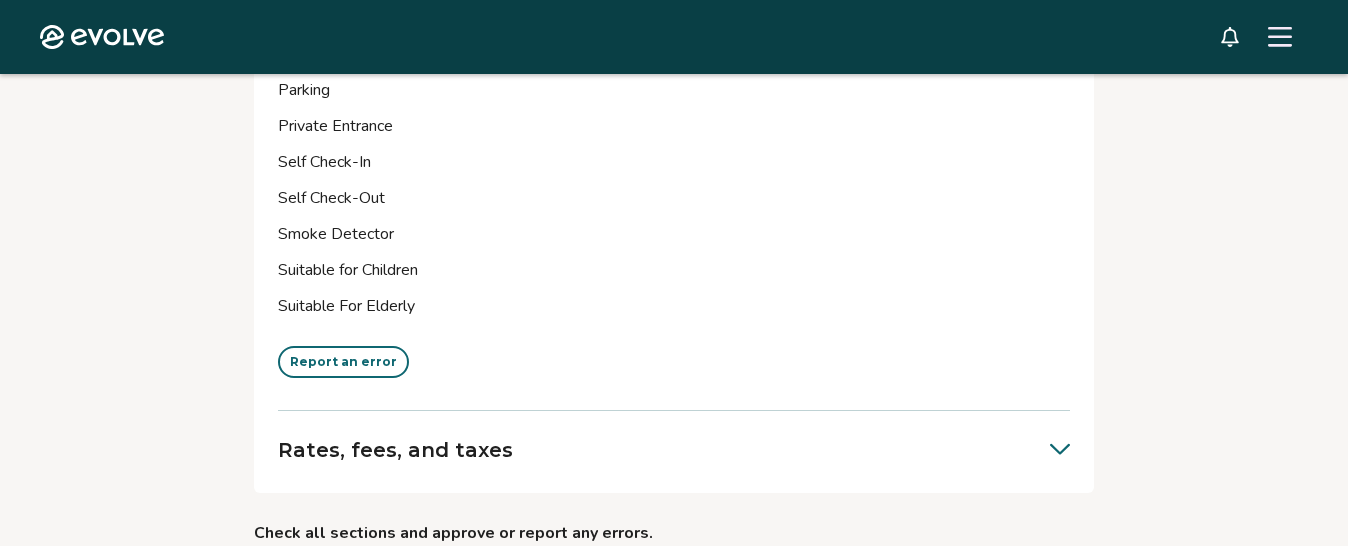 click on "Report an error" at bounding box center [343, 362] 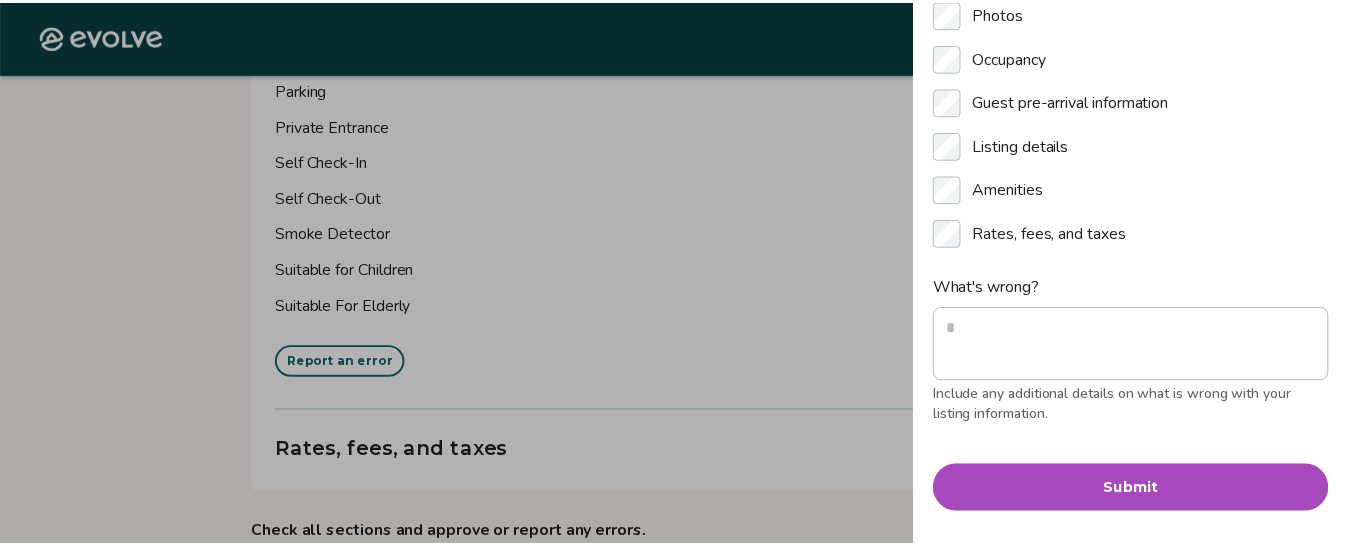 scroll, scrollTop: 277, scrollLeft: 0, axis: vertical 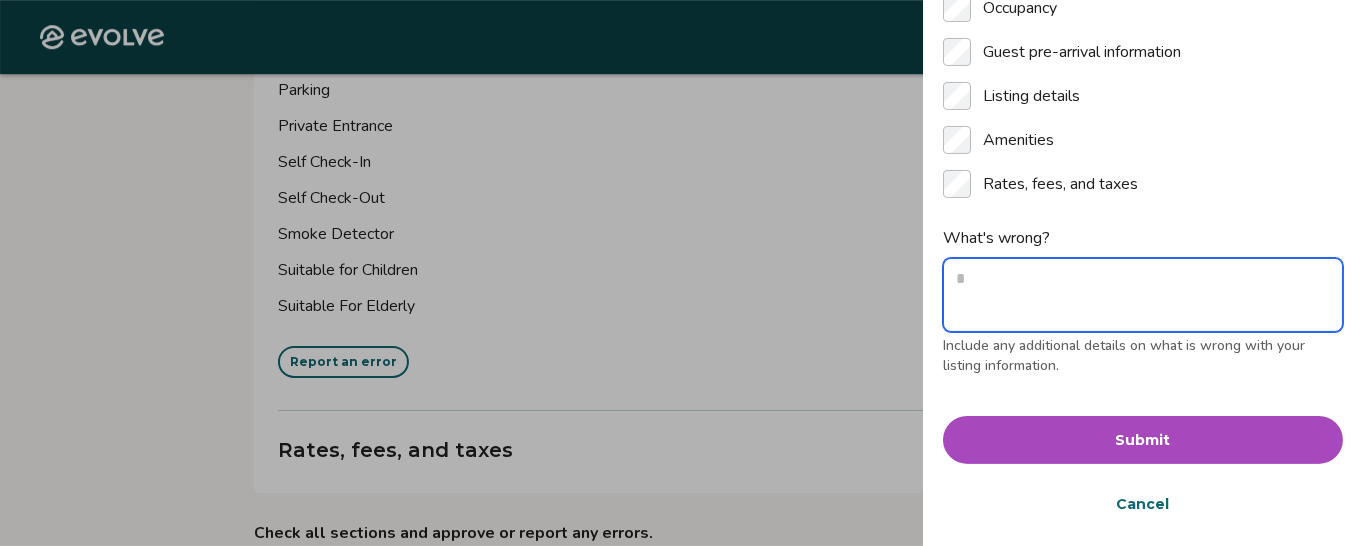 click on "What's wrong?" at bounding box center (1143, 295) 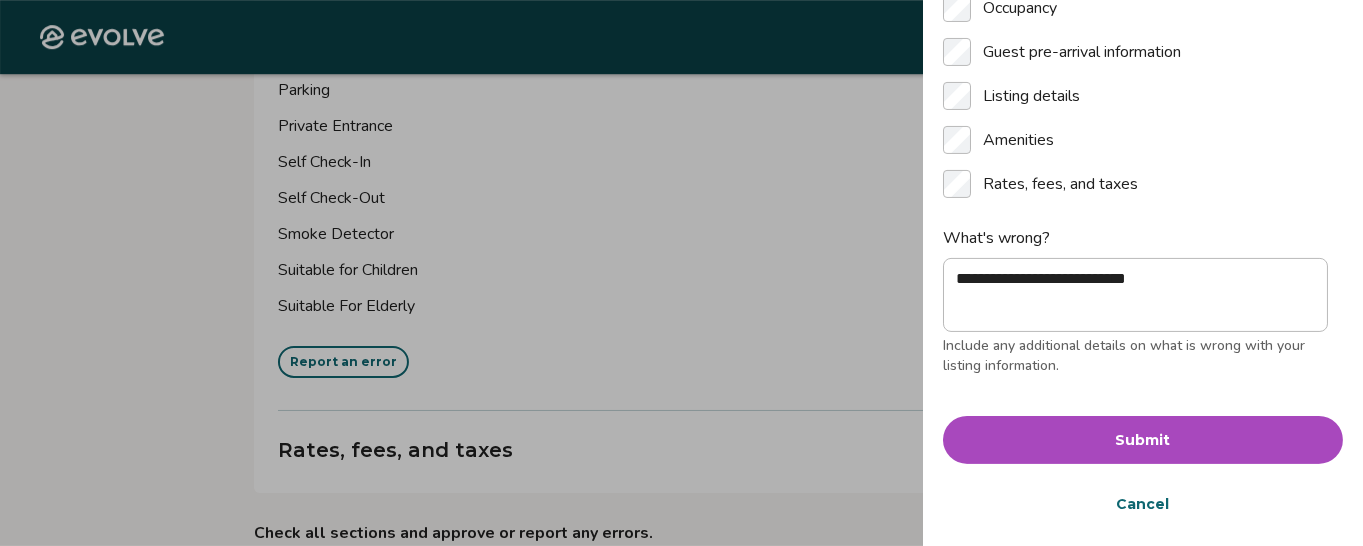 click on "Submit" at bounding box center (1143, 440) 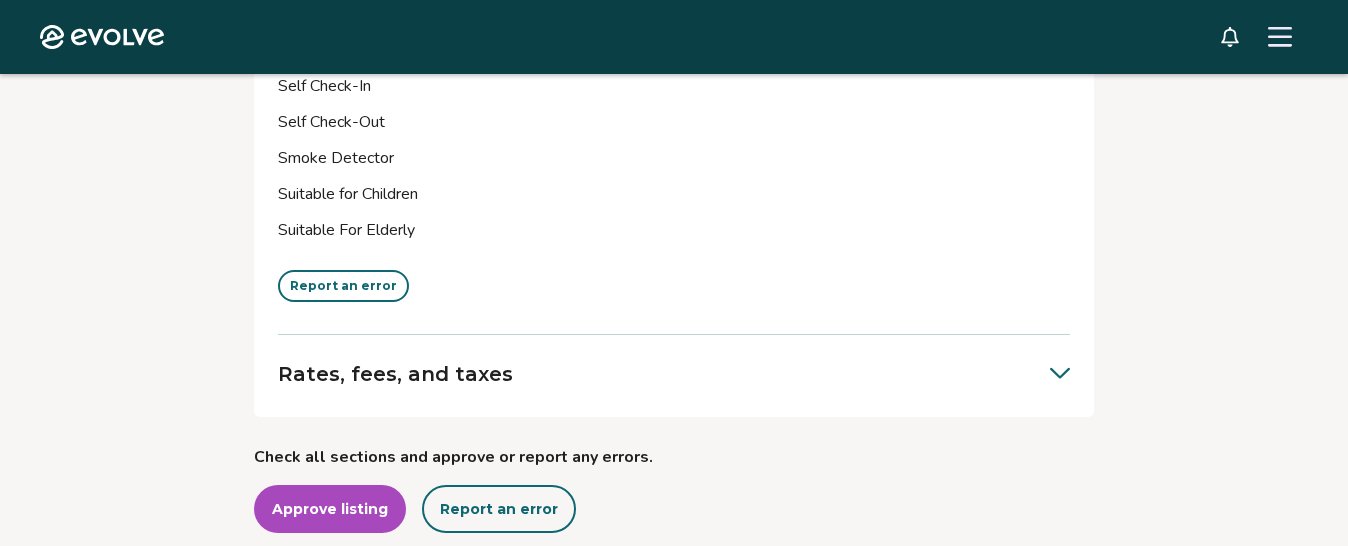 scroll, scrollTop: 6144, scrollLeft: 0, axis: vertical 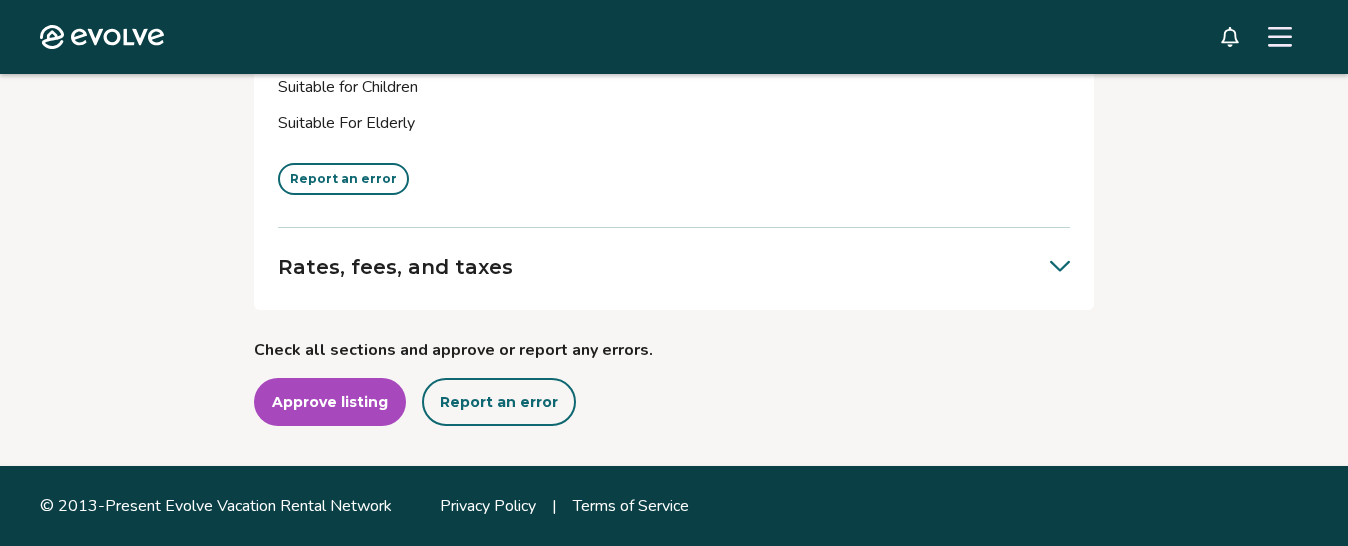 click 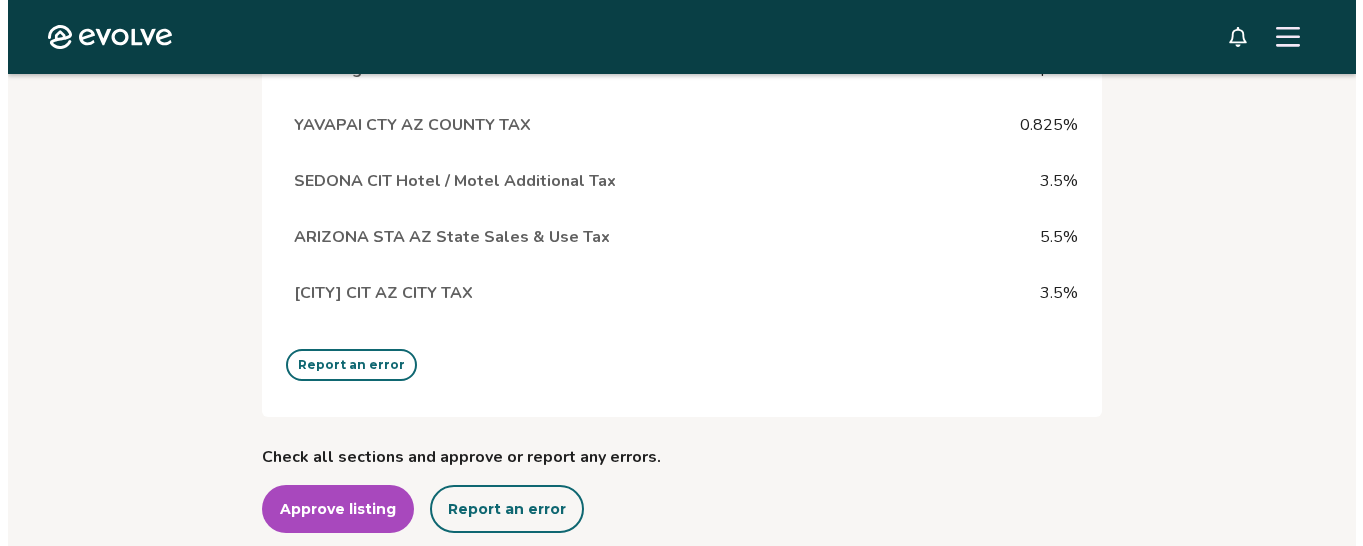 scroll, scrollTop: 7525, scrollLeft: 0, axis: vertical 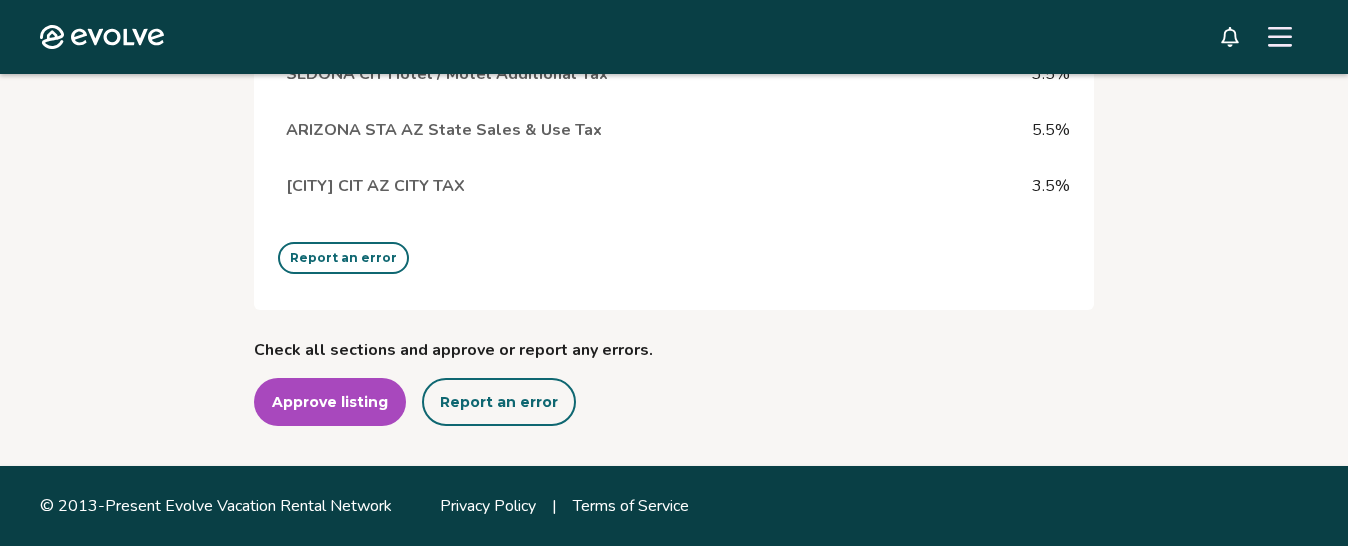 click on "Approve listing" at bounding box center (330, 402) 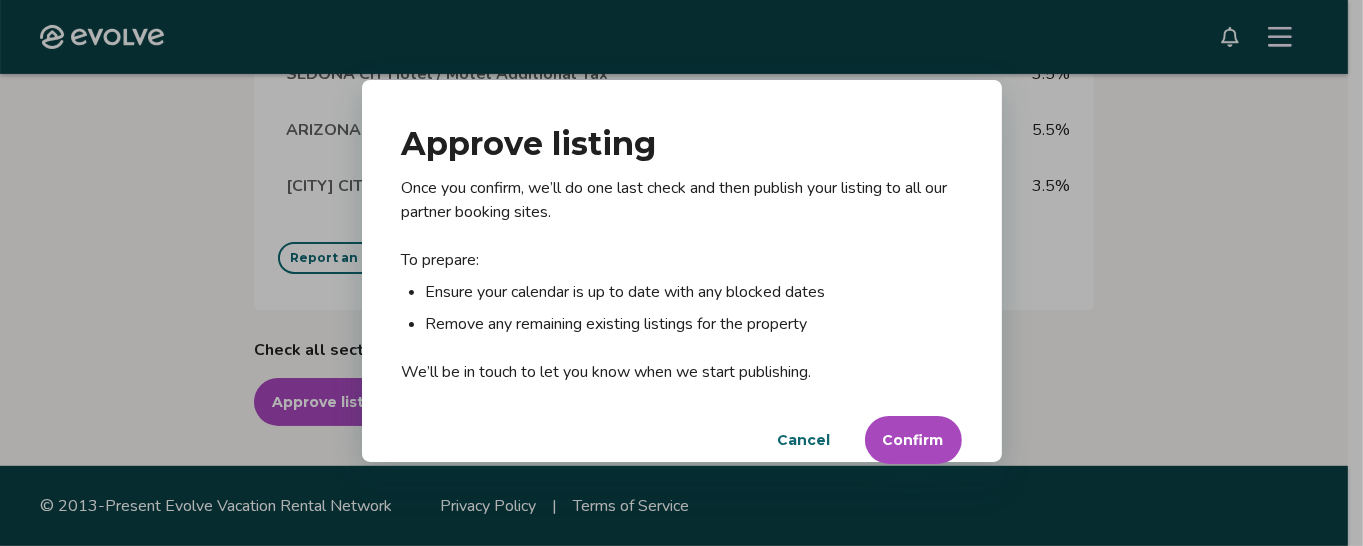 click on "Confirm" at bounding box center [913, 440] 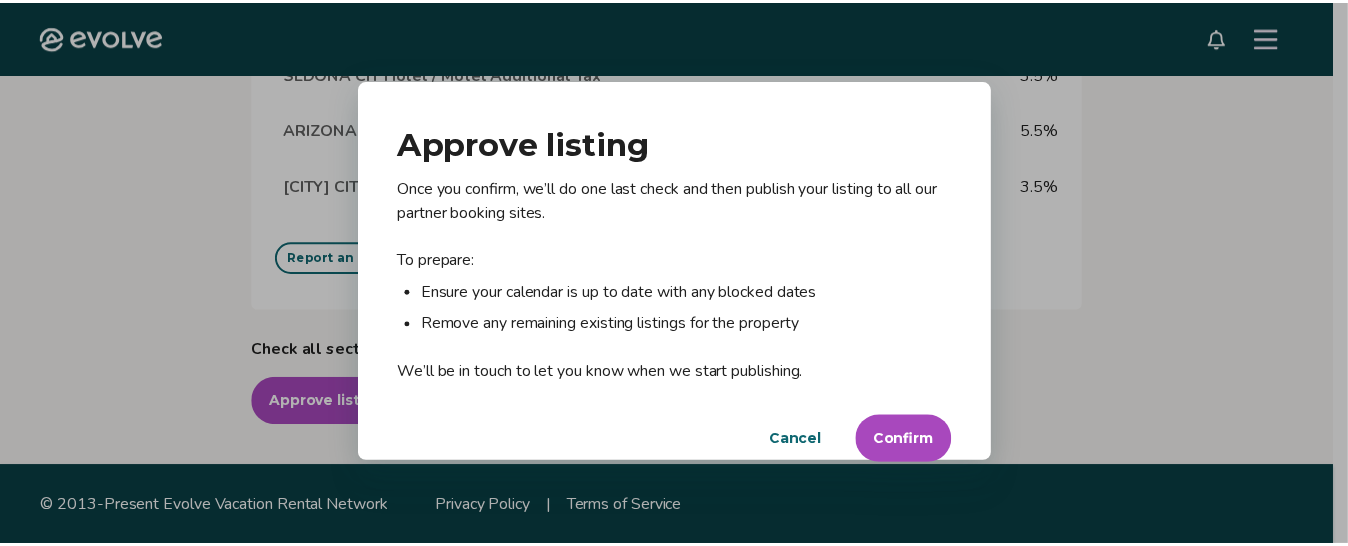 scroll, scrollTop: 0, scrollLeft: 0, axis: both 